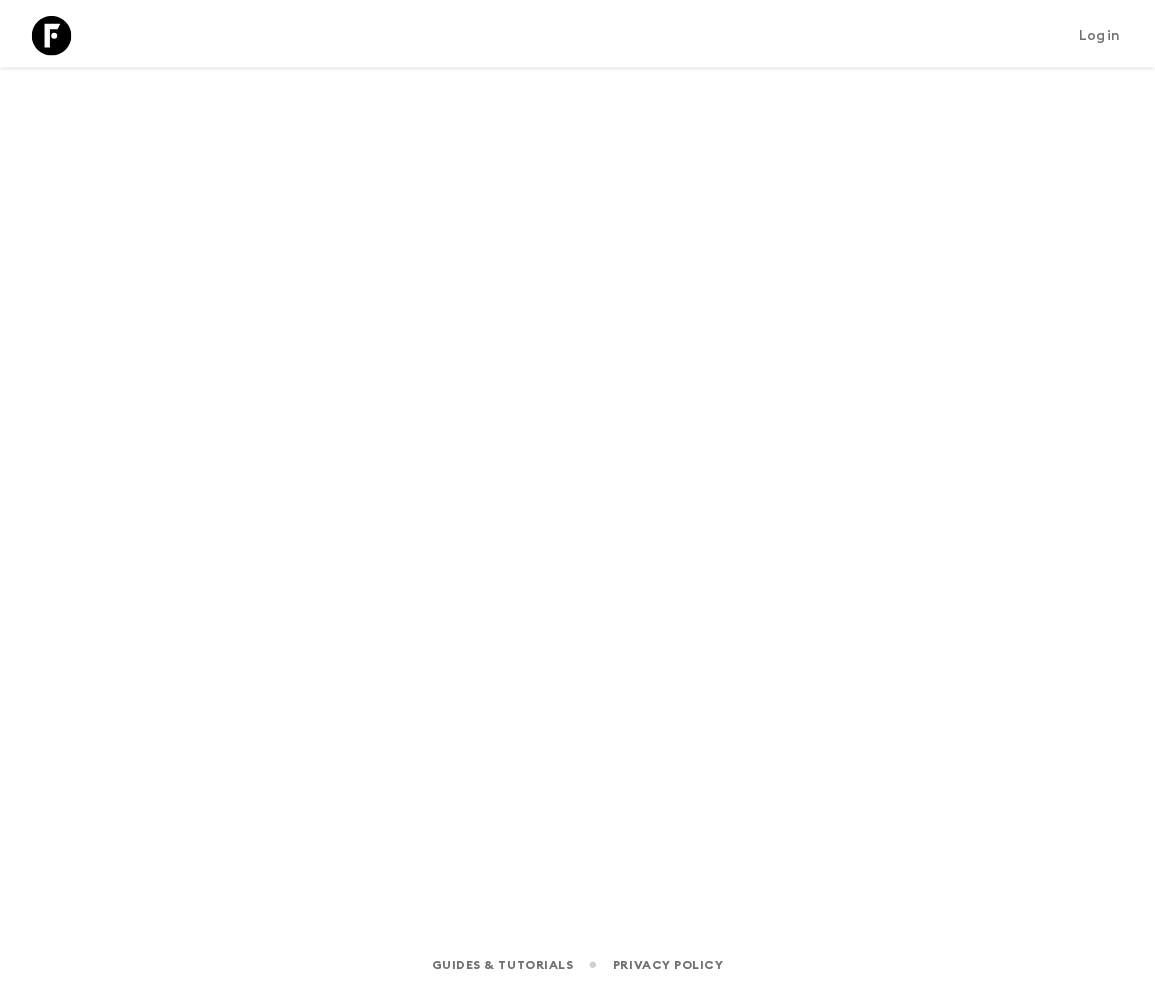 scroll, scrollTop: 0, scrollLeft: 0, axis: both 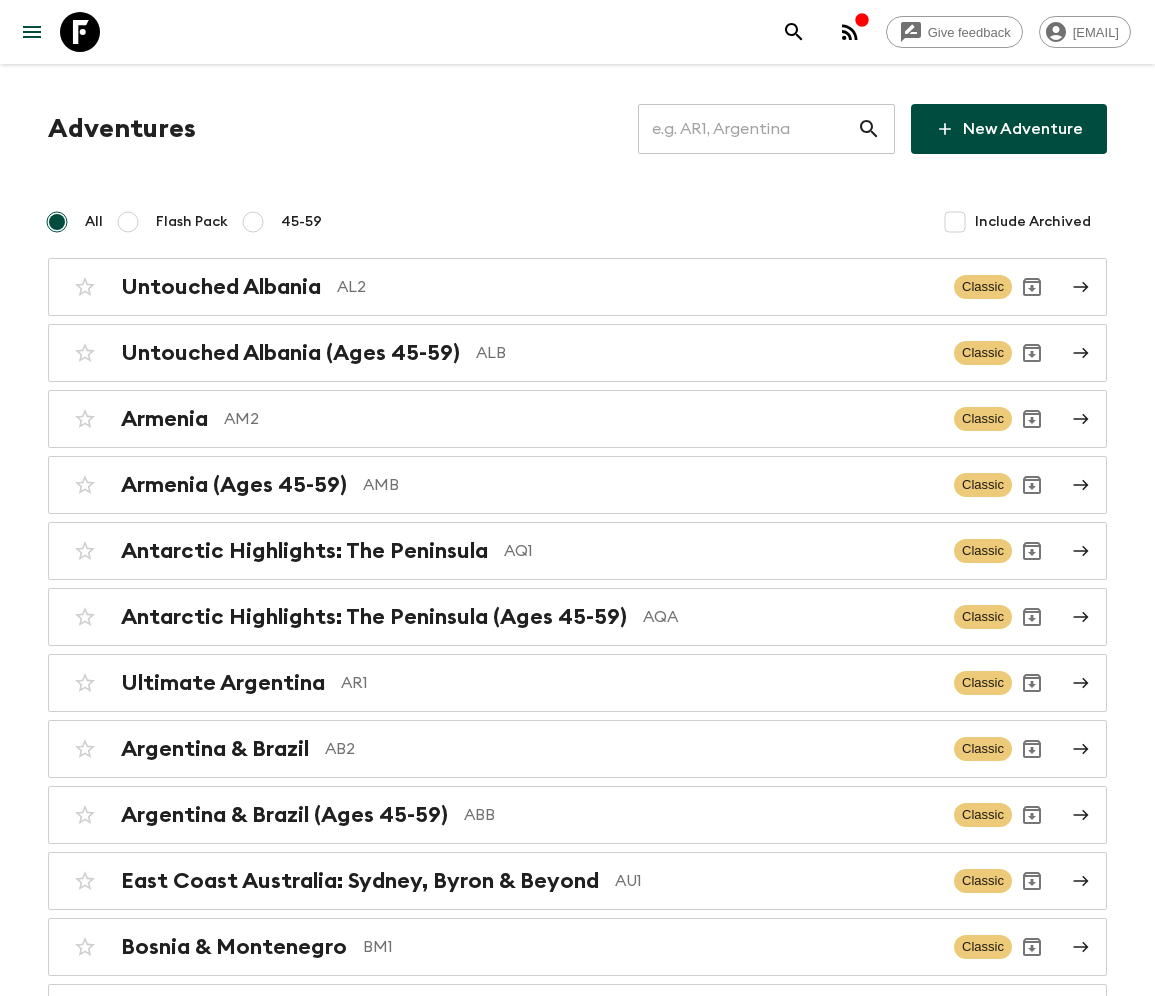 click at bounding box center (747, 129) 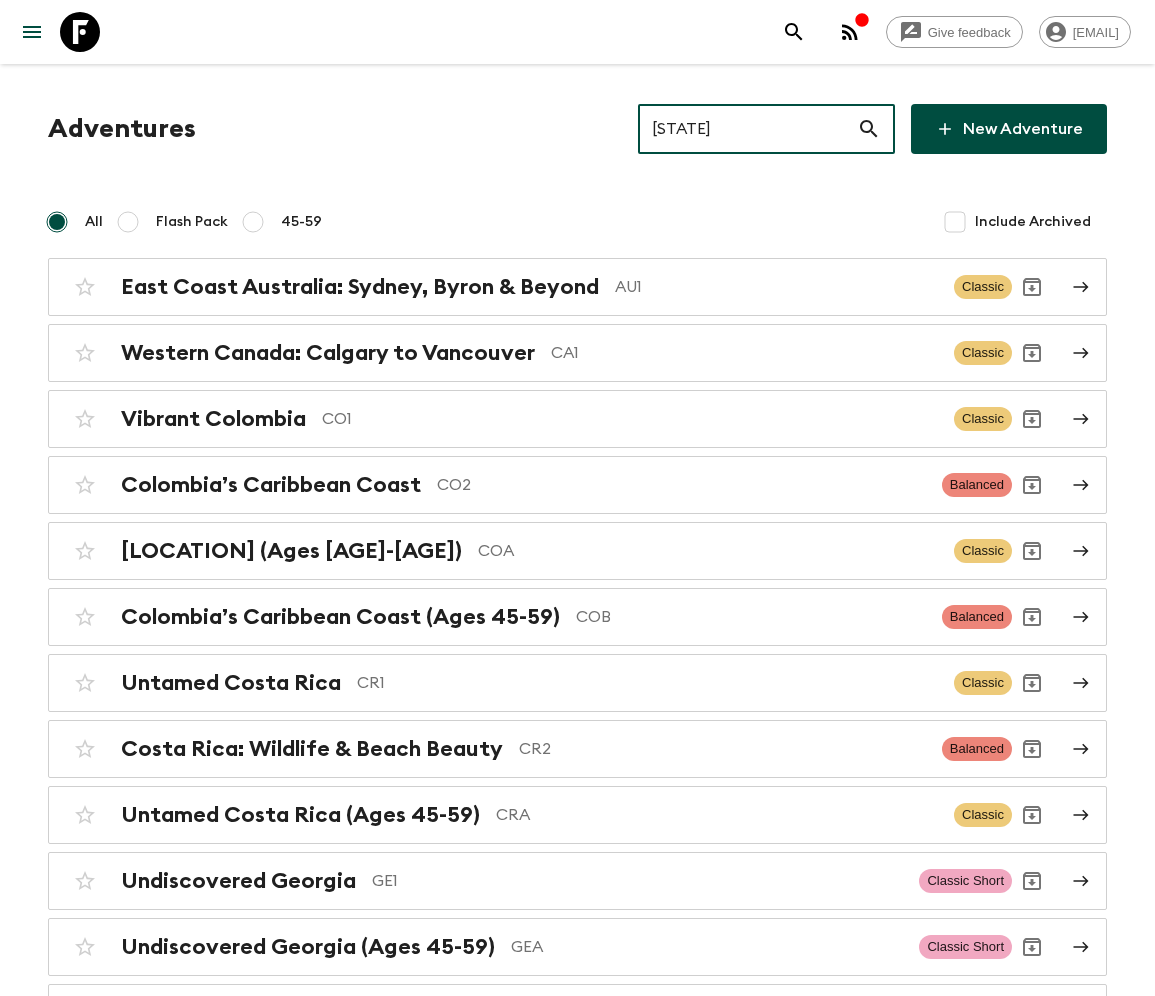 type on "CO2" 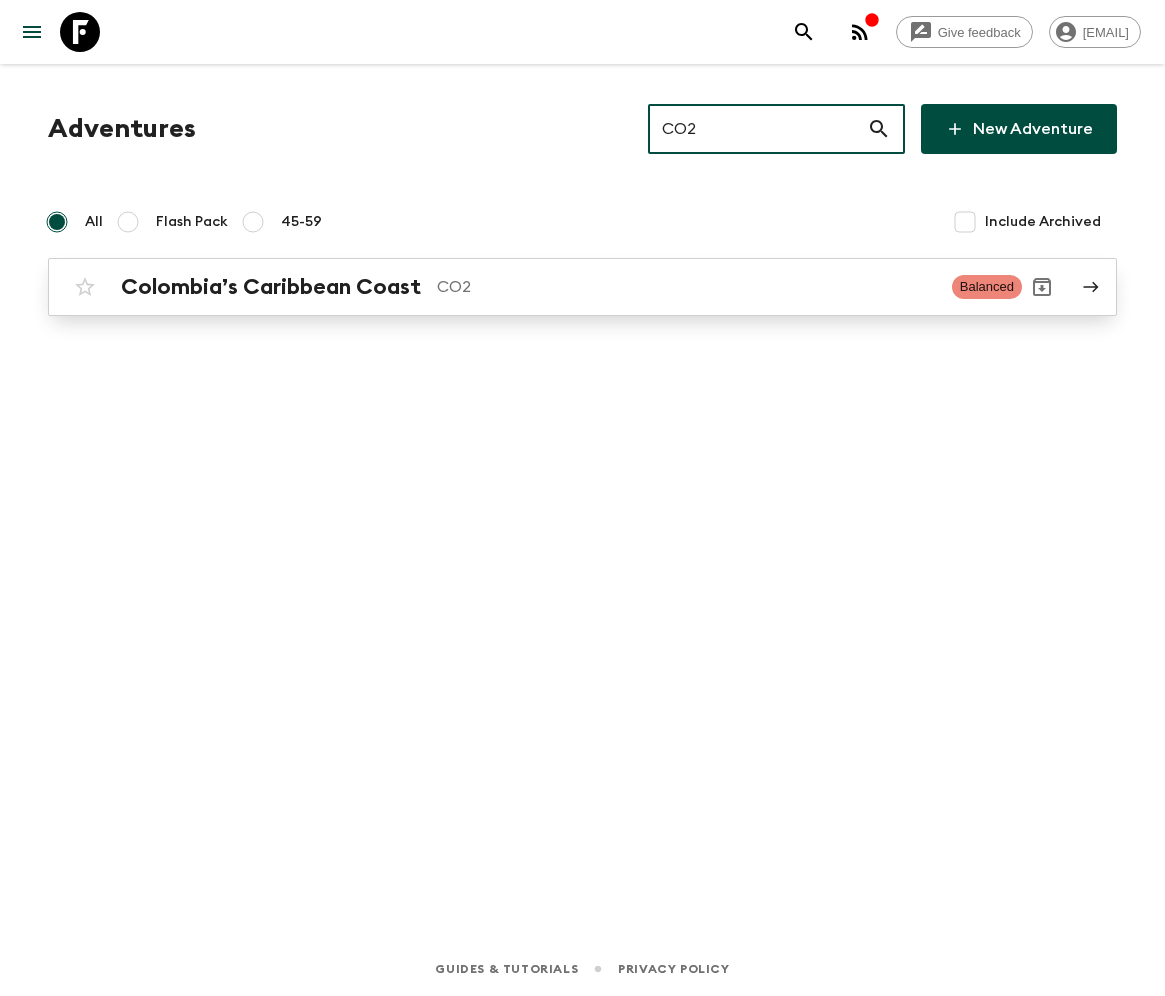 click on "Colombia’s Caribbean Coast" at bounding box center (271, 287) 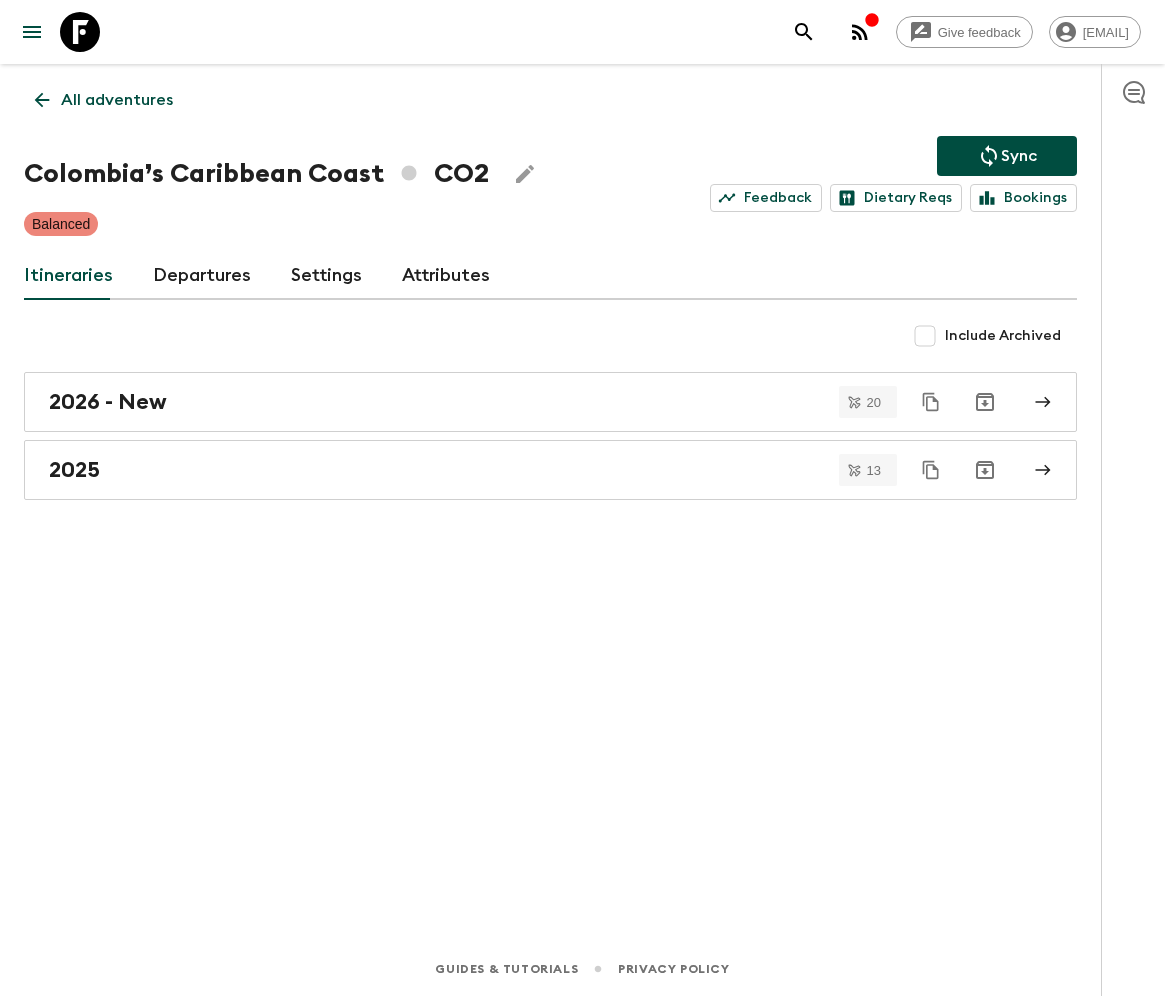click on "Departures" at bounding box center (202, 276) 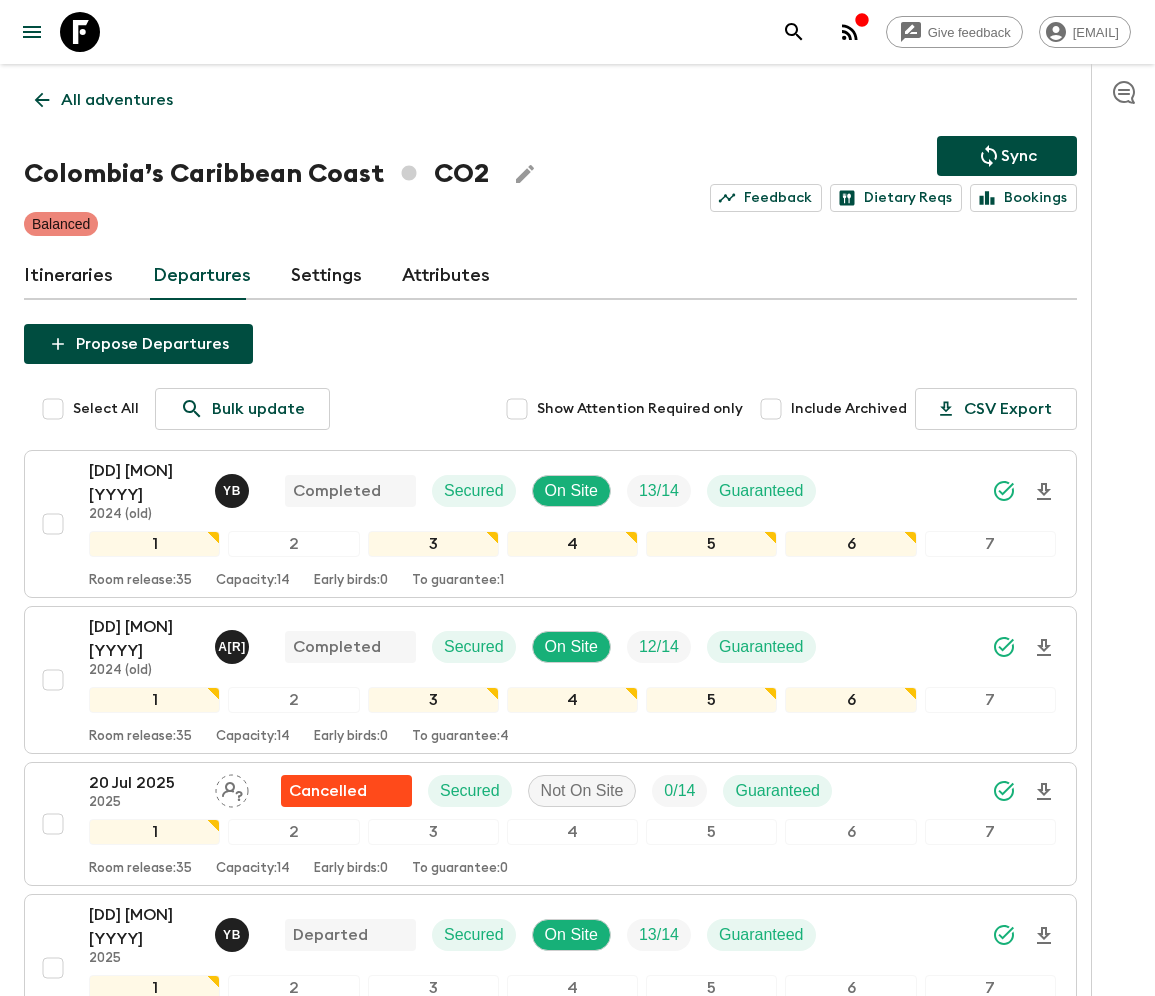 scroll, scrollTop: 883, scrollLeft: 0, axis: vertical 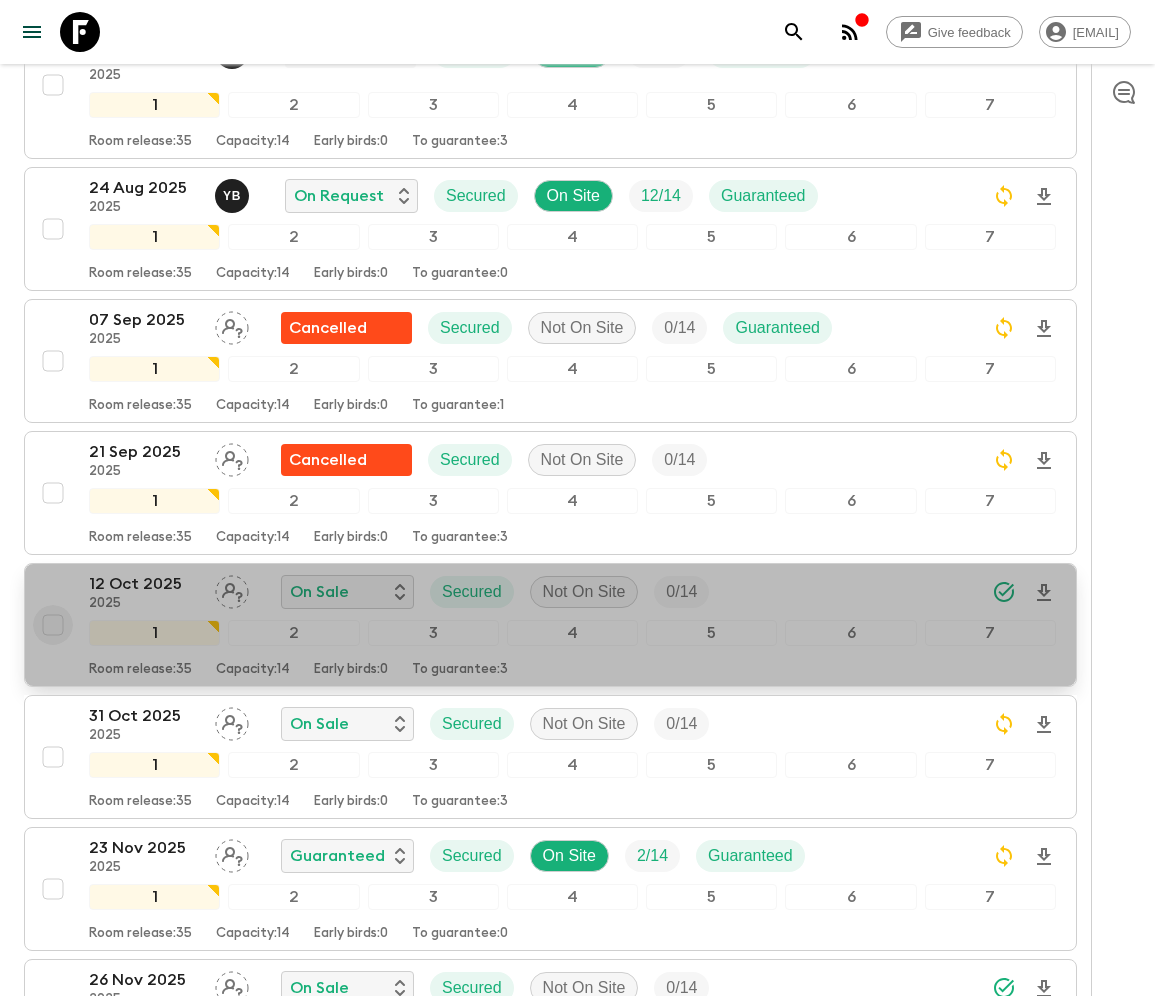 click at bounding box center [53, 625] 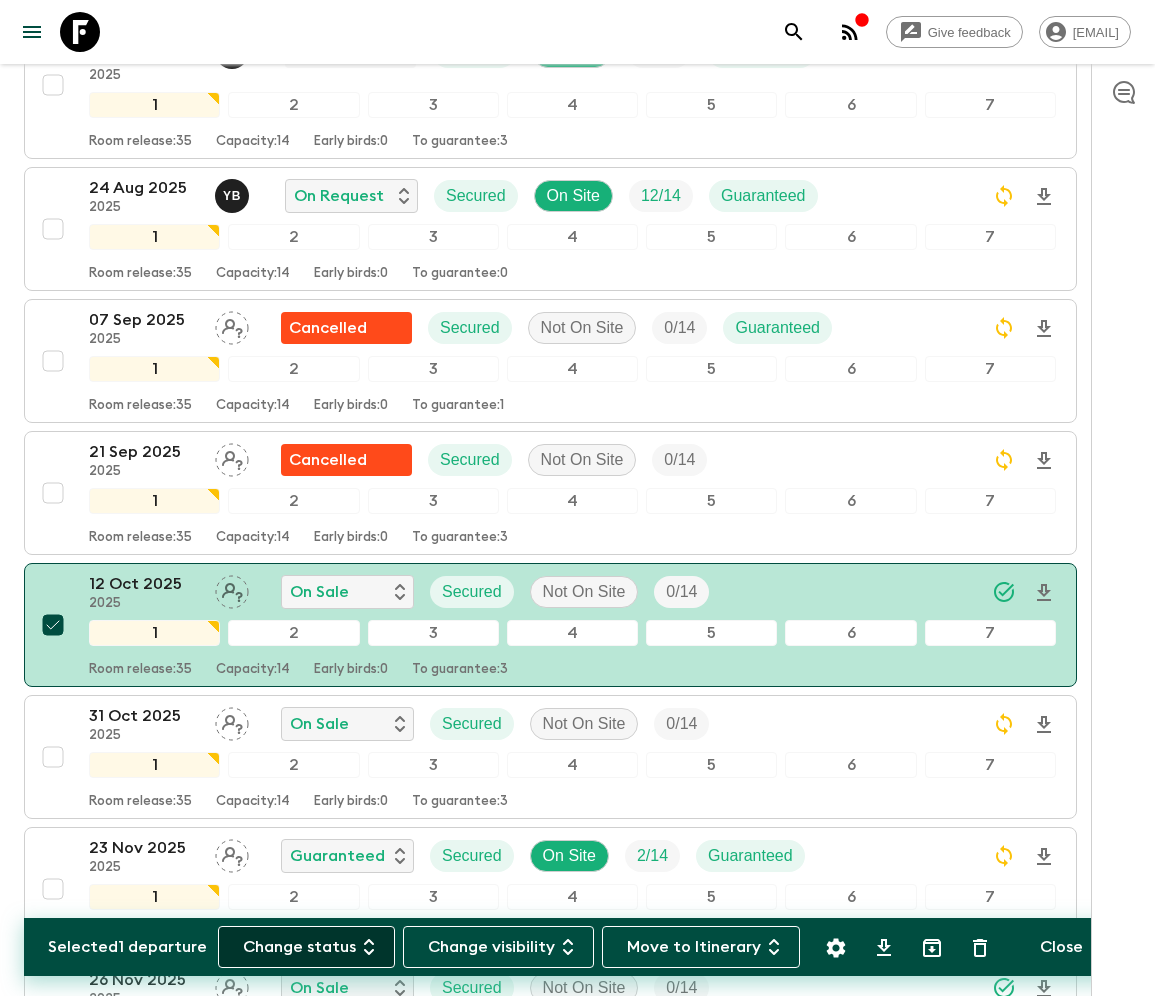 click on "Change status" at bounding box center [306, 947] 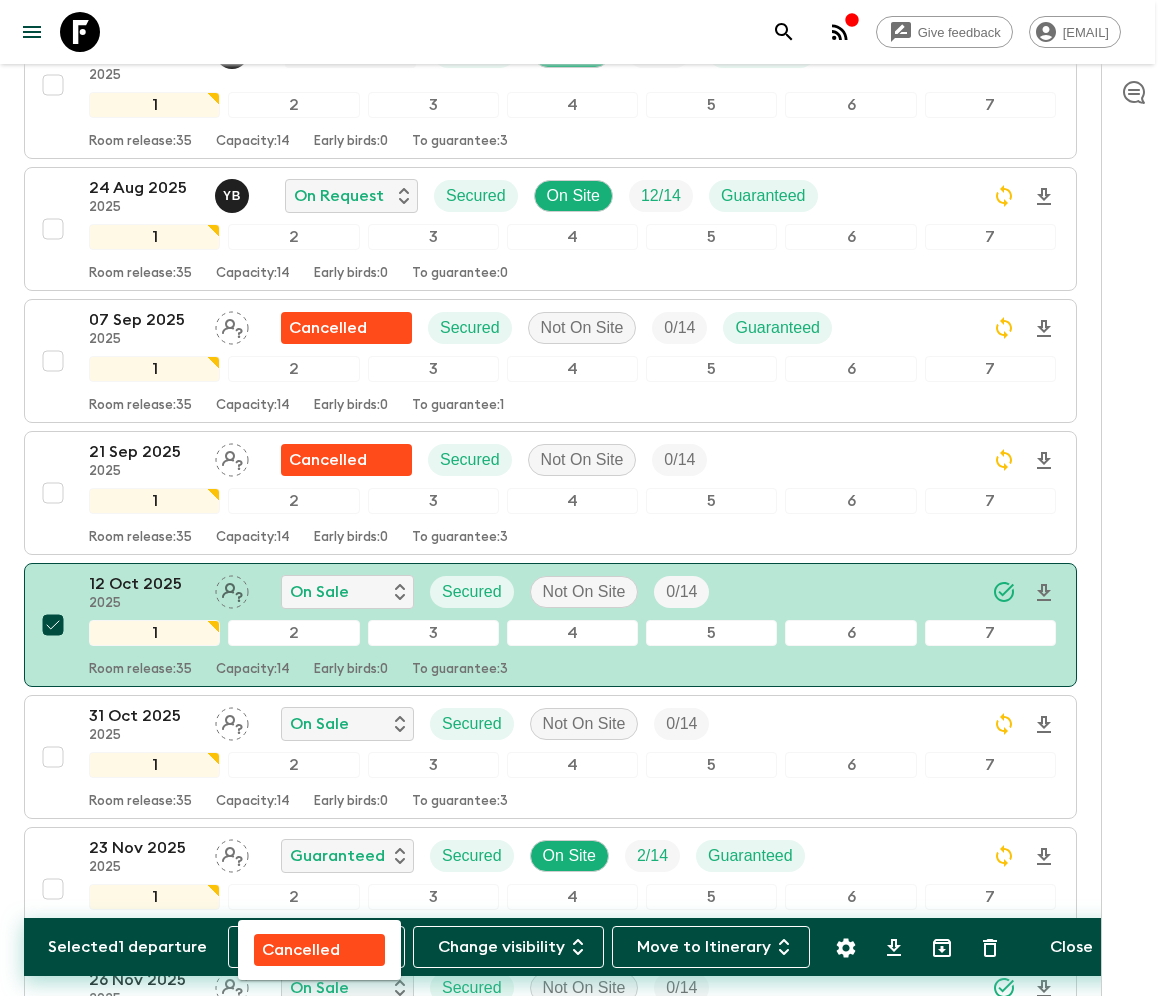 click on "Cancelled" at bounding box center [301, 950] 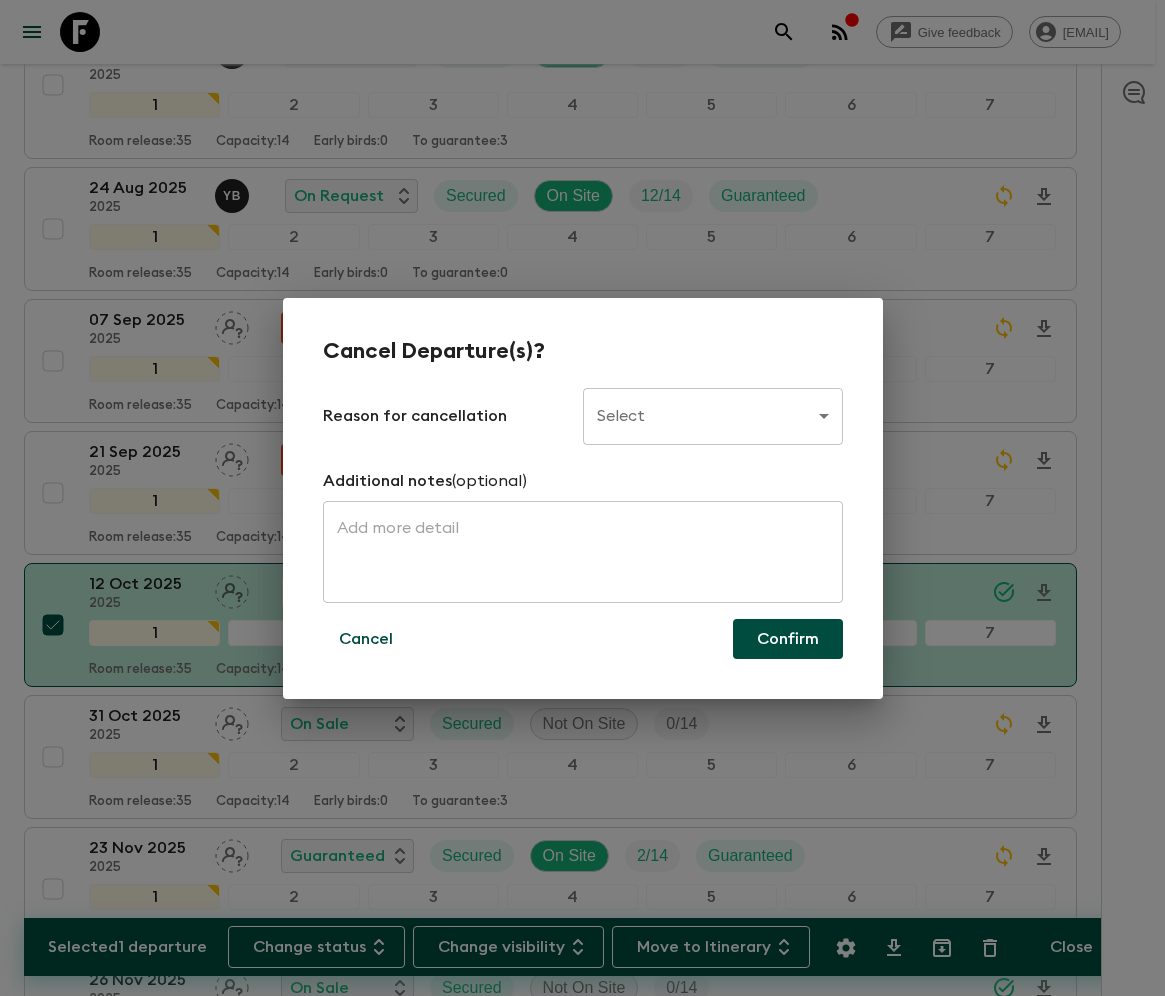 click on "Give feedback ellie.b@flashpack.com All adventures Colombia’s Caribbean Coast CO2 Sync Feedback Dietary Reqs Bookings Balanced Itineraries Departures Settings Attributes Selected  1 departure Change status Change visibility Move to Itinerary Close Propose Departures Select All Bulk update Show Attention Required only Include Archived CSV Export 22 Dec 2024 2024 (old) Y B Completed Secured On Site 13 / 14 Guaranteed 1 2 3 4 5 6 7 Room release:  35 Capacity:  14 Early birds:  0 To guarantee:  1 29 Dec 2024 2024 (old) A R Completed Secured On Site 12 / 14 Guaranteed 1 2 3 4 5 6 7 Room release:  35 Capacity:  14 Early birds:  0 To guarantee:  4 20 Jul 2025 2025 Cancelled Secured Not On Site 0 / 14 Guaranteed 1 2 3 4 5 6 7 Room release:  35 Capacity:  14 Early birds:  0 To guarantee:  0 03 Aug 2025 2025 Y B Departed Secured On Site 13 / 14 Guaranteed 1 2 3 4 5 6 7 Room release:  35 Capacity:  14 Early birds:  0 To guarantee:  3 24 Aug 2025 2025 Y B On Request Secured On Site 12 / 14 Guaranteed 1 2 3 4 5 6" at bounding box center [582, 1991] 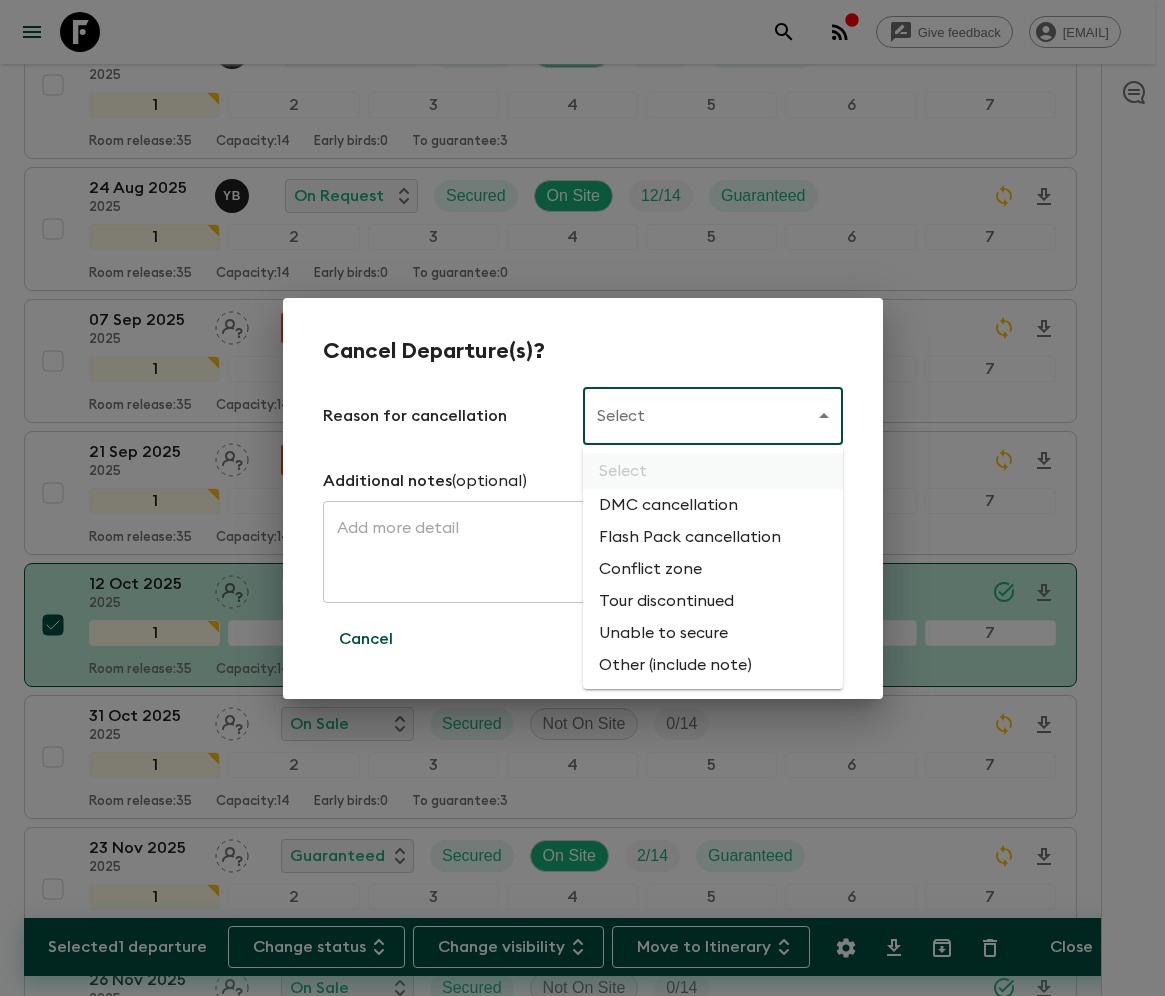 click on "Flash Pack cancellation" at bounding box center [713, 537] 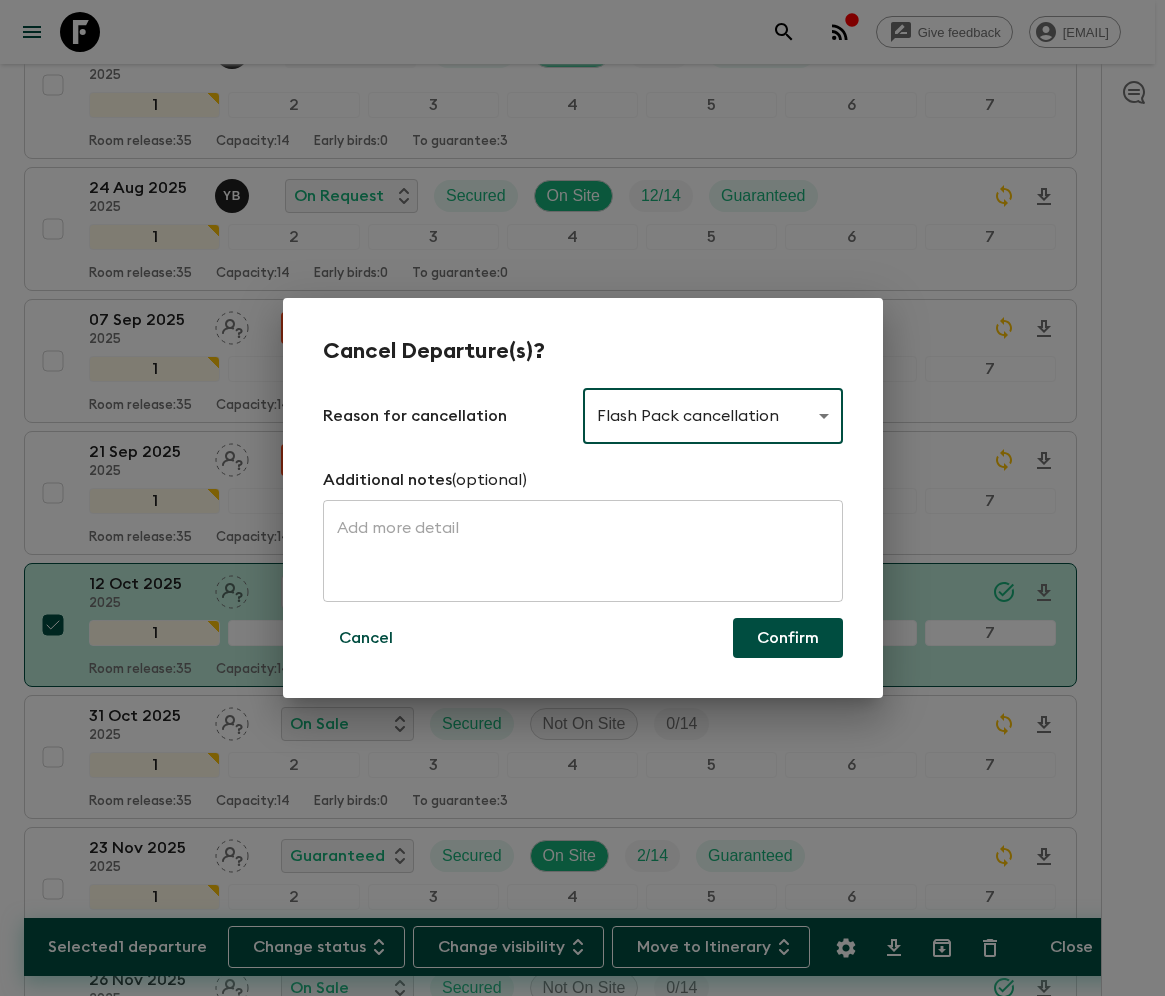 click on "Confirm" at bounding box center (788, 638) 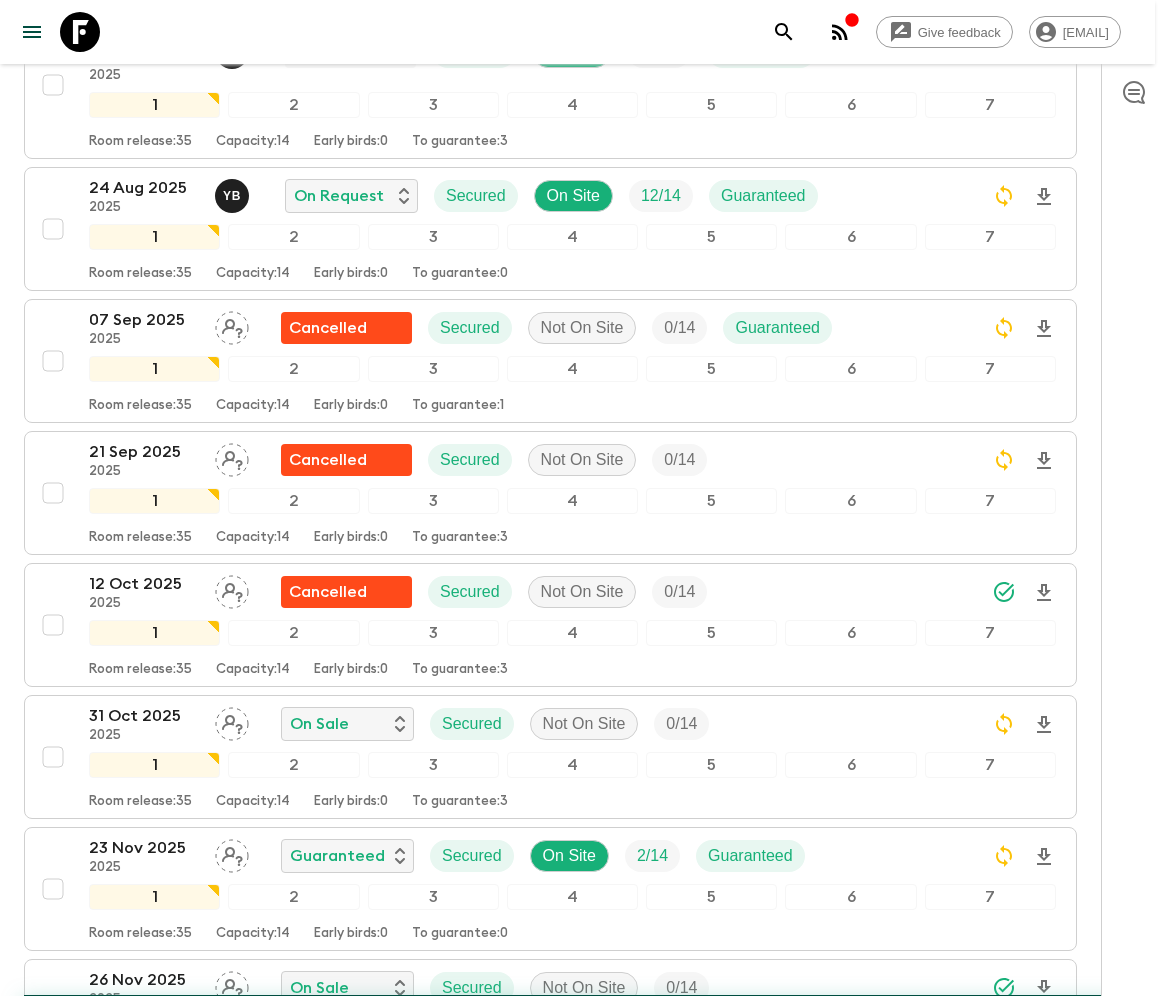 checkbox on "false" 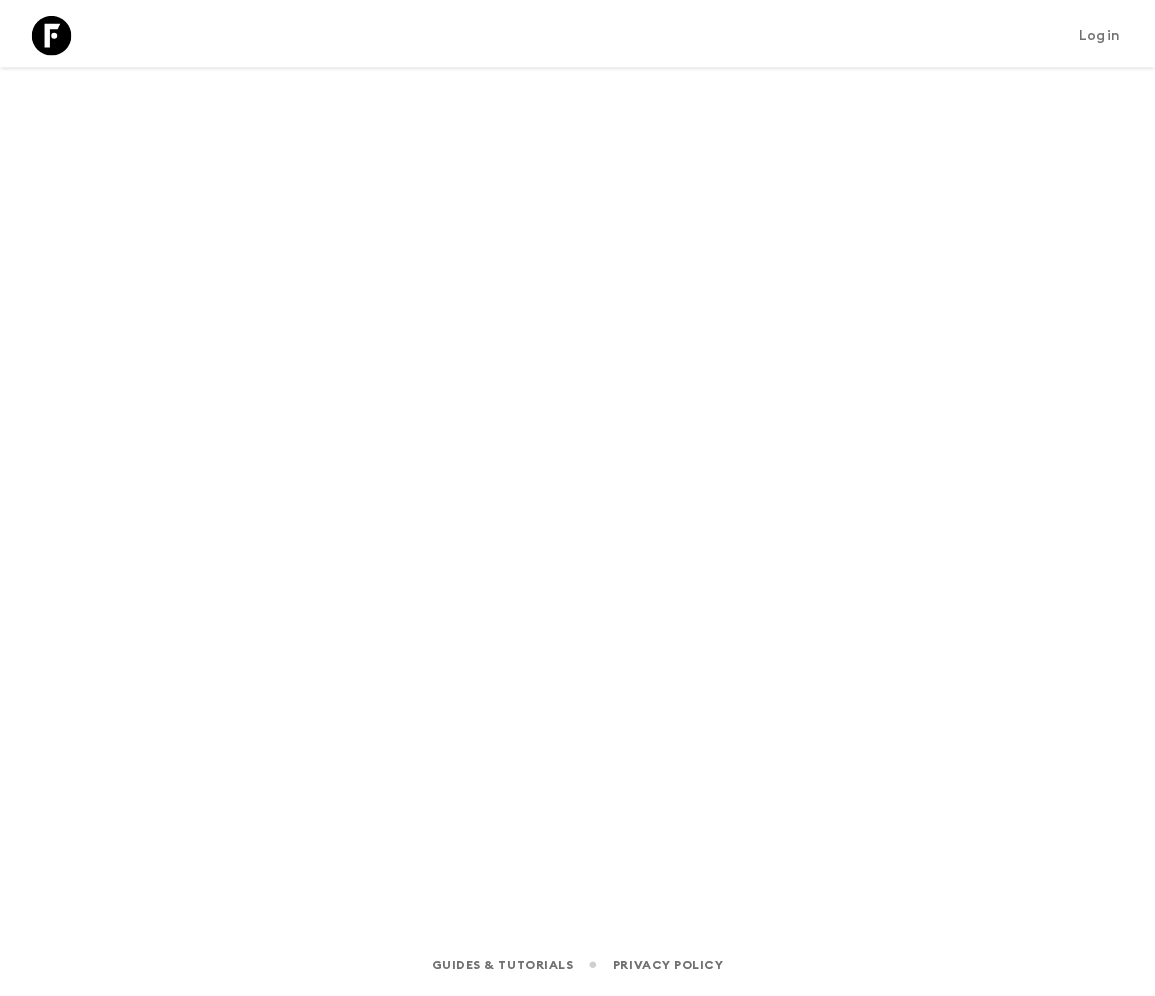 scroll, scrollTop: 0, scrollLeft: 0, axis: both 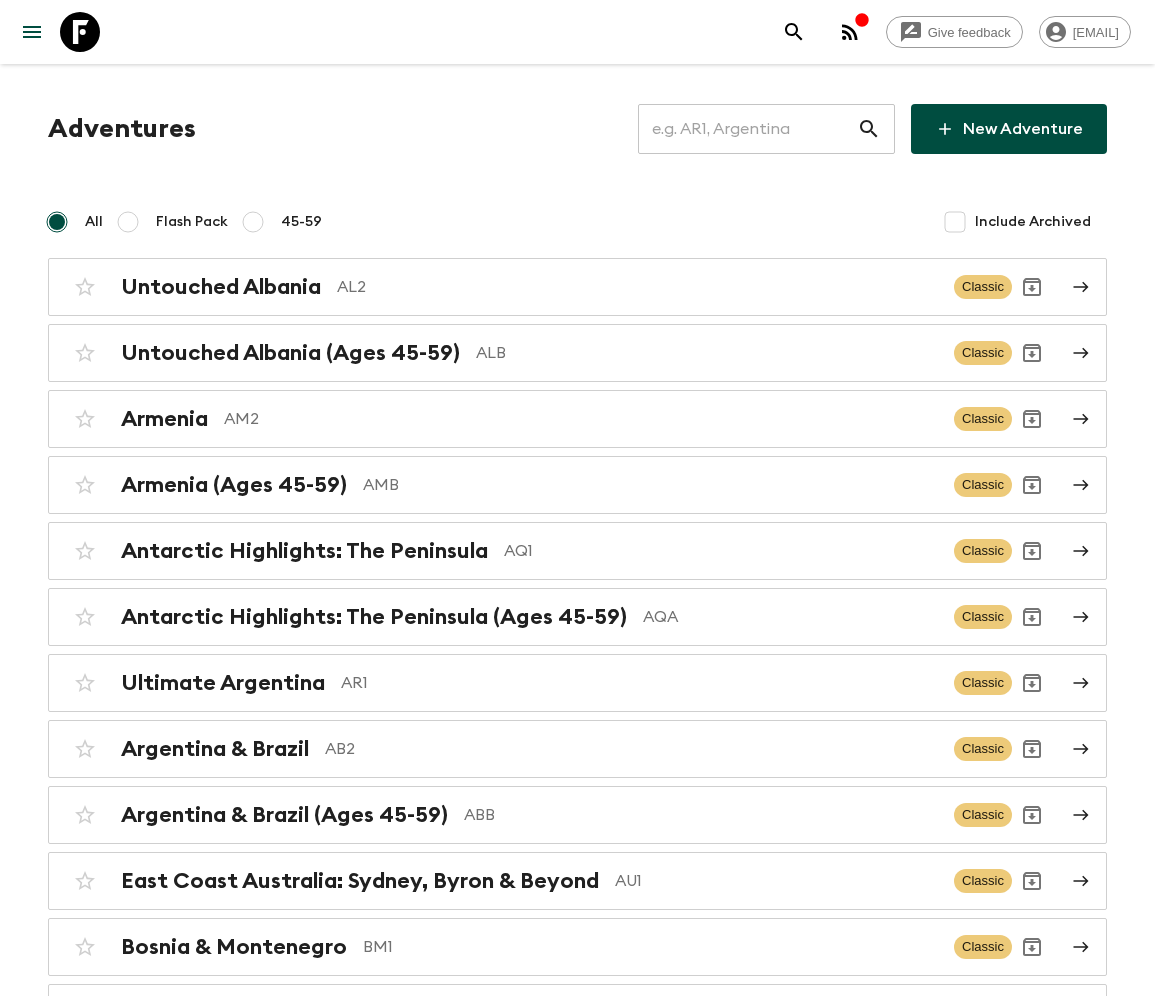 click at bounding box center (747, 129) 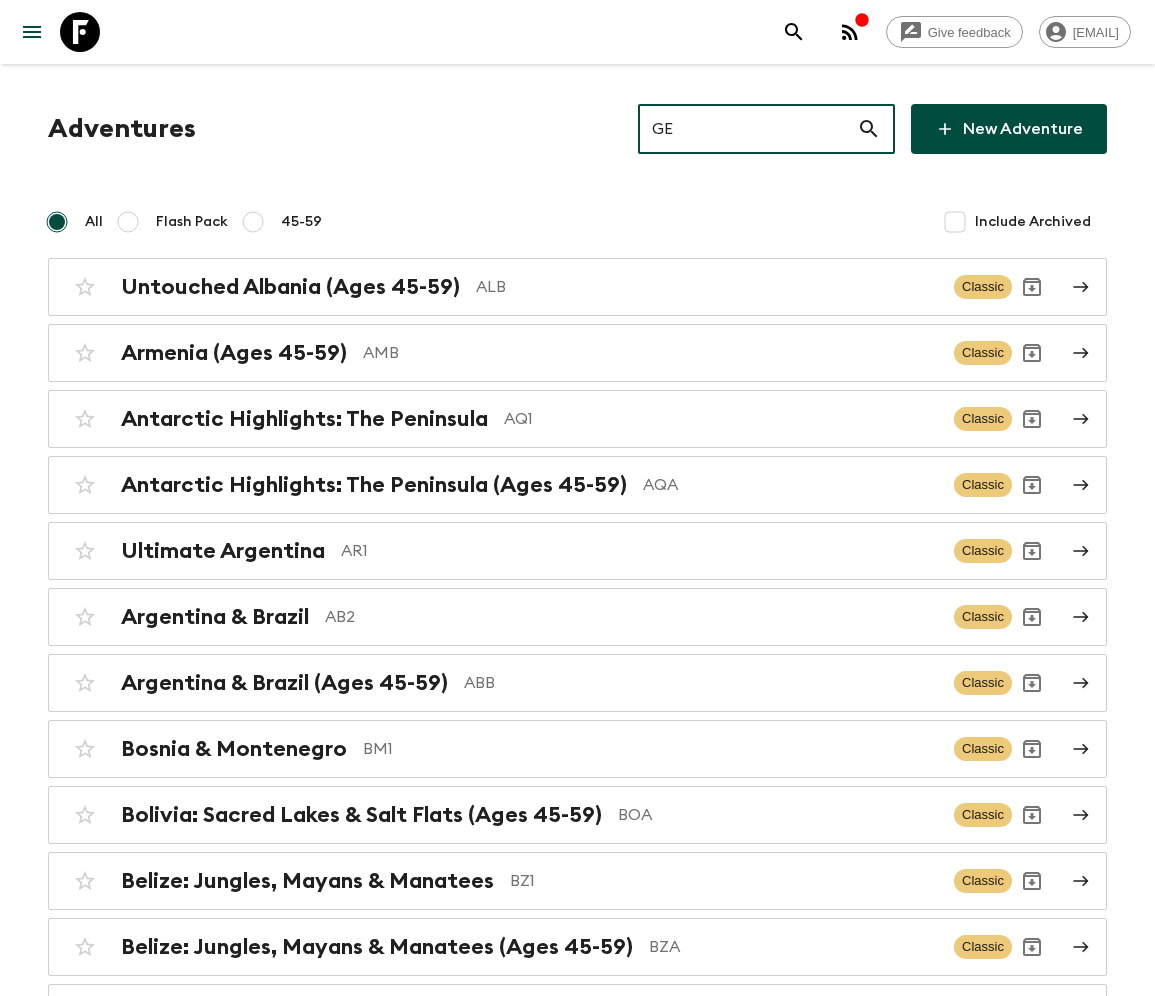 type on "GEA" 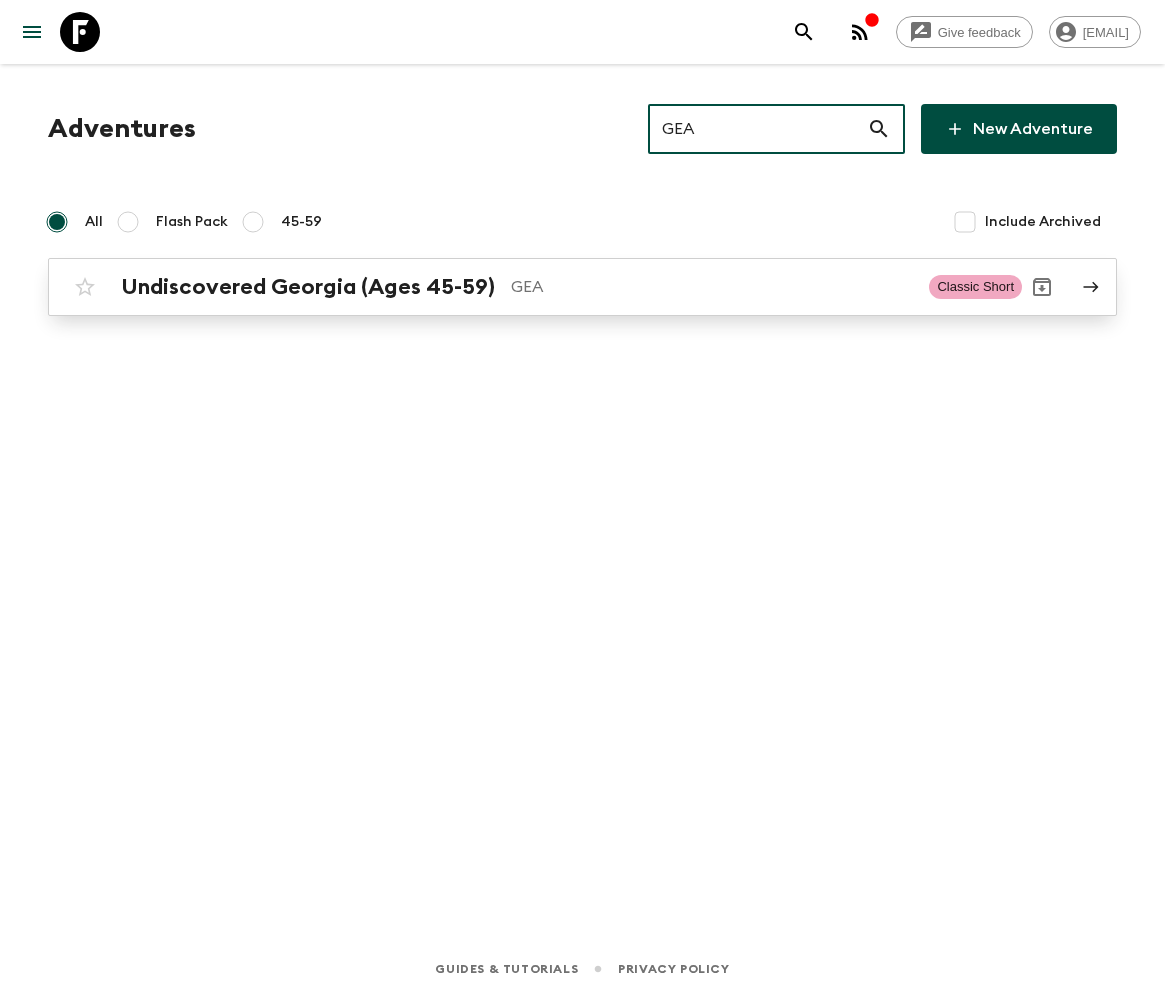 click on "Undiscovered Georgia (Ages 45-59)" at bounding box center (308, 287) 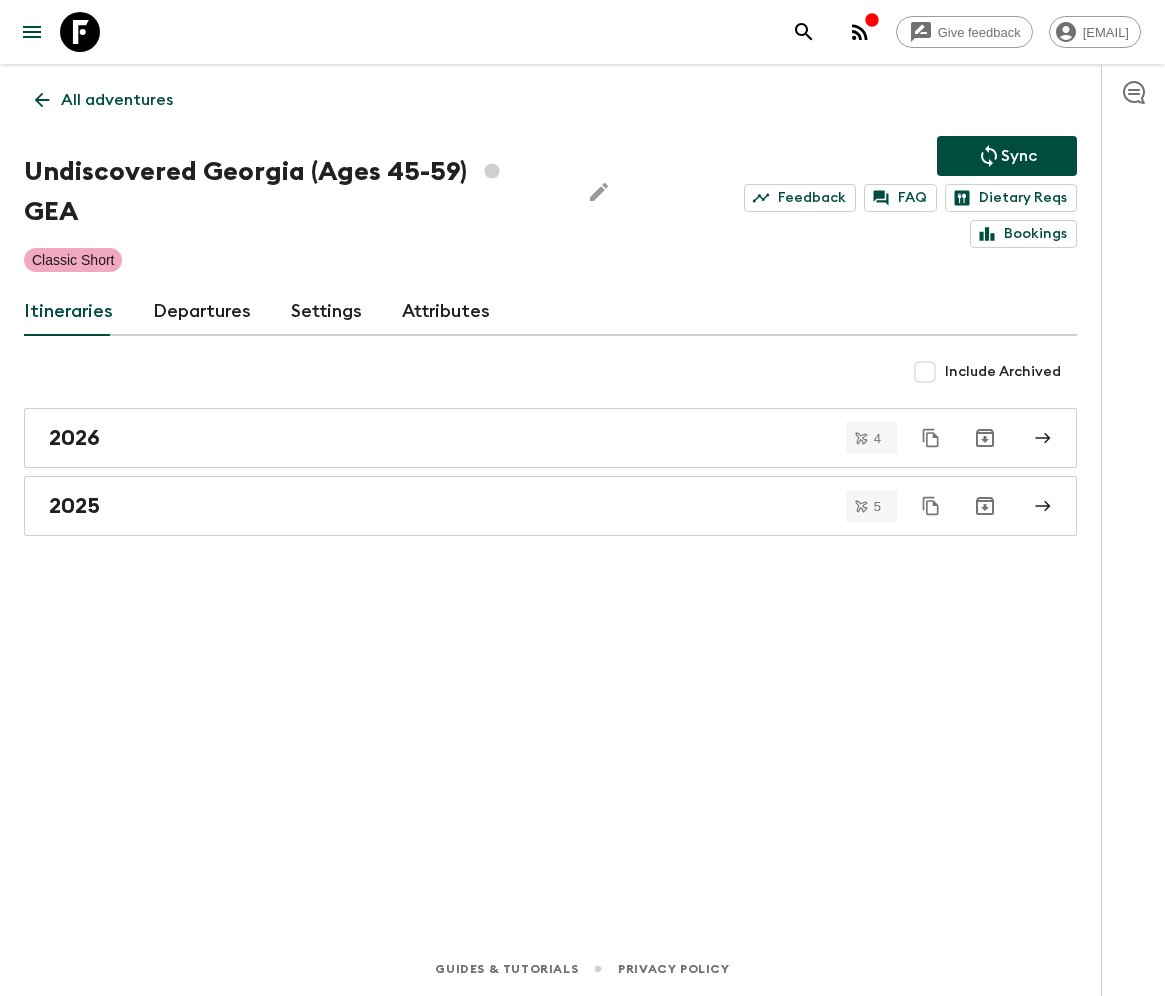 click on "Departures" at bounding box center (202, 312) 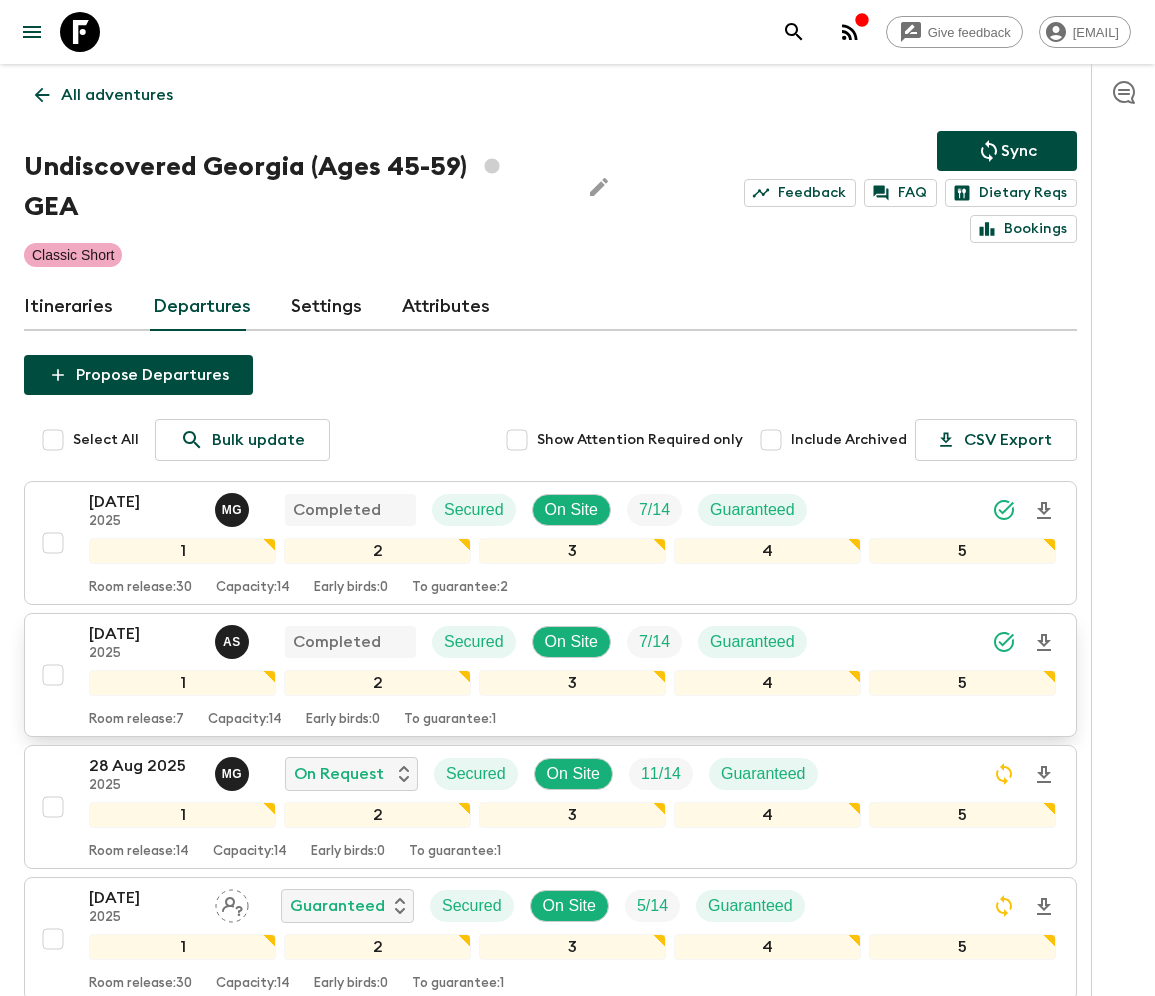 scroll, scrollTop: 245, scrollLeft: 0, axis: vertical 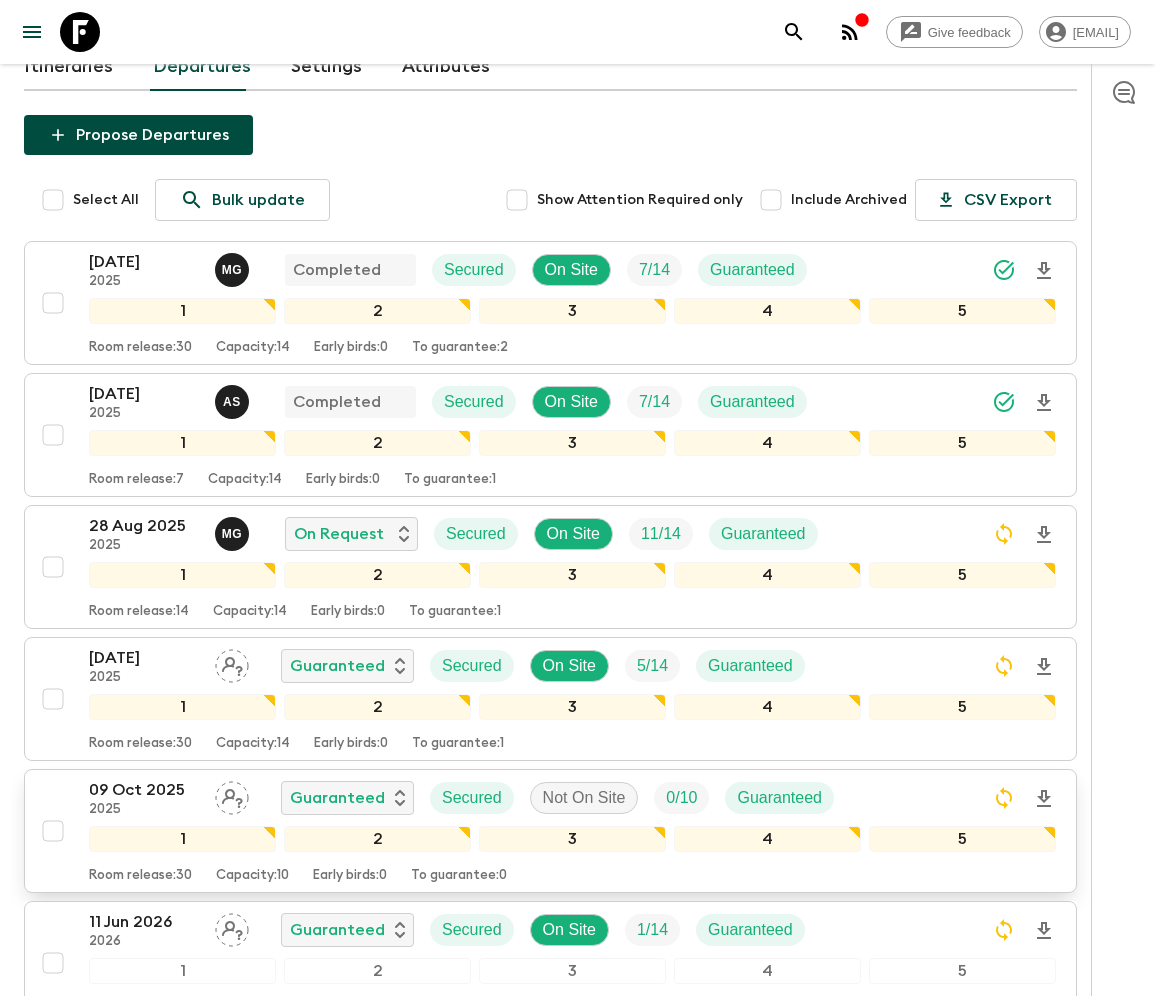 click at bounding box center [53, 831] 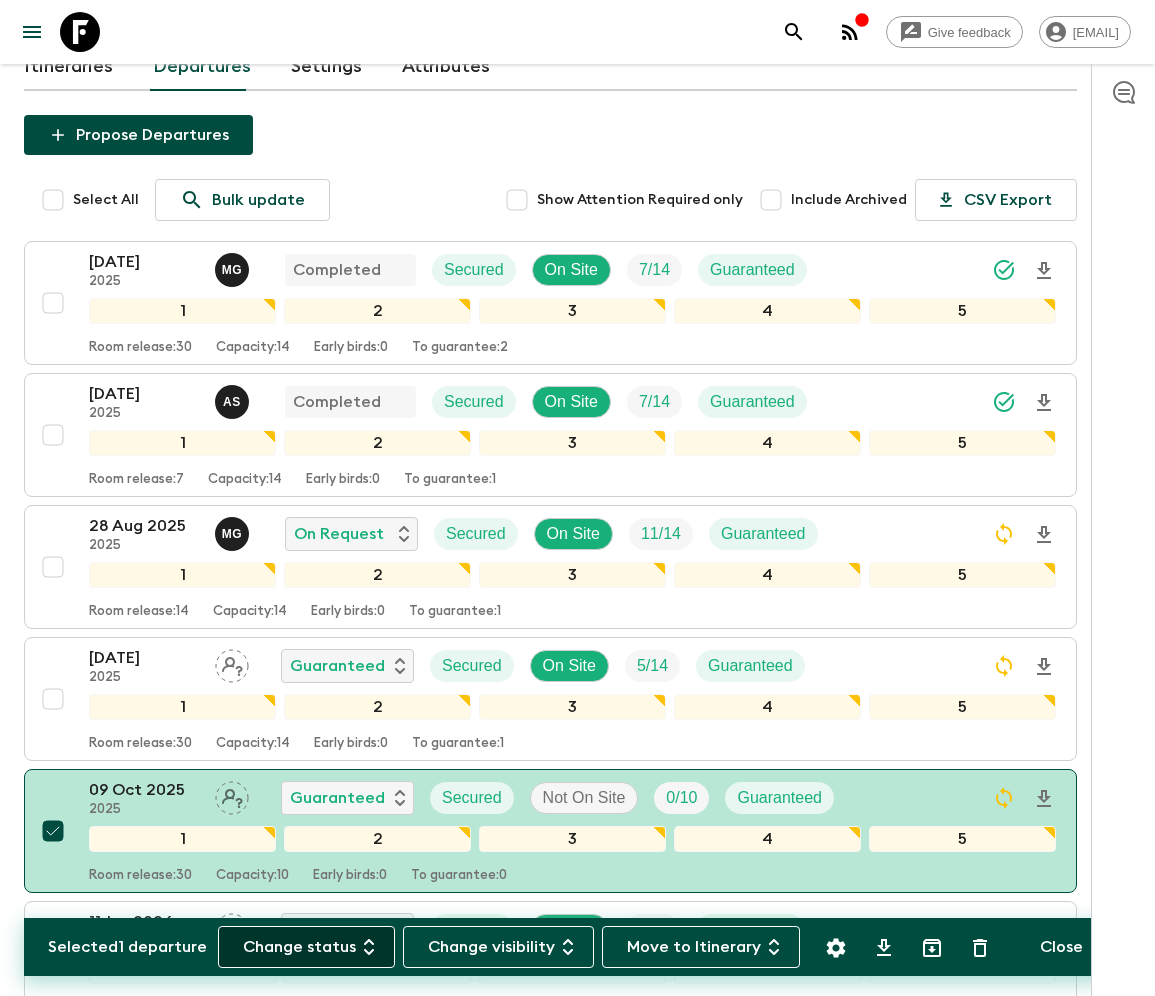 click on "Change status" at bounding box center [306, 947] 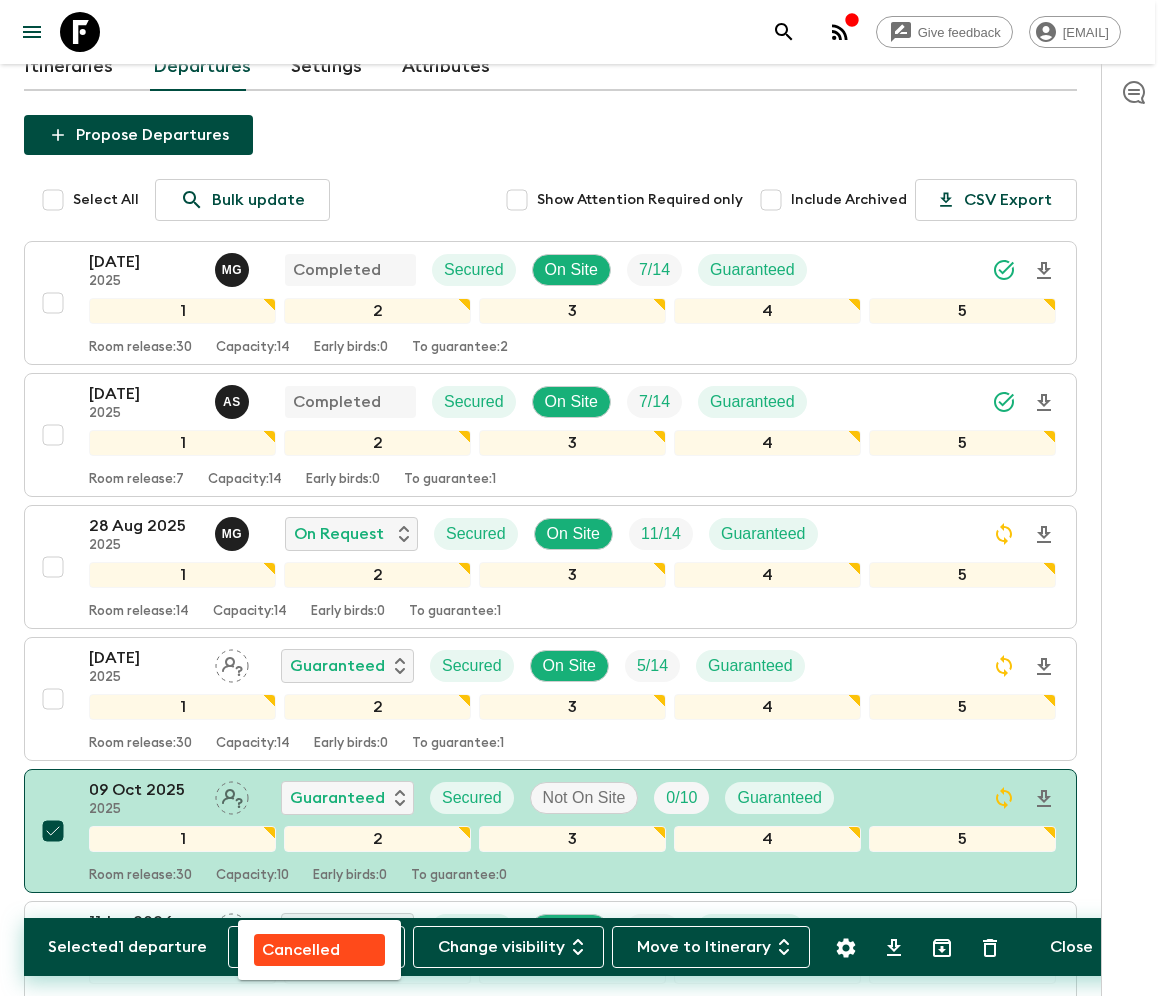 click on "Cancelled" at bounding box center (301, 950) 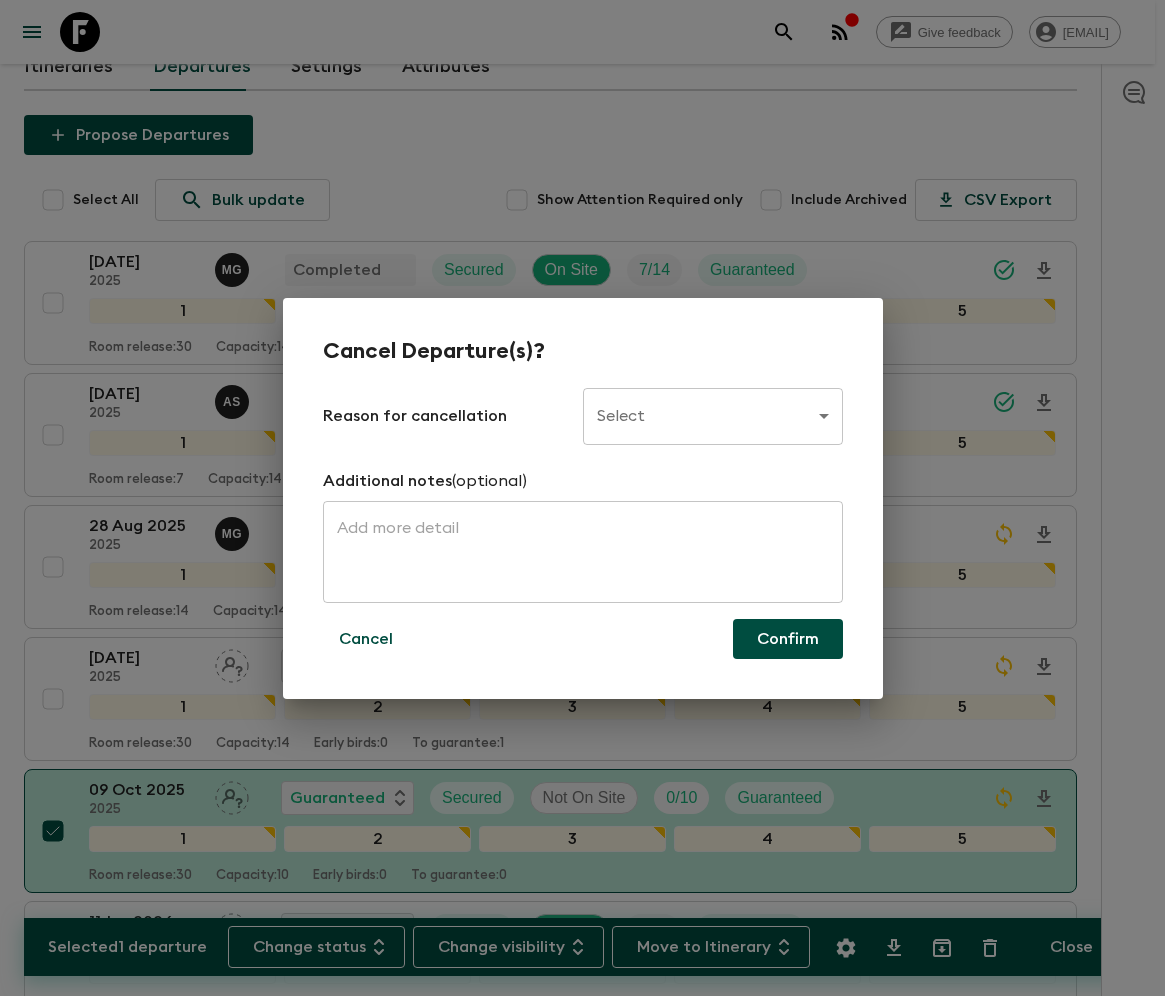 click on "Give feedback ellie.b@flashpack.com All adventures Undiscovered Georgia (Ages 45-59) GEA Sync Feedback FAQ Dietary Reqs Bookings Classic Short Itineraries Departures Settings Attributes Selected  1 departure Change status Change visibility Move to Itinerary Close Propose Departures Select All Bulk update Show Attention Required only Include Archived CSV Export 17 Jun 2025 2025 M G Completed Secured On Site 7 / 14 Guaranteed 1 2 3 4 5 Room release:  30 Capacity:  14 Early birds:  0 To guarantee:  2 10 Jul 2025 2025 A S Completed Secured On Site 7 / 14 Guaranteed 1 2 3 4 5 Room release:  7 Capacity:  14 Early birds:  0 To guarantee:  1 28 Aug 2025 2025 M G On Request Secured On Site 11 / 14 Guaranteed 1 2 3 4 5 Room release:  14 Capacity:  14 Early birds:  0 To guarantee:  1 18 Sep 2025 2025 Guaranteed Secured On Site 5 / 14 Guaranteed 1 2 3 4 5 Room release:  30 Capacity:  14 Early birds:  0 To guarantee:  1 09 Oct 2025 2025 Guaranteed Secured Not On Site 0 / 10 Guaranteed 1 2 3 4 5 Room release:  30 10" at bounding box center [582, 679] 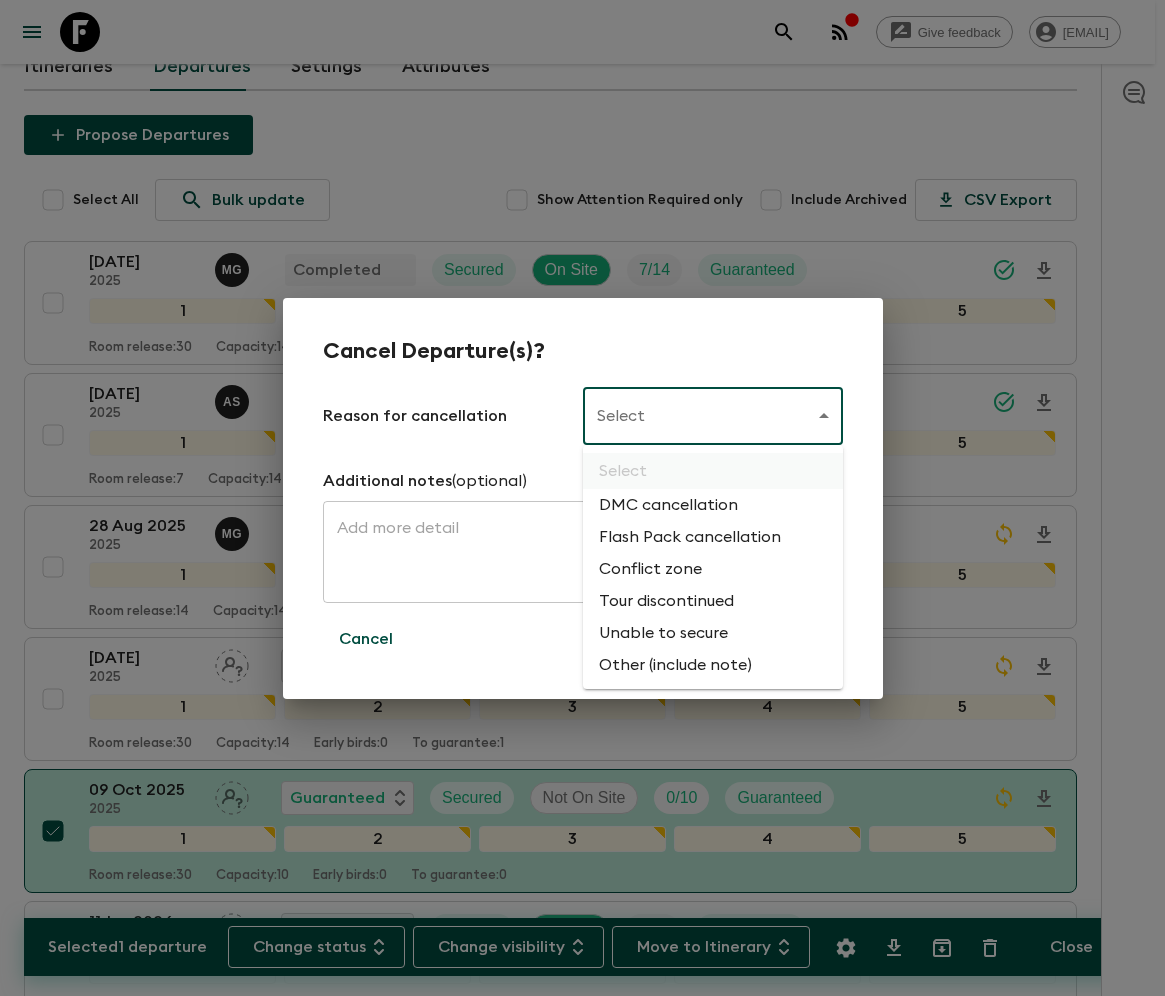click on "Flash Pack cancellation" at bounding box center (713, 537) 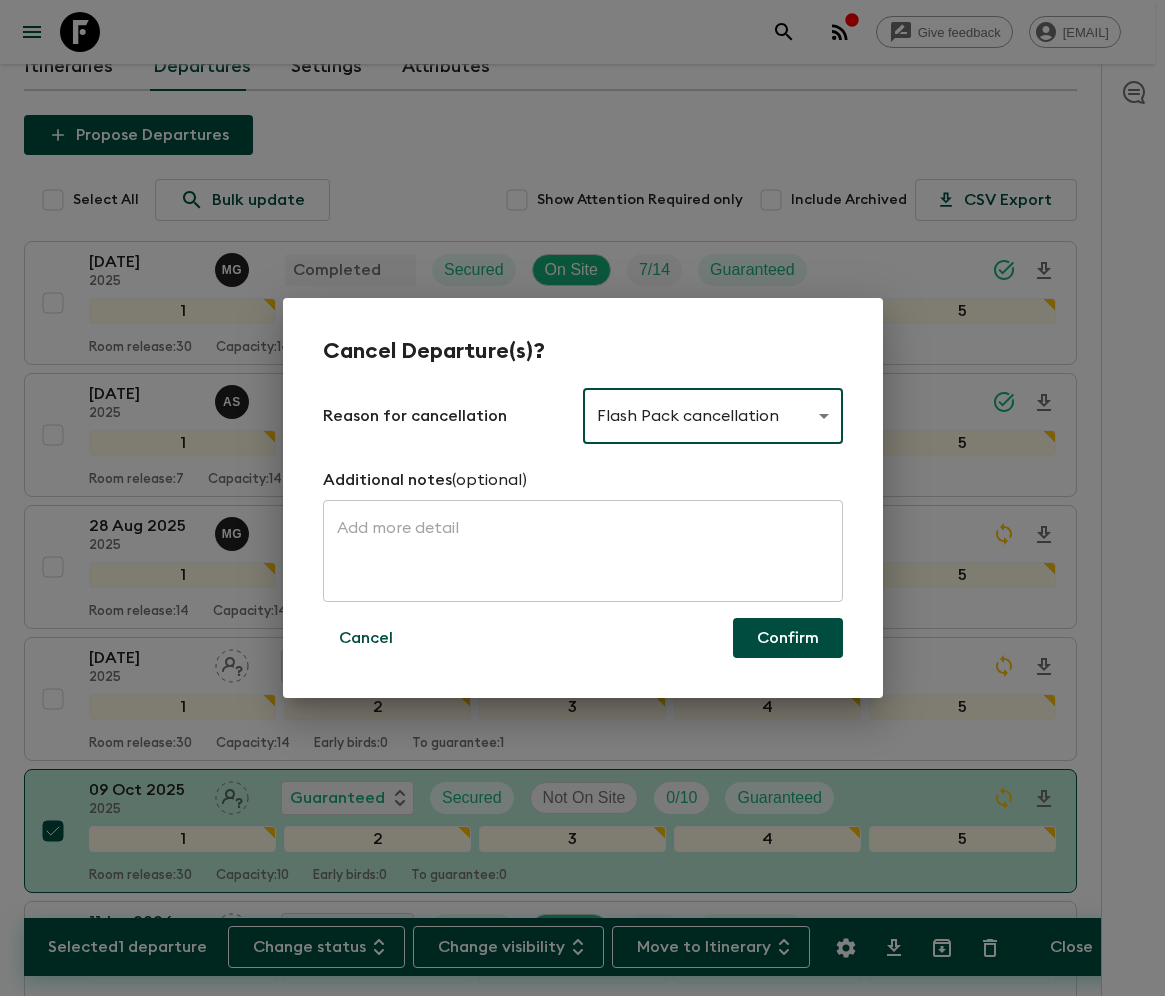 click on "Confirm" at bounding box center [788, 638] 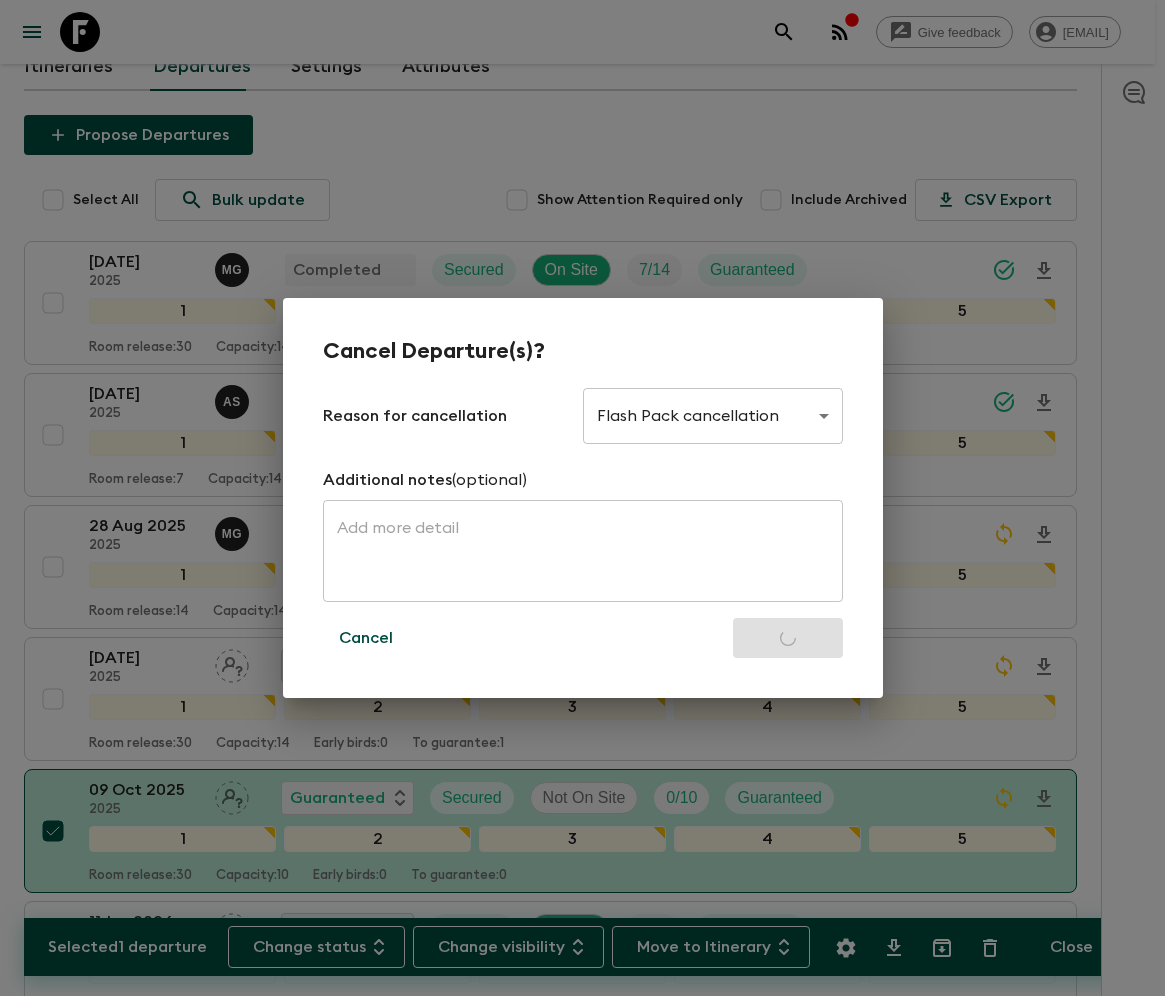 checkbox on "false" 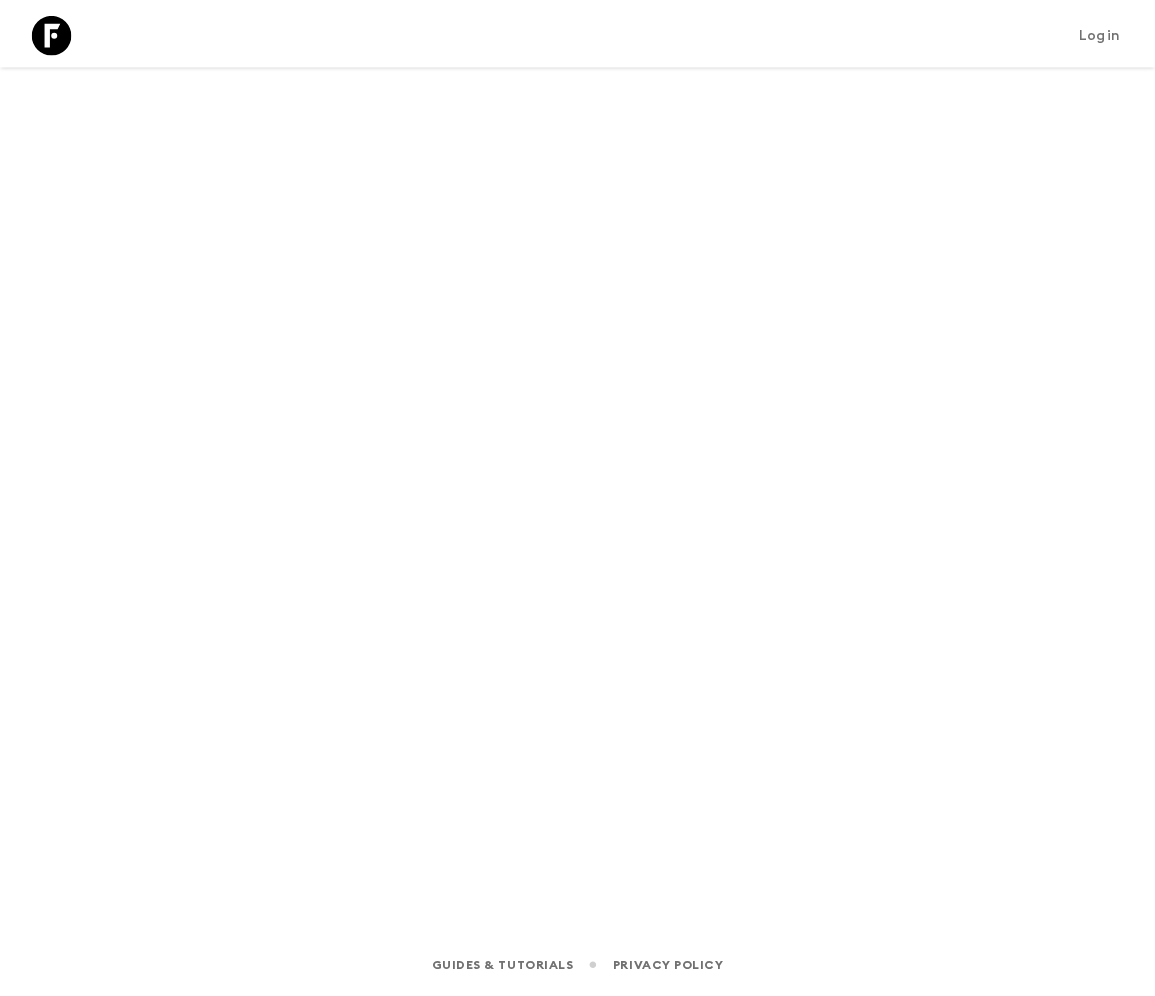 scroll, scrollTop: 0, scrollLeft: 0, axis: both 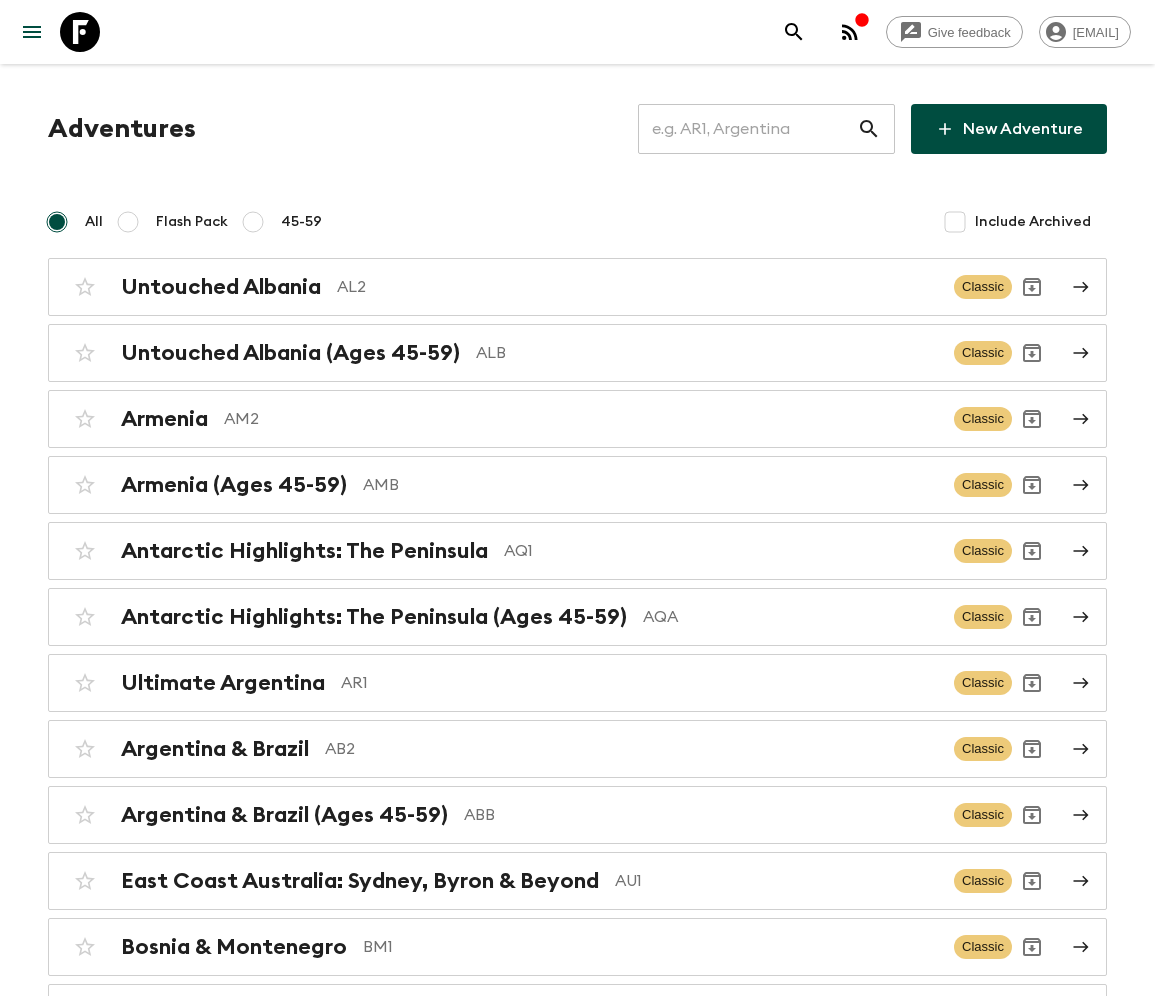 click at bounding box center [747, 129] 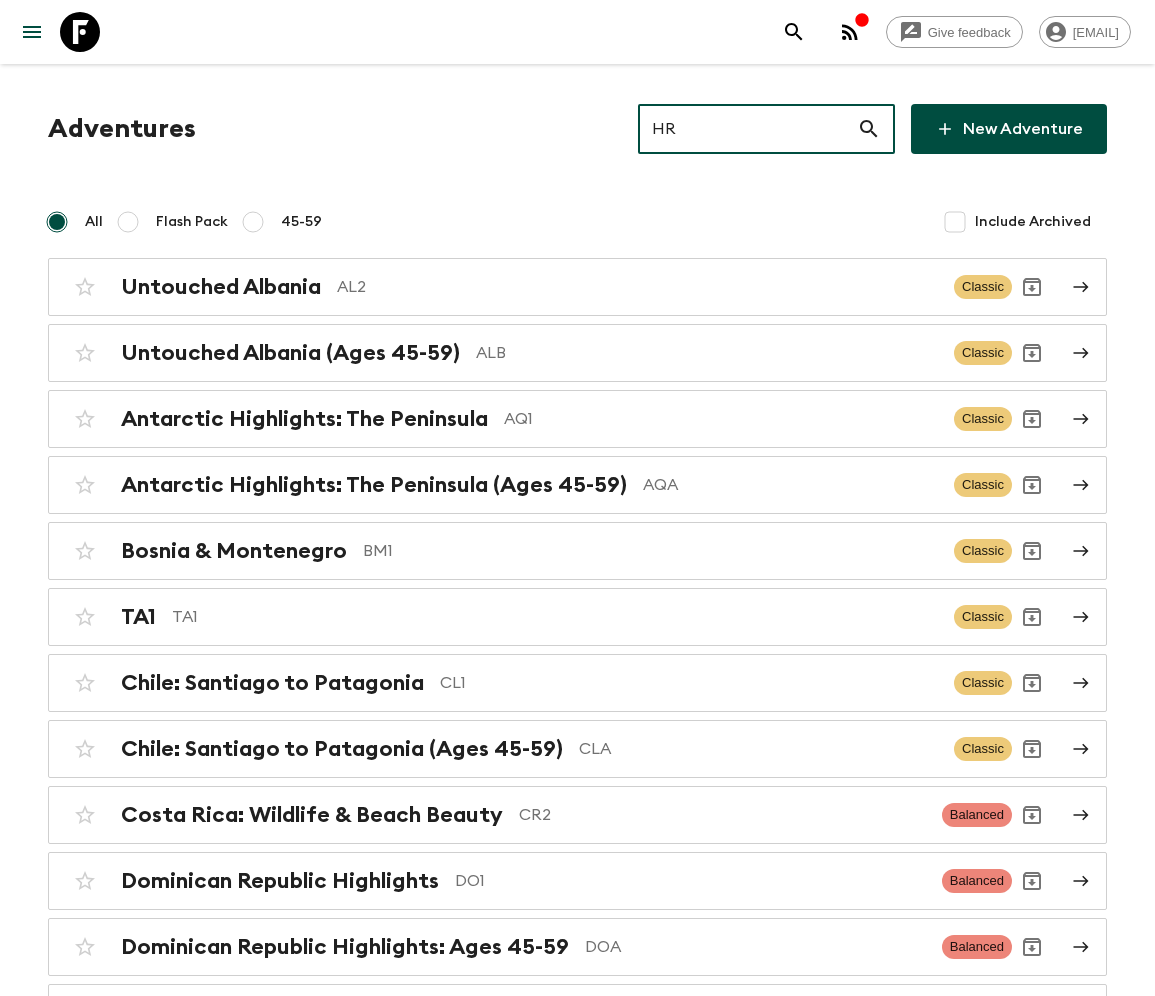 type on "HR1" 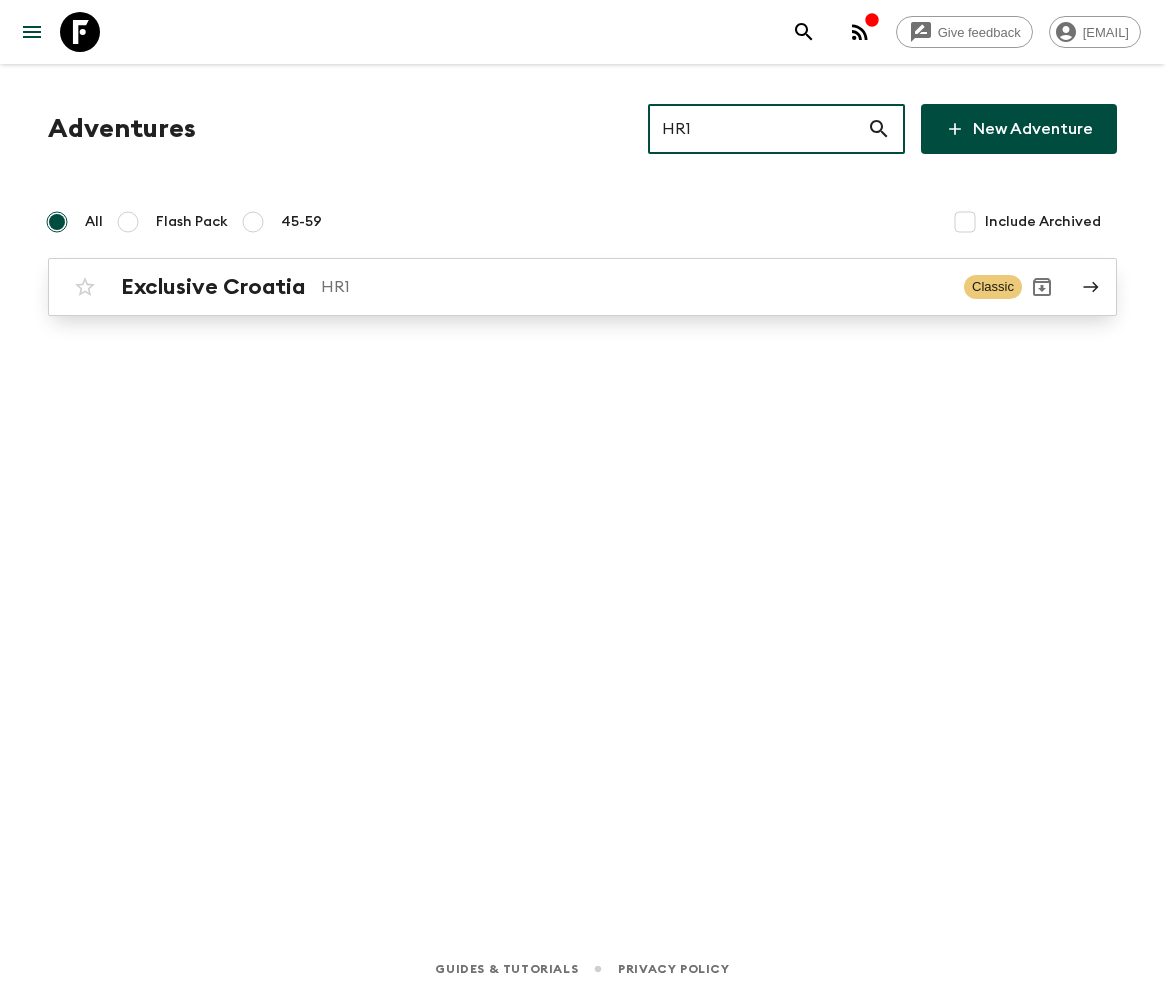 click on "Exclusive Croatia" at bounding box center (213, 287) 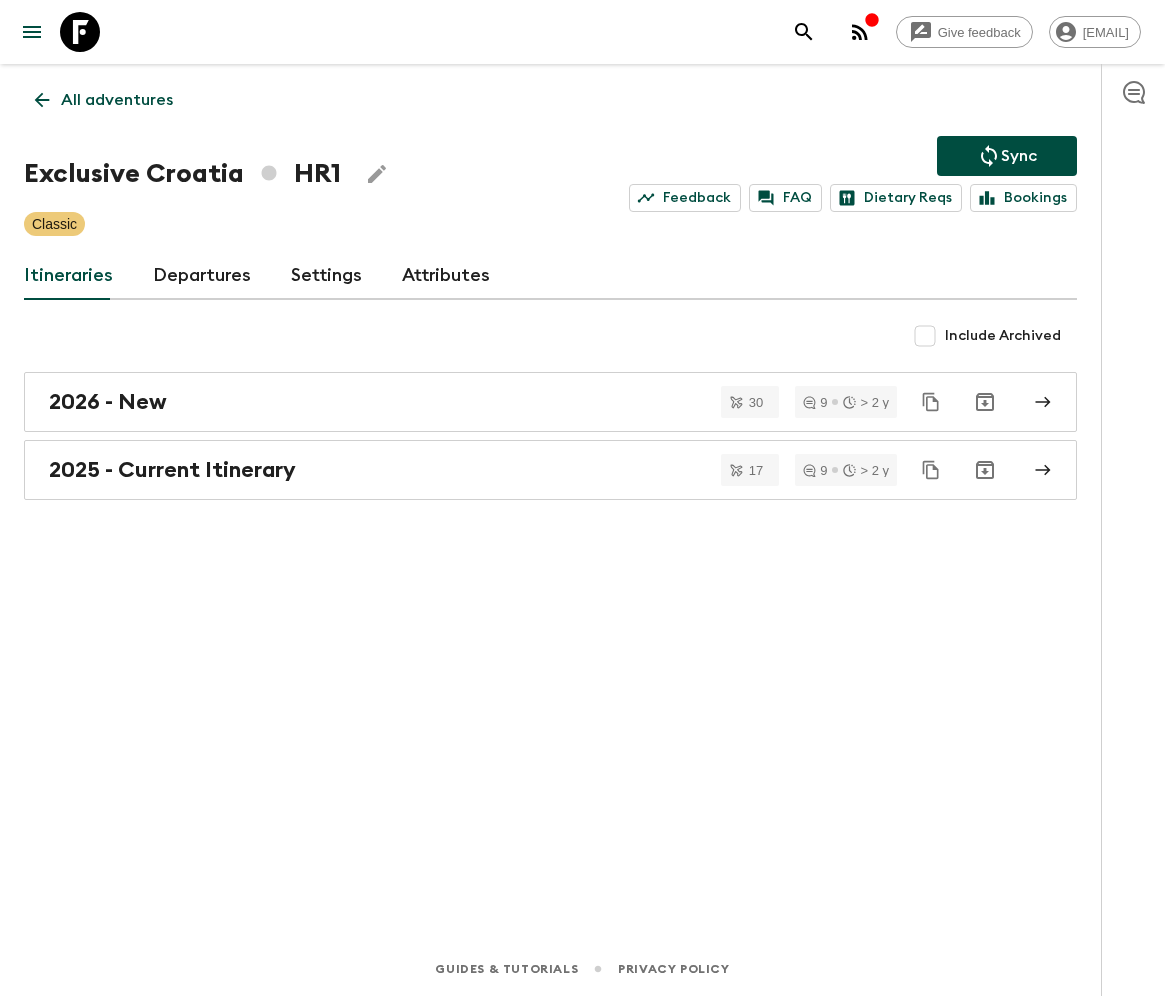 click on "Departures" at bounding box center (202, 276) 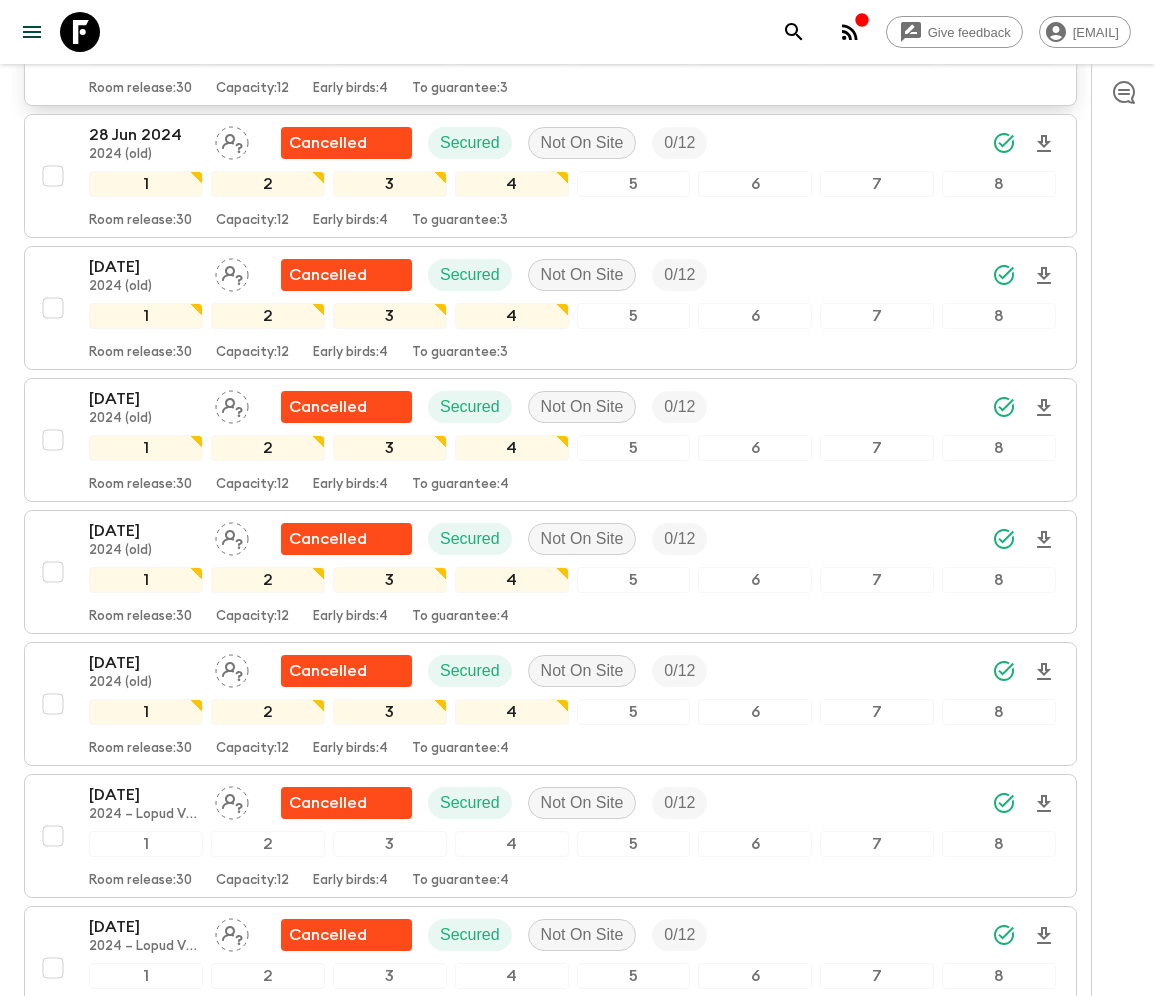 scroll, scrollTop: 5451, scrollLeft: 0, axis: vertical 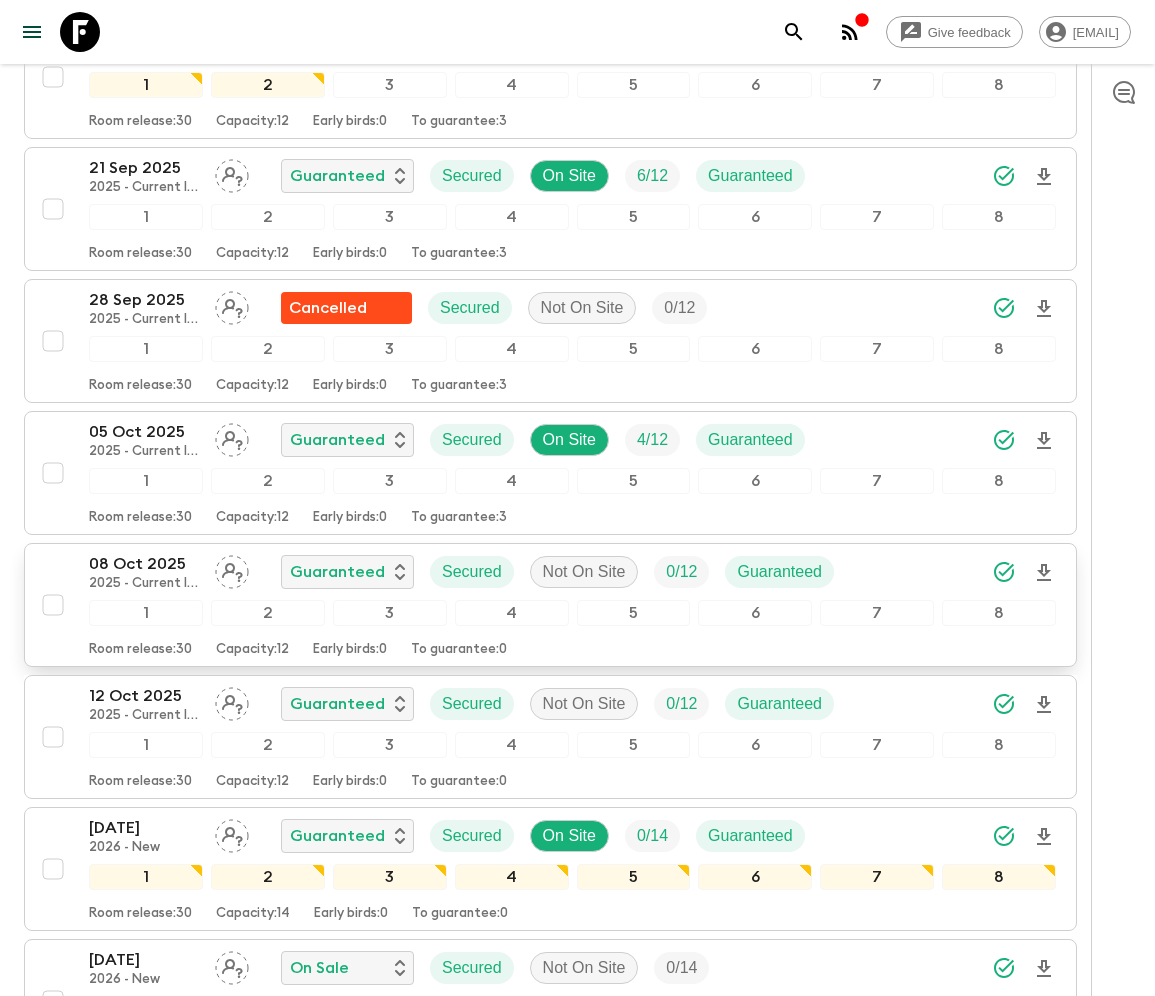 click on "08 Oct 2025 2025 - Current Itinerary Guaranteed Secured Not On Site 0 / 12 Guaranteed 1 2 3 4 5 6 7 8 Room release:  30 Capacity:  12 Early birds:  0 To guarantee:  0" at bounding box center (544, 605) 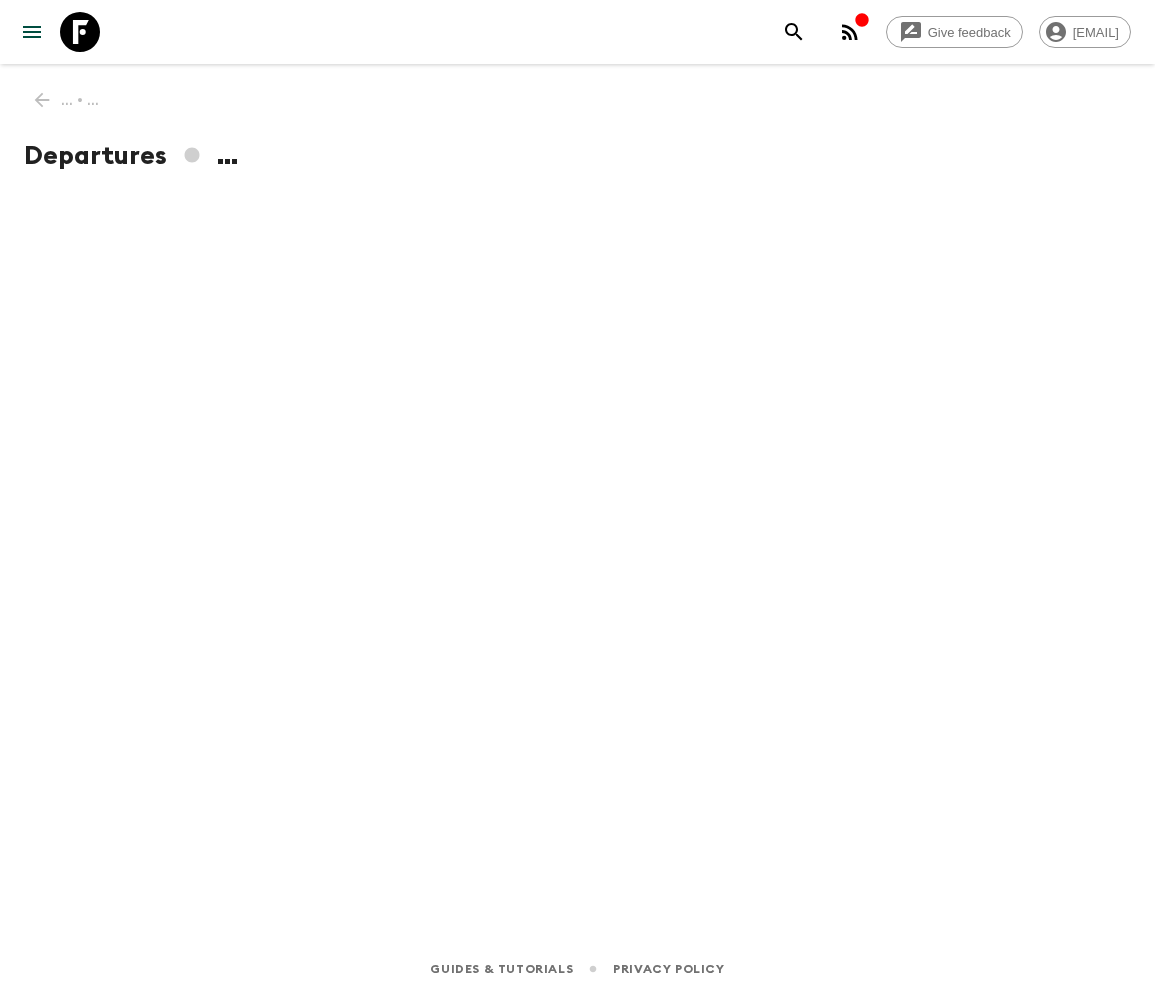 scroll, scrollTop: 0, scrollLeft: 0, axis: both 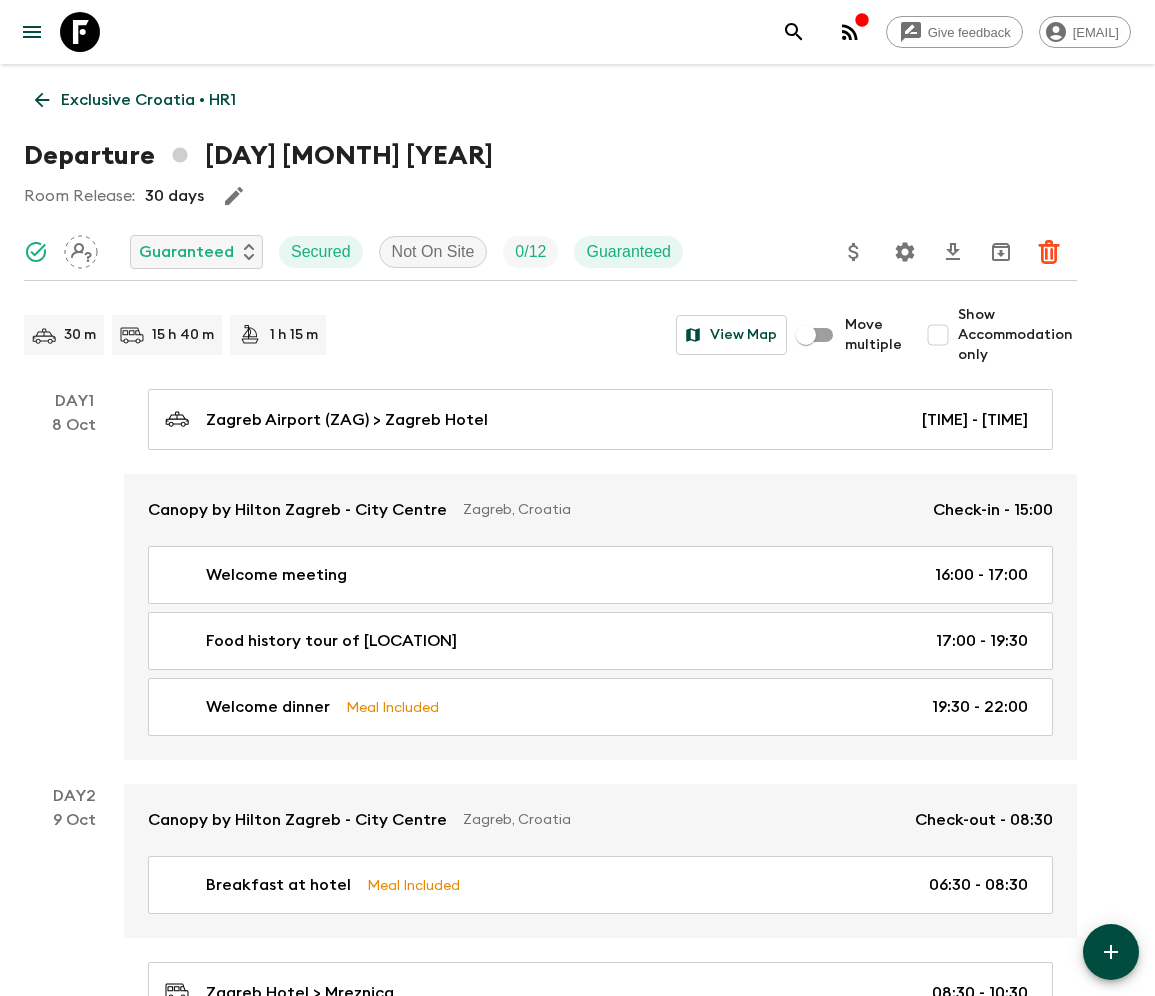 click 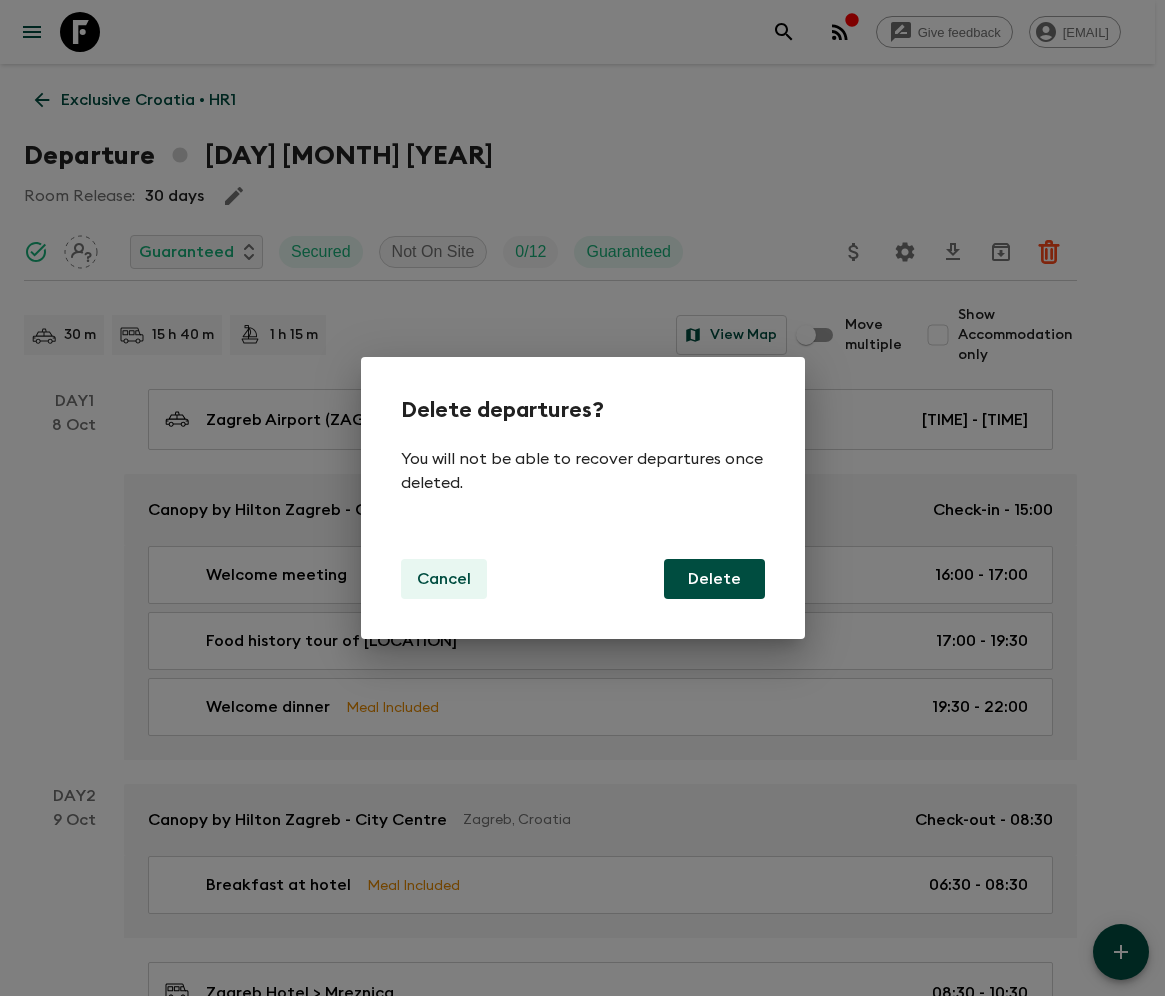 click on "Cancel" at bounding box center [444, 579] 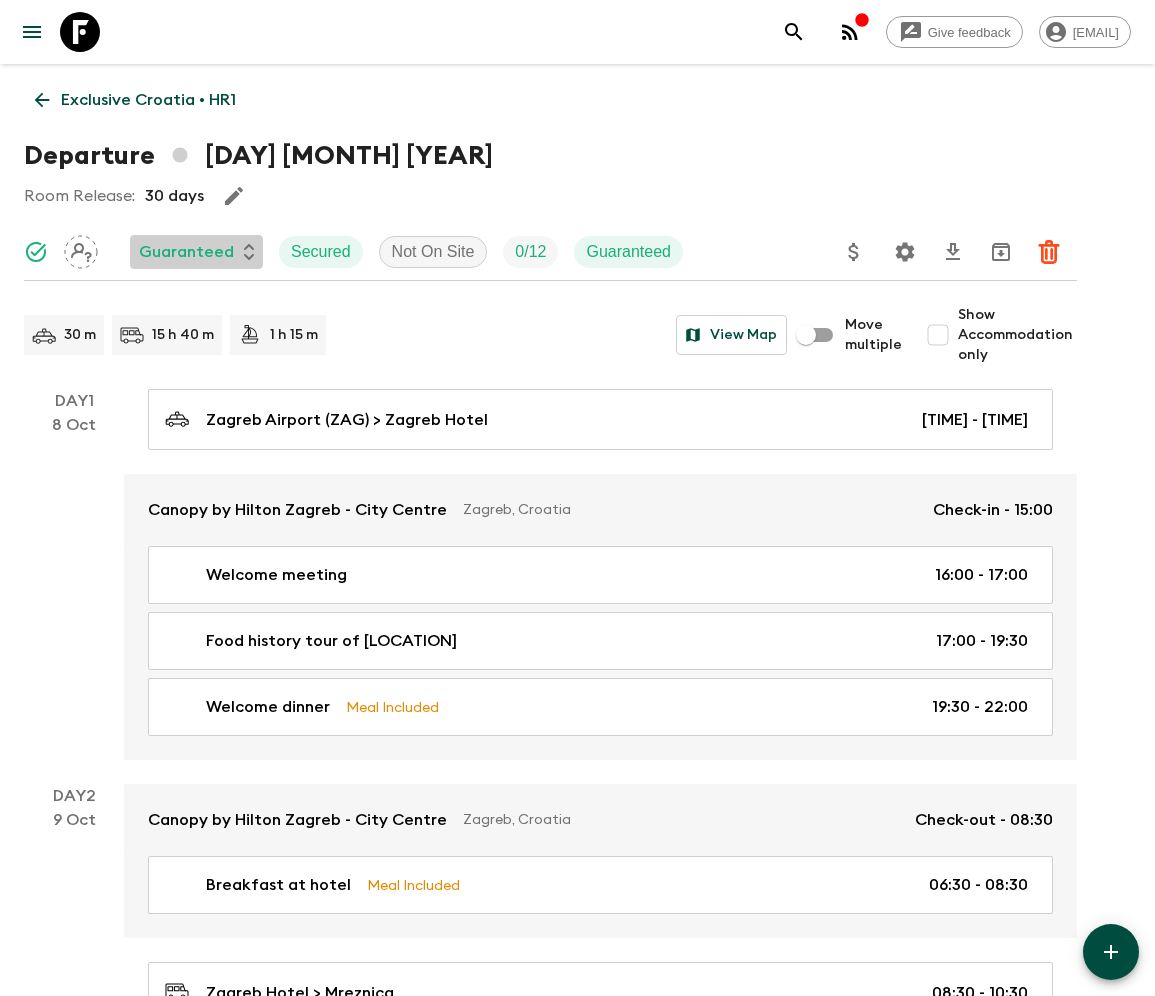 click on "Guaranteed" at bounding box center (186, 252) 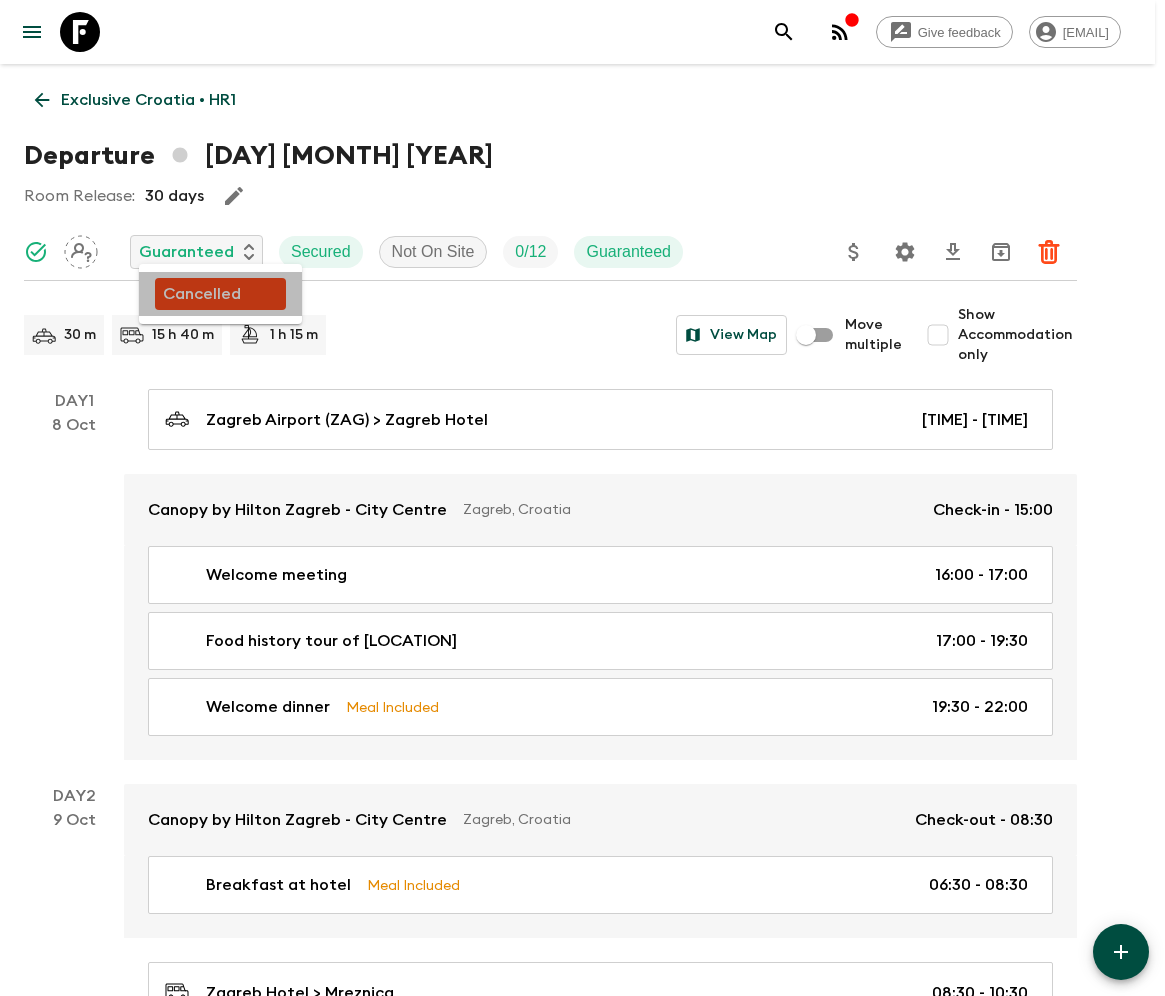 click on "Cancelled" at bounding box center [202, 294] 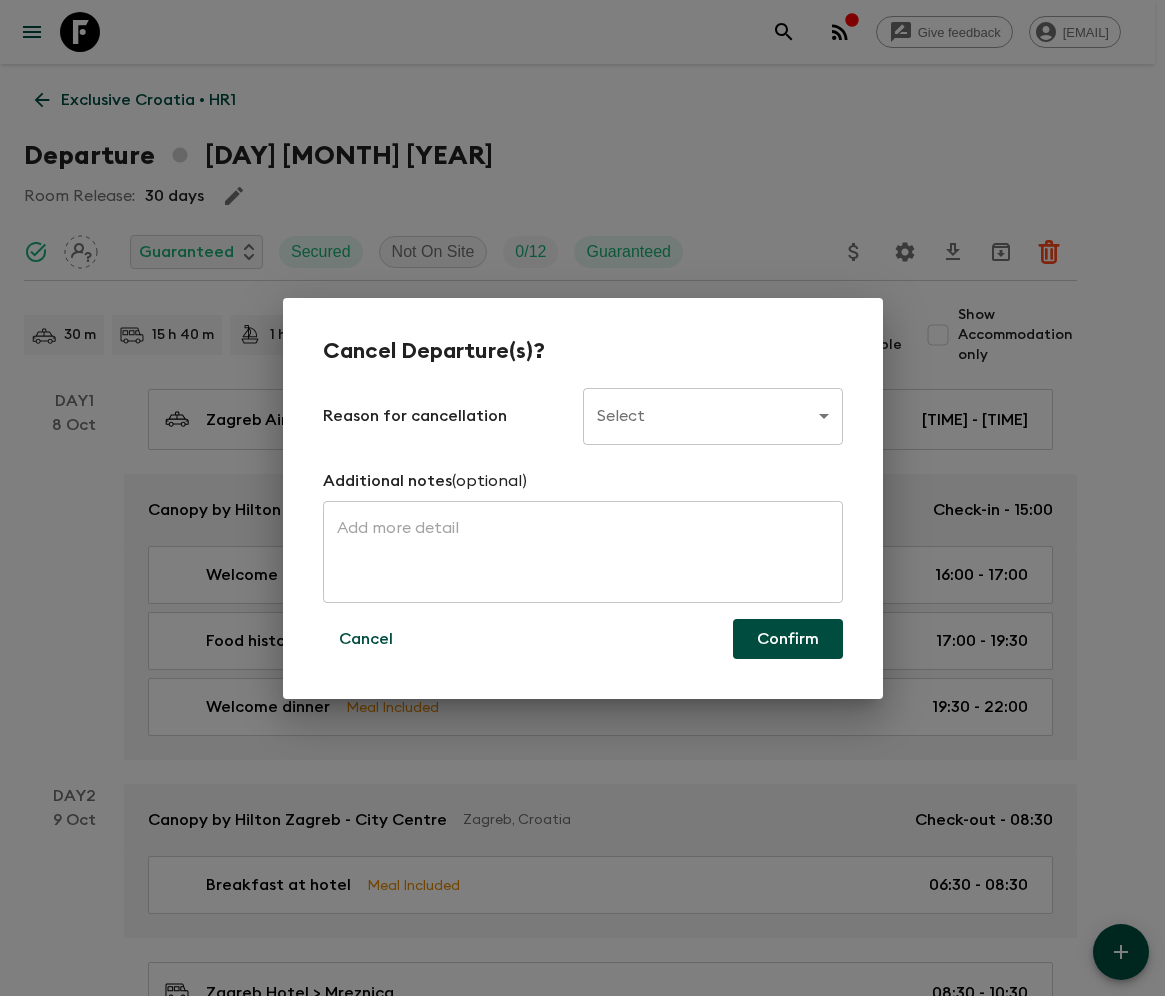 click on "Give feedback ellie.b@flashpack.com Exclusive Croatia • HR1 Departure 8th October 2025 Room Release: 30 days Guaranteed Secured Not On Site 0 / 12 Guaranteed 30 m 15 h 40 m 1 h 15 m View Map Move multiple Show Accommodation only Day  1 8 Oct Zagreb Airport (ZAG) > Zagreb Hotel 14:30 - 15:00 Canopy by Hilton Zagreb - City Centre Zagreb, Croatia Check-in - 15:00 Welcome meeting  16:00 - 17:00 Food history tour of Zagreb 17:00 - 19:30 Welcome dinner Meal Included 19:30 - 22:00 Day  2 9 Oct Canopy by Hilton Zagreb - City Centre Zagreb, Croatia Check-out - 08:30 Breakfast at hotel Meal Included 06:30 - 08:30 Zagreb Hotel > Mreznica 08:30 - 10:30 Kayak tour in Mreznica  10:30 - 14:40 Mreznica > Rastoke 14:40 - 15:00 Lunch at Restaurant Petro in Rastoke Meal Included 15:00 - 17:00 Rastoke > Plitvice Hotel 17:00 - 17:50 Lyra Hotel Plitvice Licko Petrovo Selo, Croatia Check-in - 17:50 Free time 17:50 - 23:59 Day  3 10 Oct Lyra Hotel Plitvice Licko Petrovo Selo, Croatia Check-out - 08:30 Breakfast at hotel Day" at bounding box center (582, 2523) 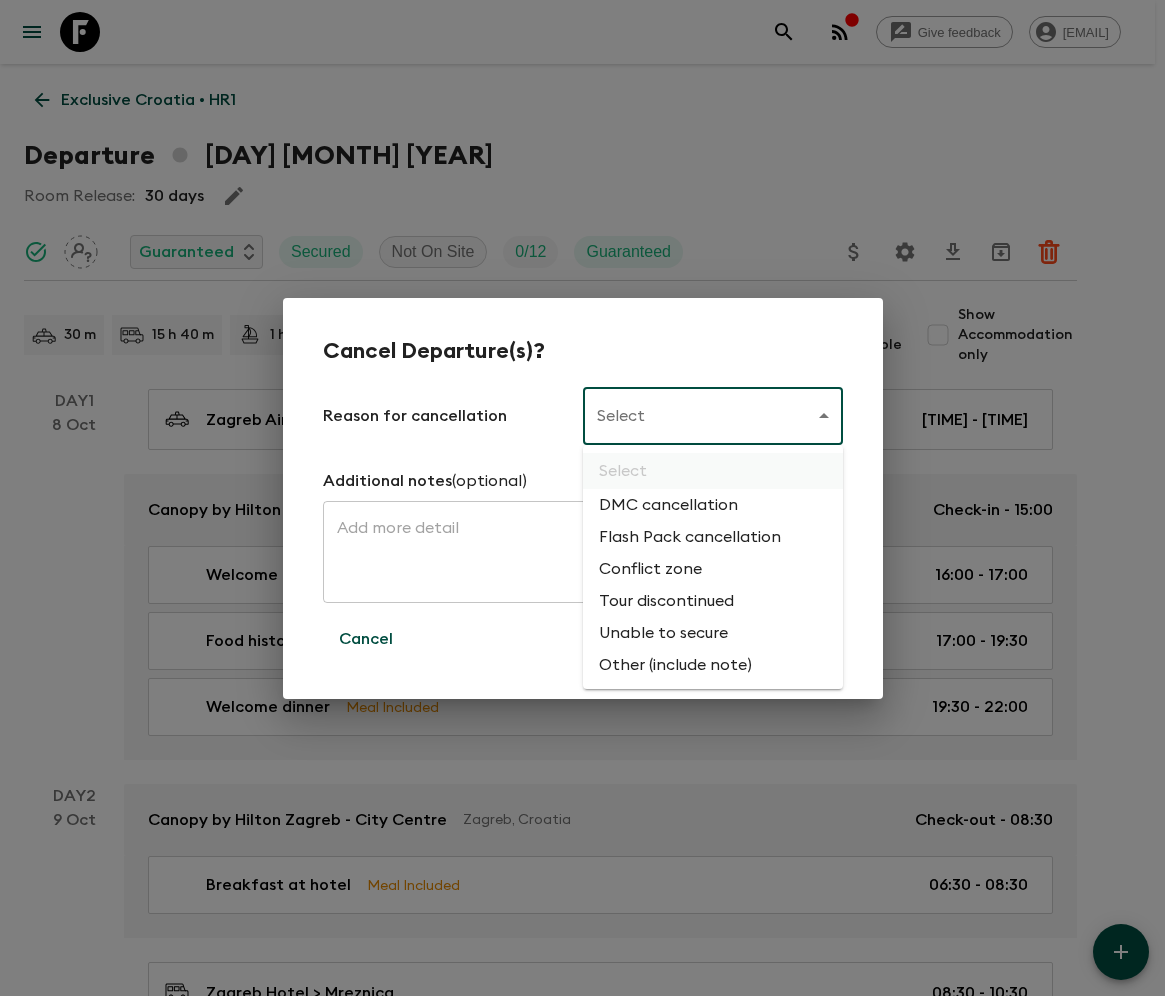 click on "Flash Pack cancellation" at bounding box center (713, 537) 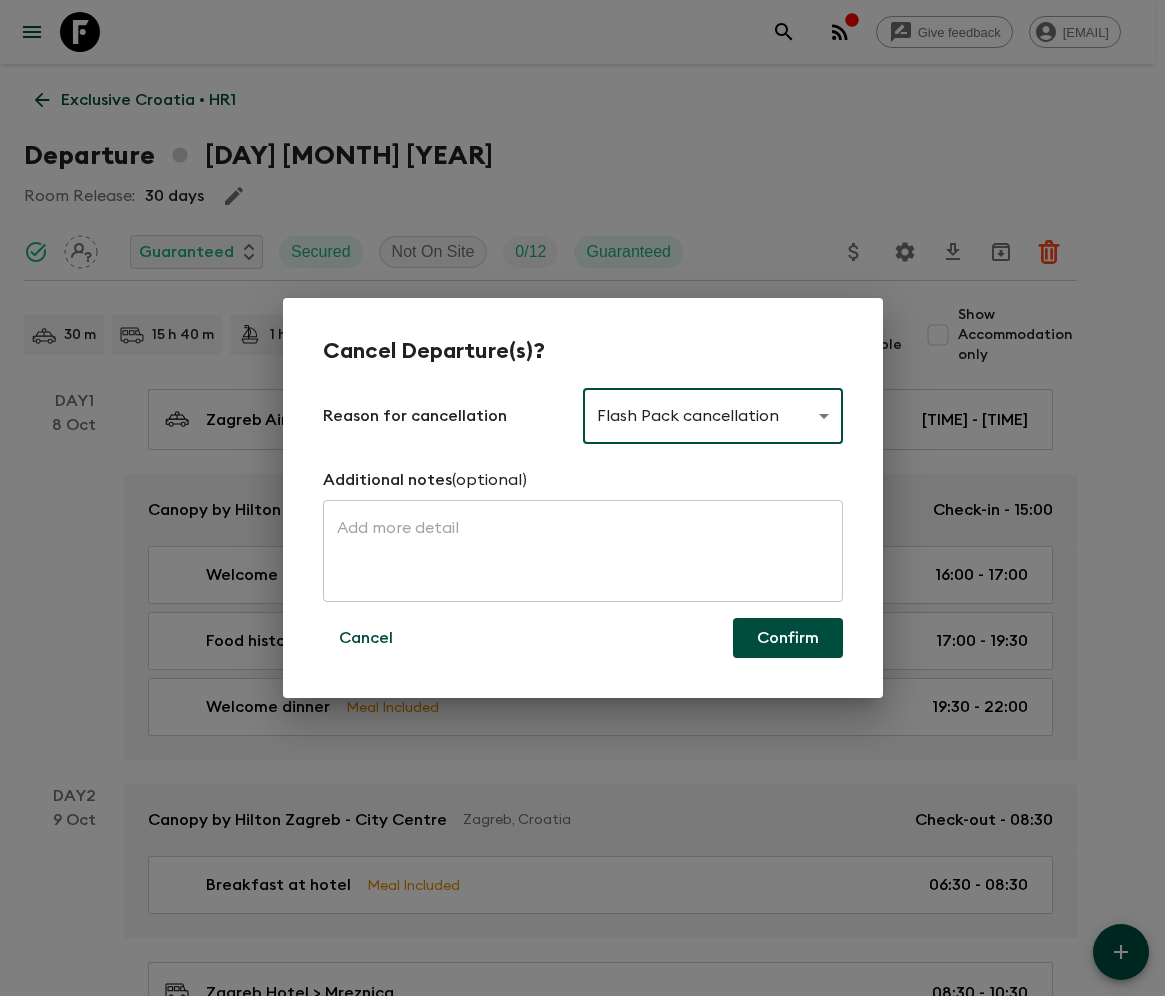 click on "Confirm" at bounding box center (788, 638) 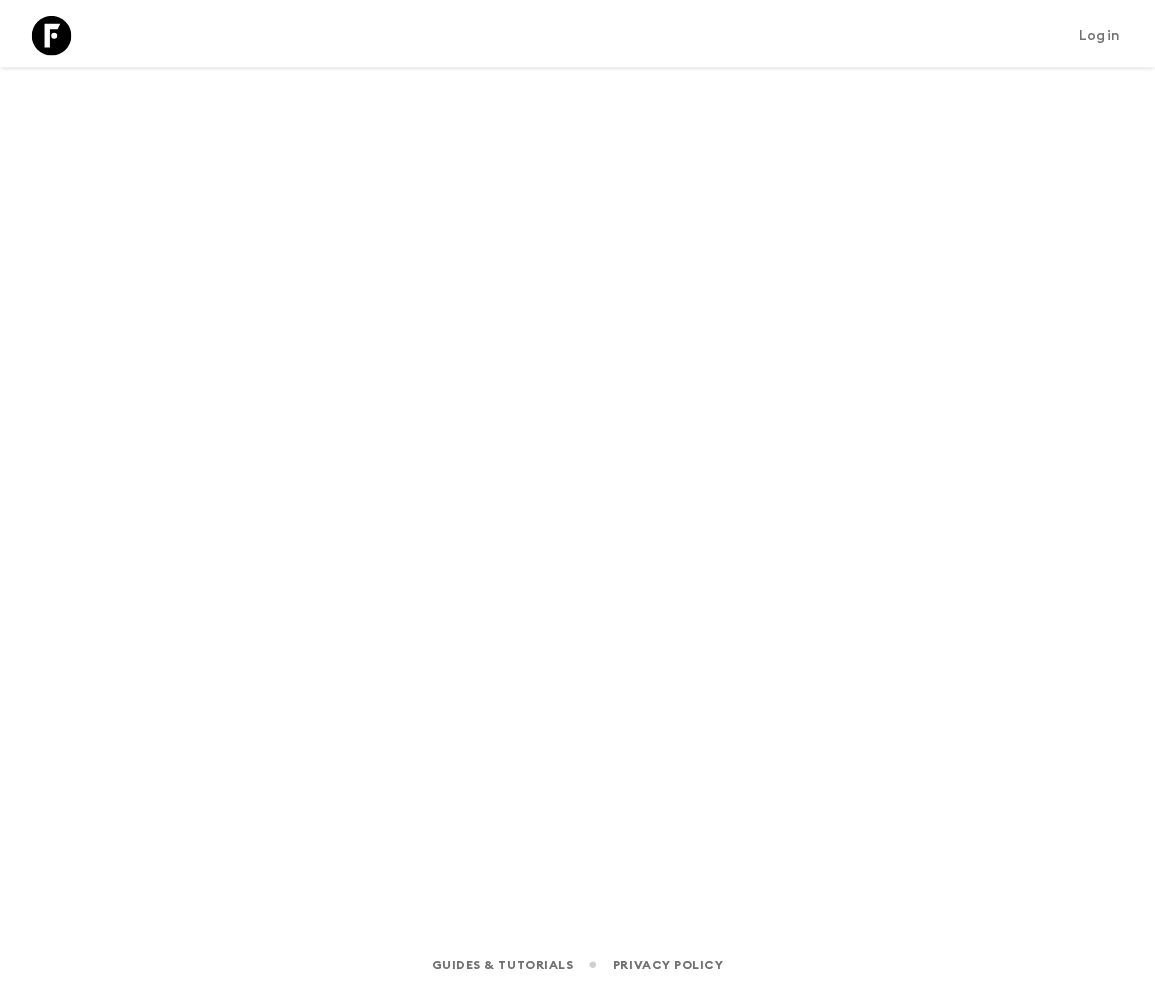scroll, scrollTop: 0, scrollLeft: 0, axis: both 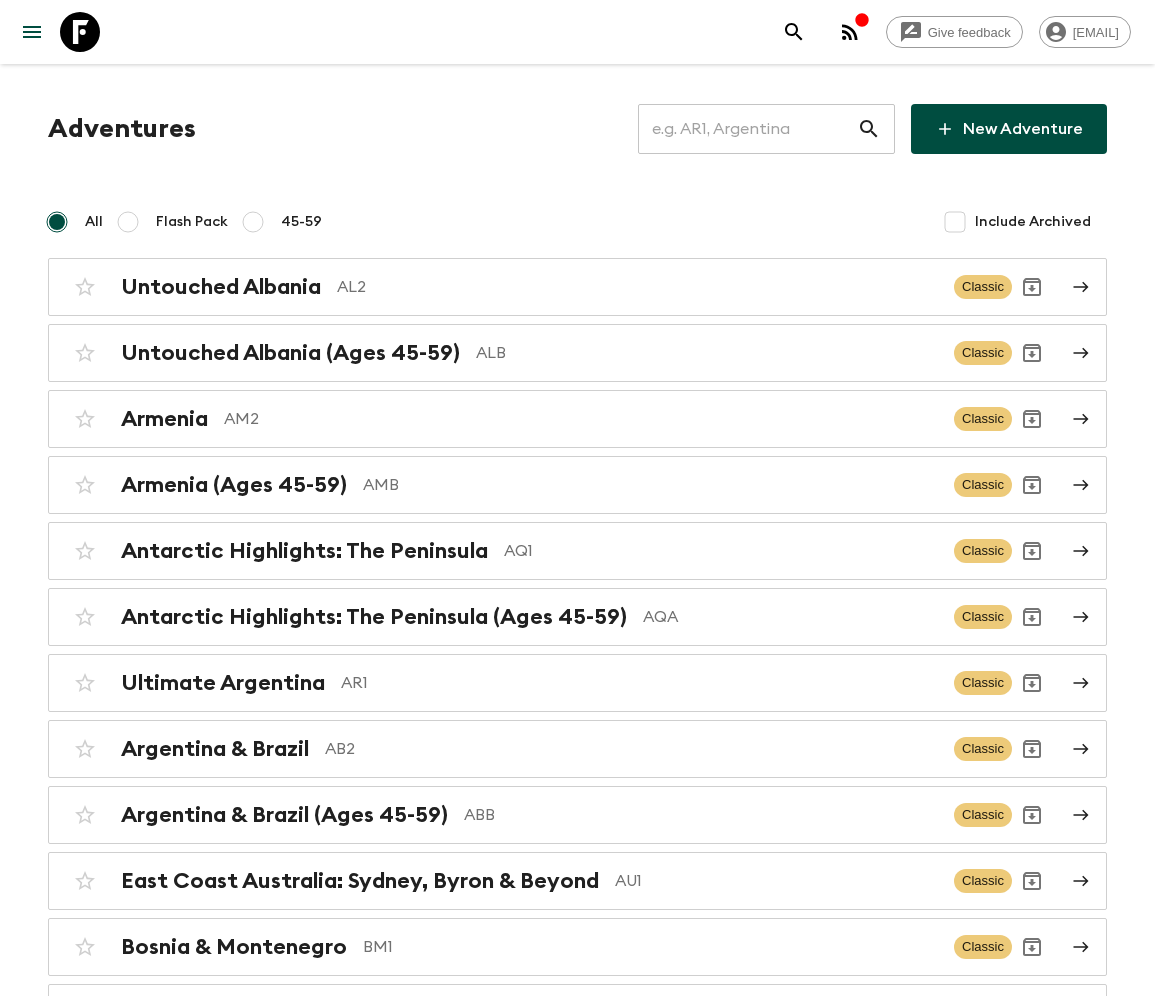 click at bounding box center [747, 129] 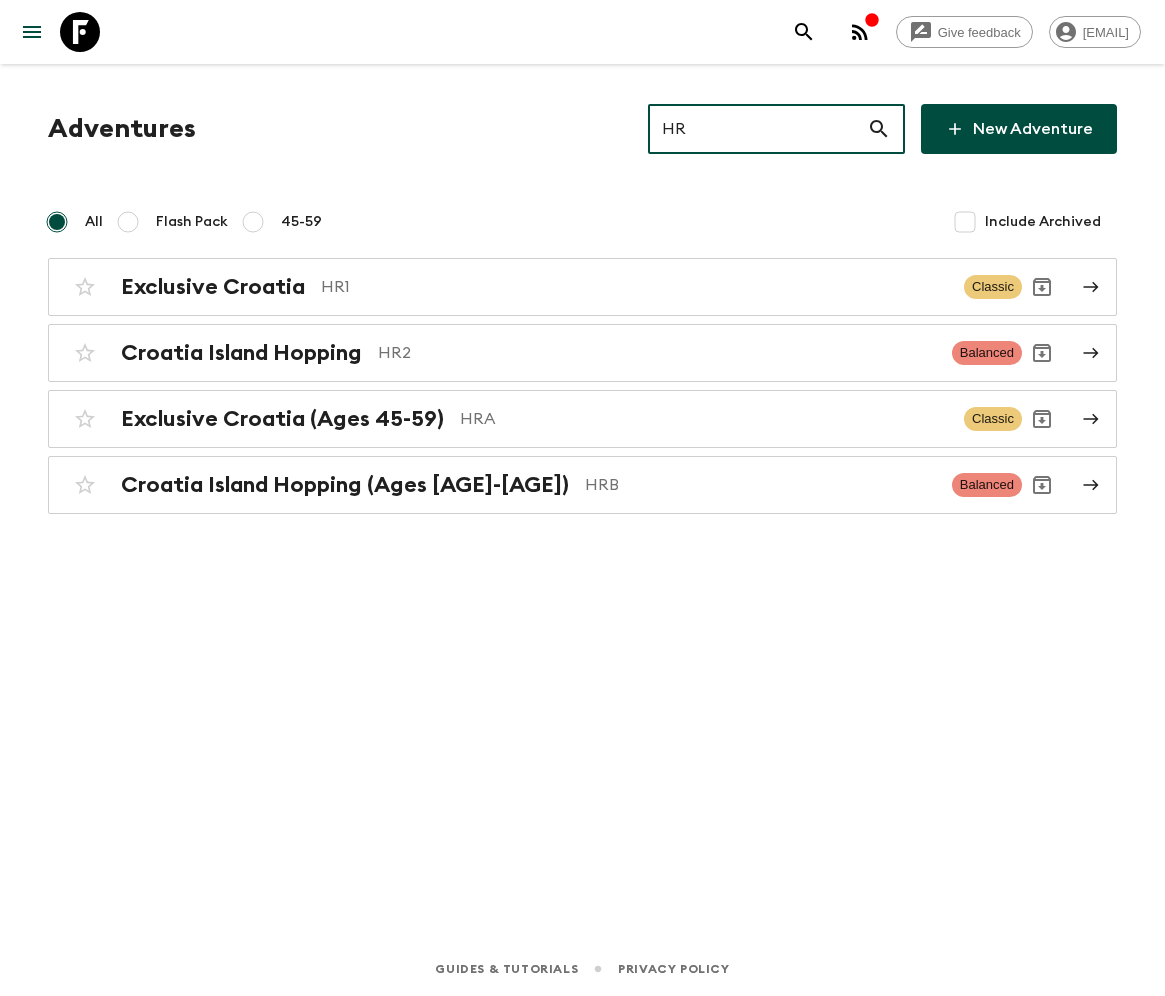 type on "HR1" 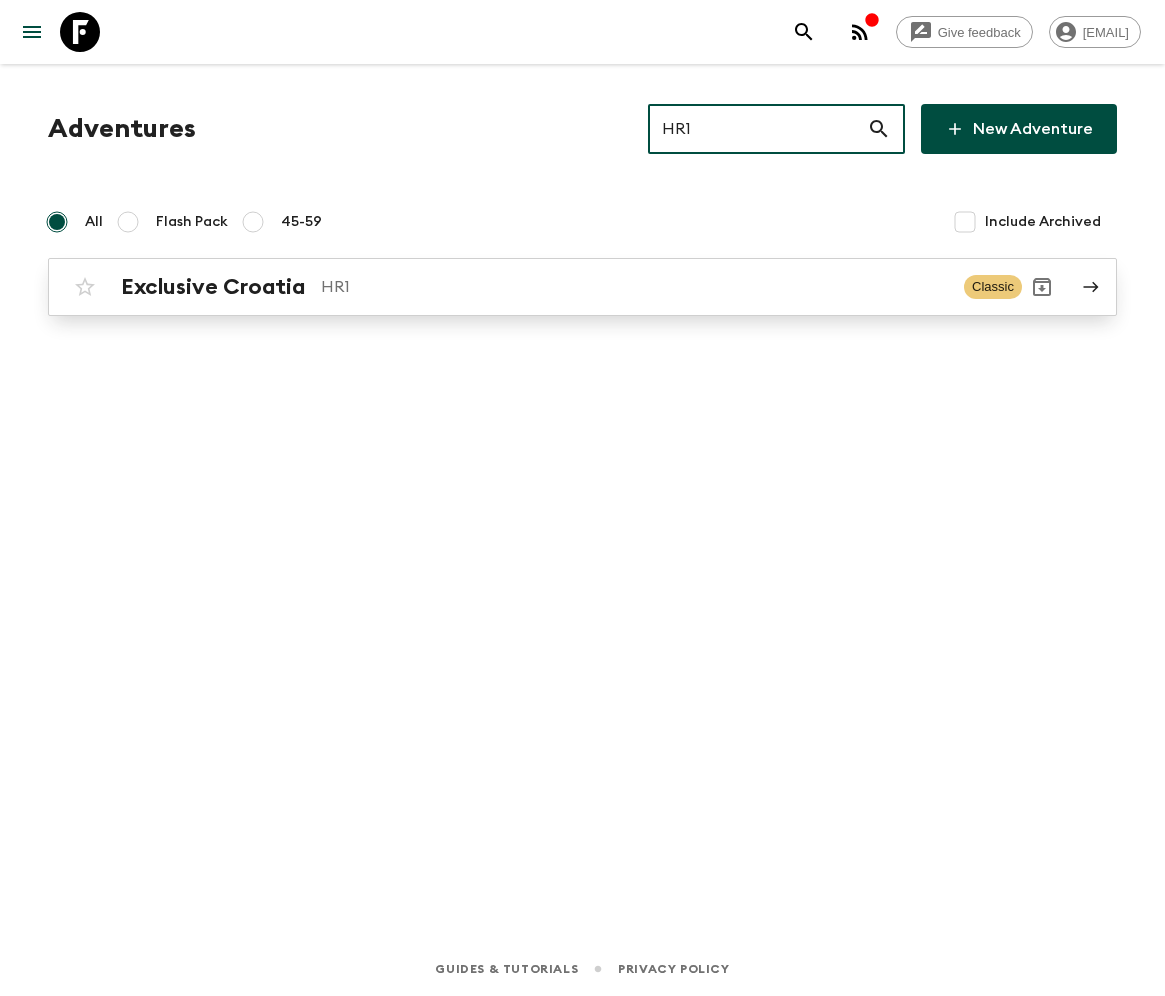 click on "Exclusive Croatia" at bounding box center [213, 287] 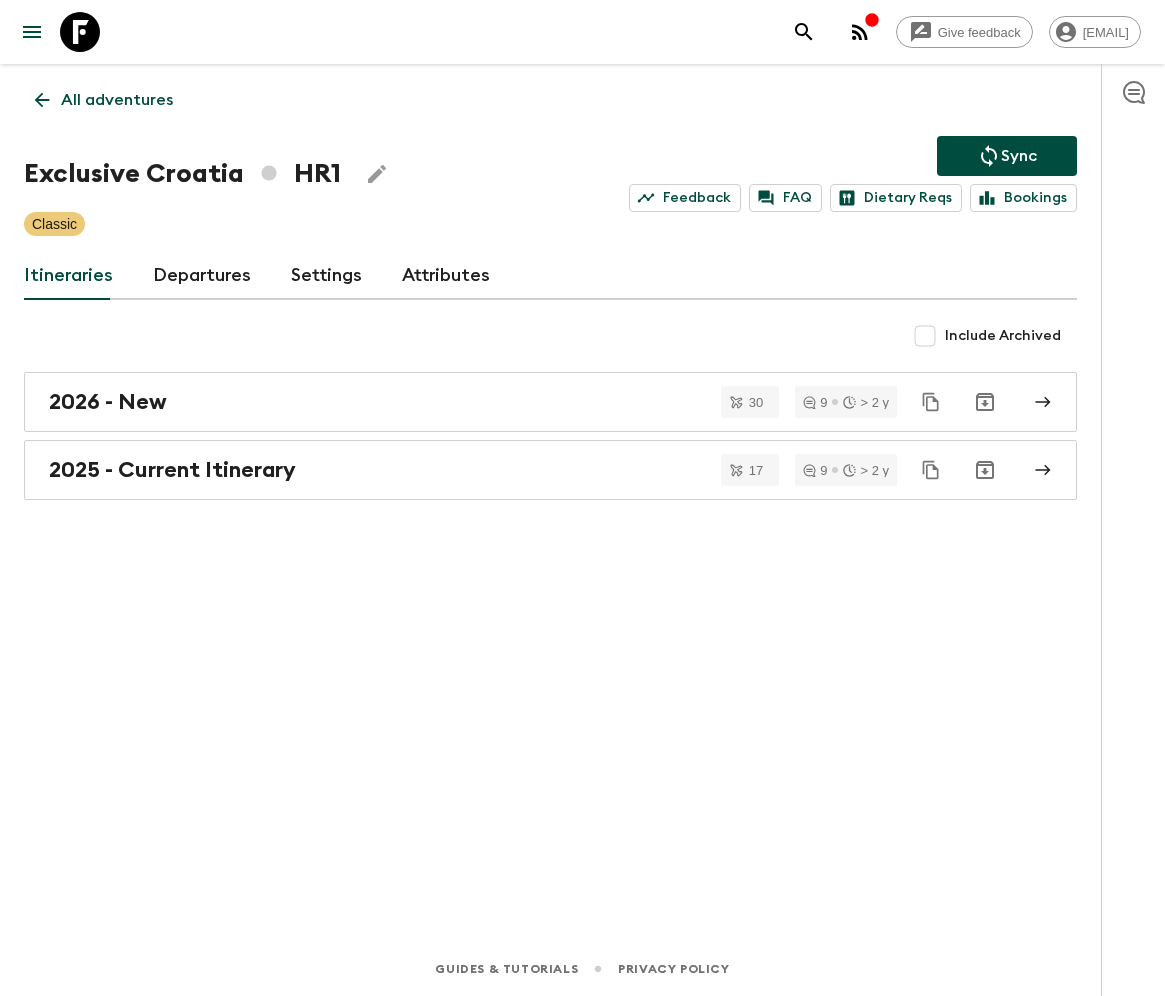 click on "Departures" at bounding box center (202, 276) 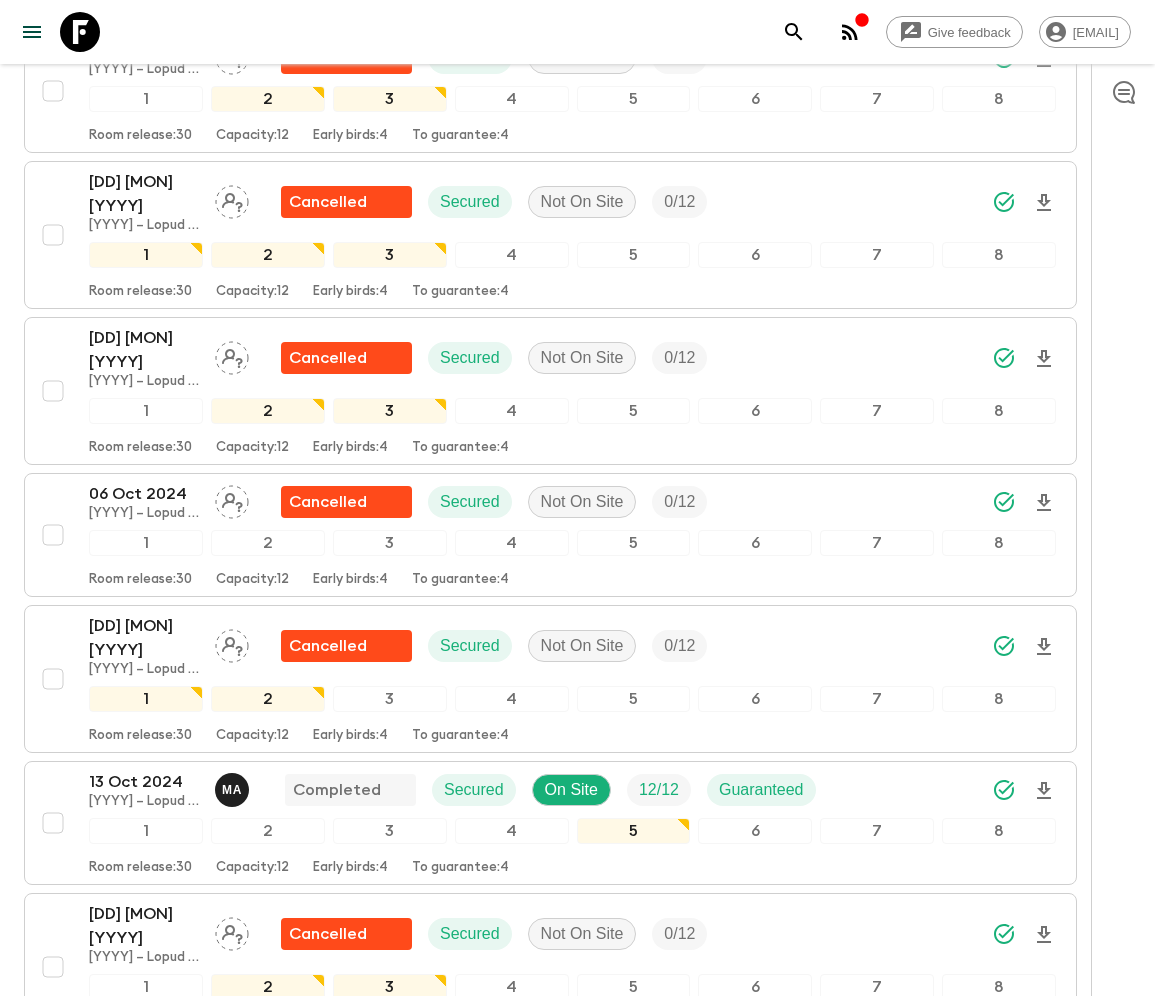 scroll, scrollTop: 5451, scrollLeft: 0, axis: vertical 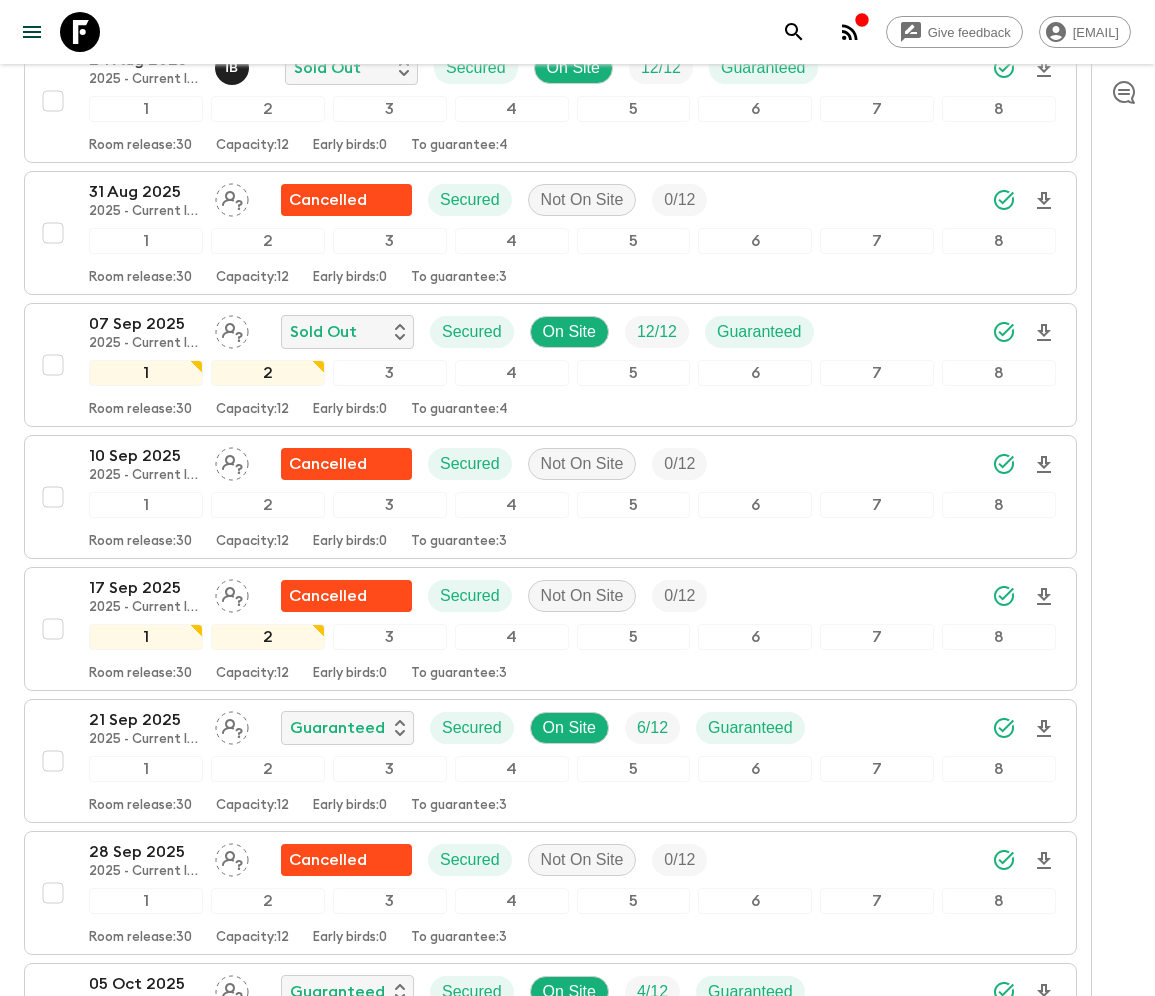 click on "08 Oct 2025 2025 - Current Itinerary Guaranteed Secured Not On Site 0 / 12 Guaranteed 1 2 3 4 5 6 7 8 Room release:  30 Capacity:  12 Early birds:  0 To guarantee:  0" at bounding box center [544, 1157] 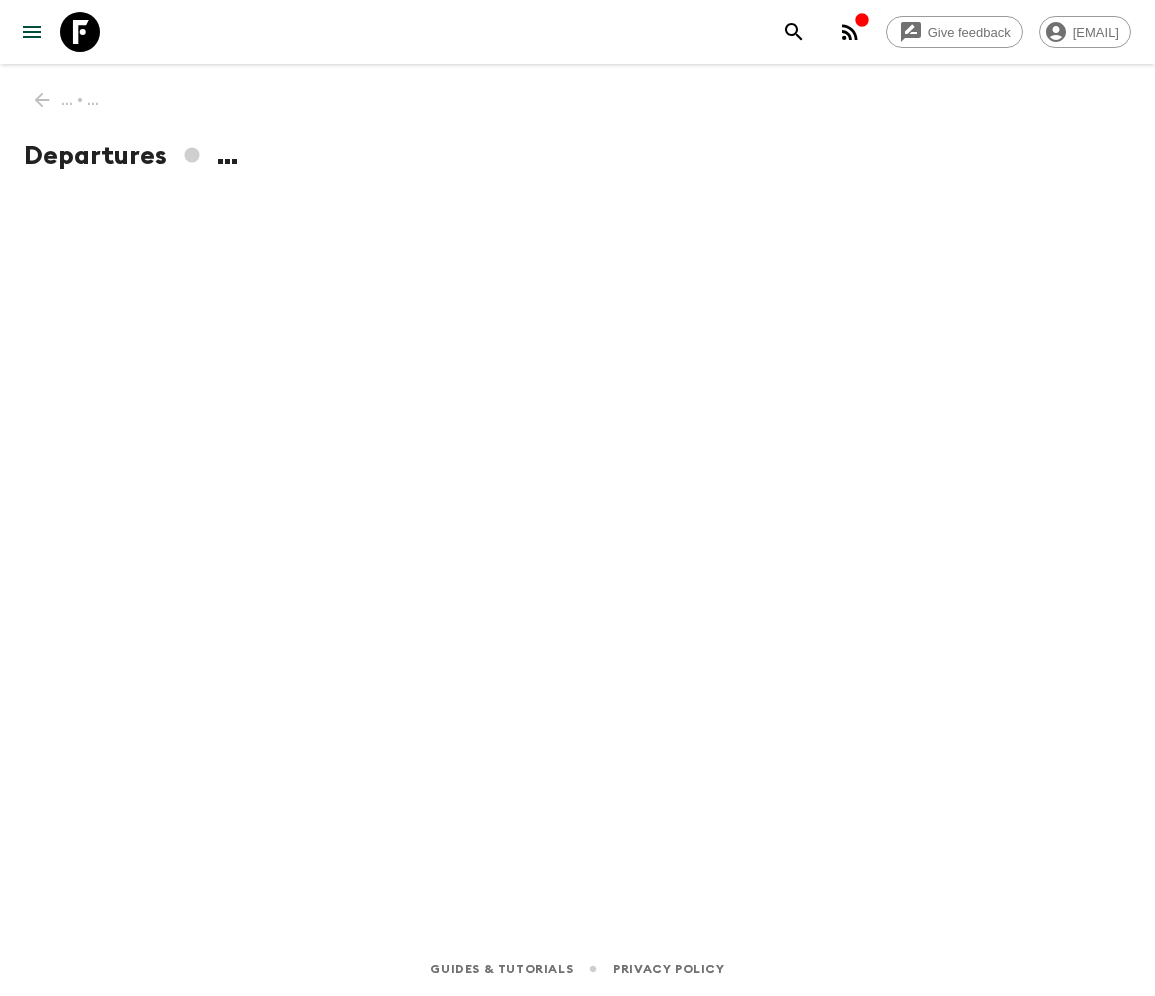 scroll, scrollTop: 0, scrollLeft: 0, axis: both 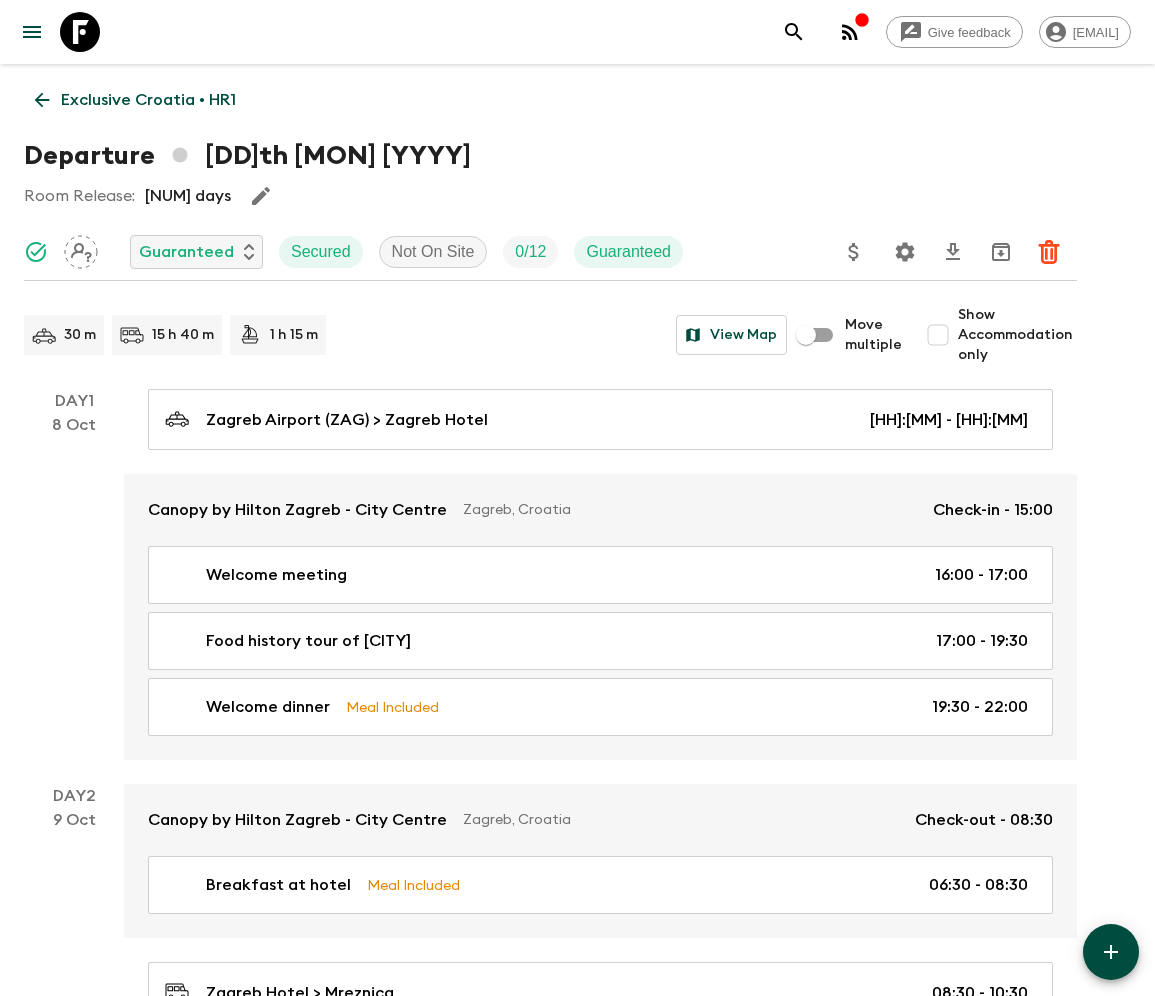 click 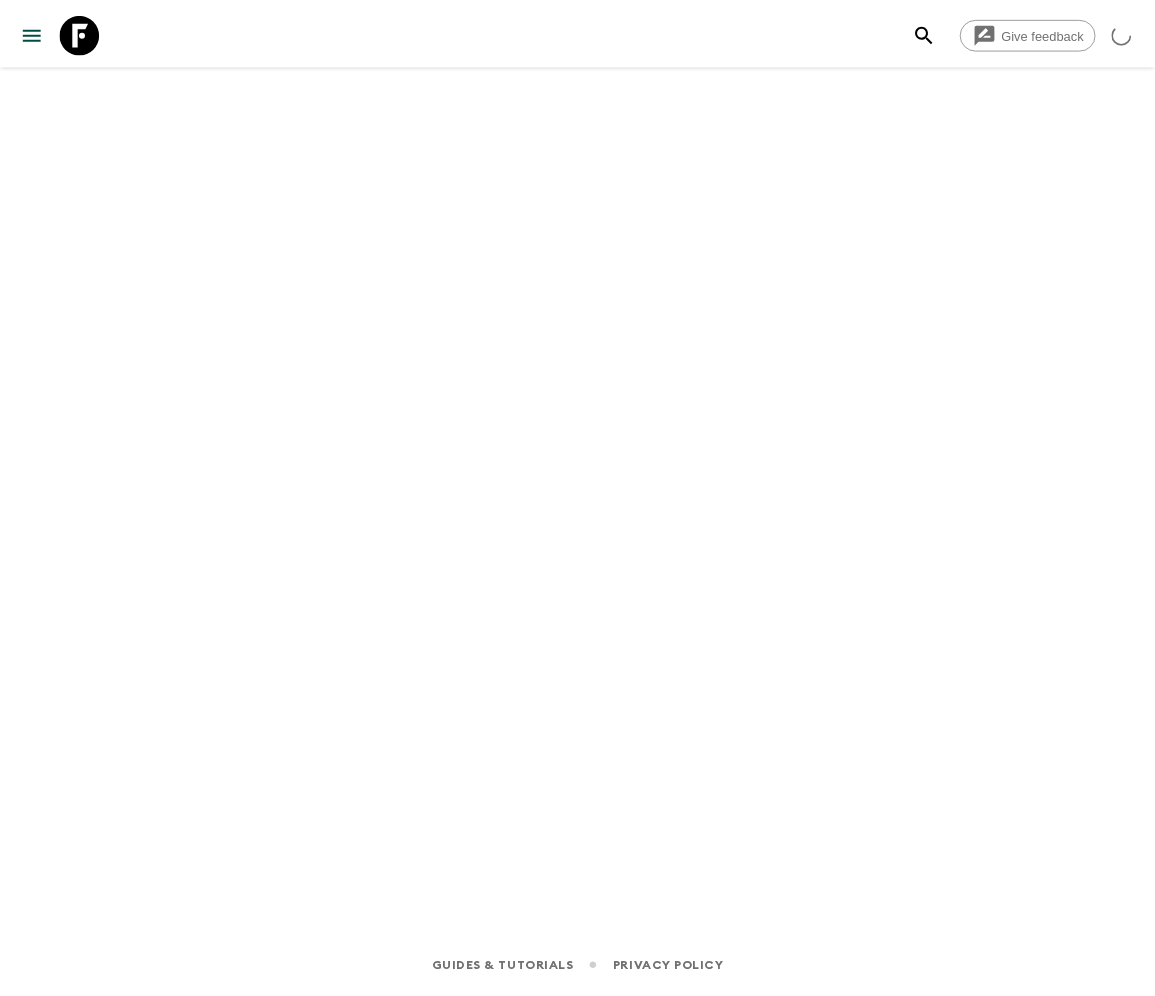 scroll, scrollTop: 0, scrollLeft: 0, axis: both 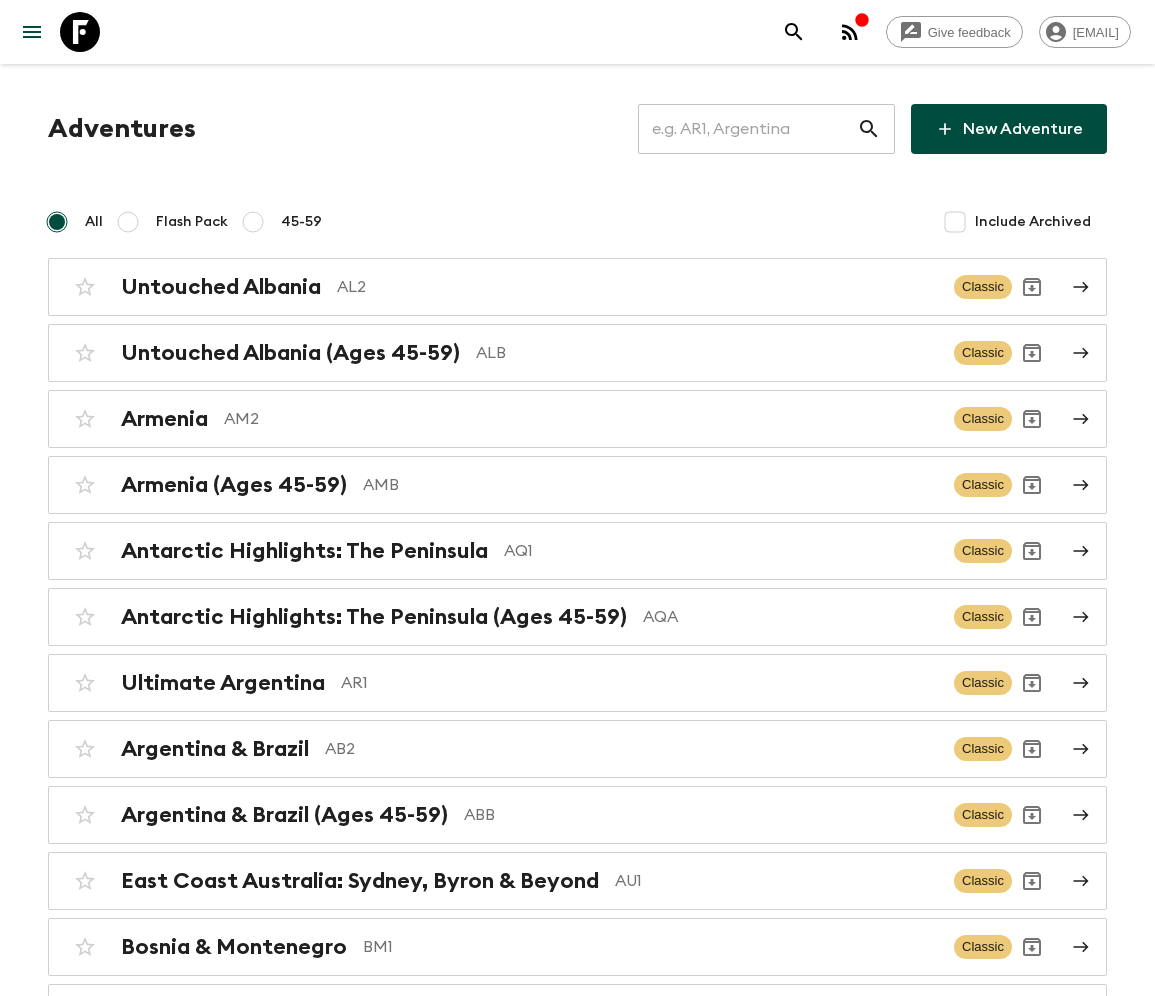 click at bounding box center (747, 129) 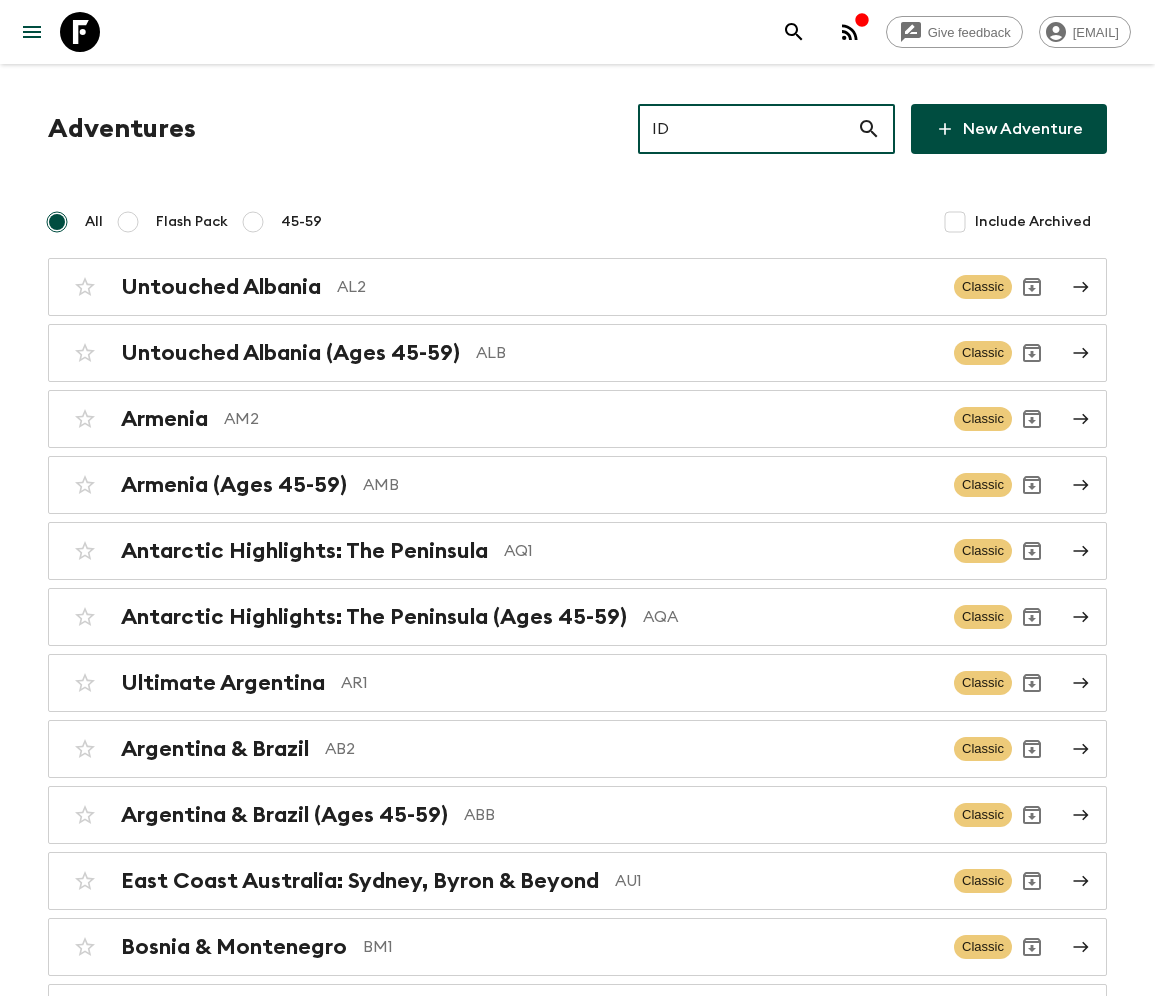 type on "ID1" 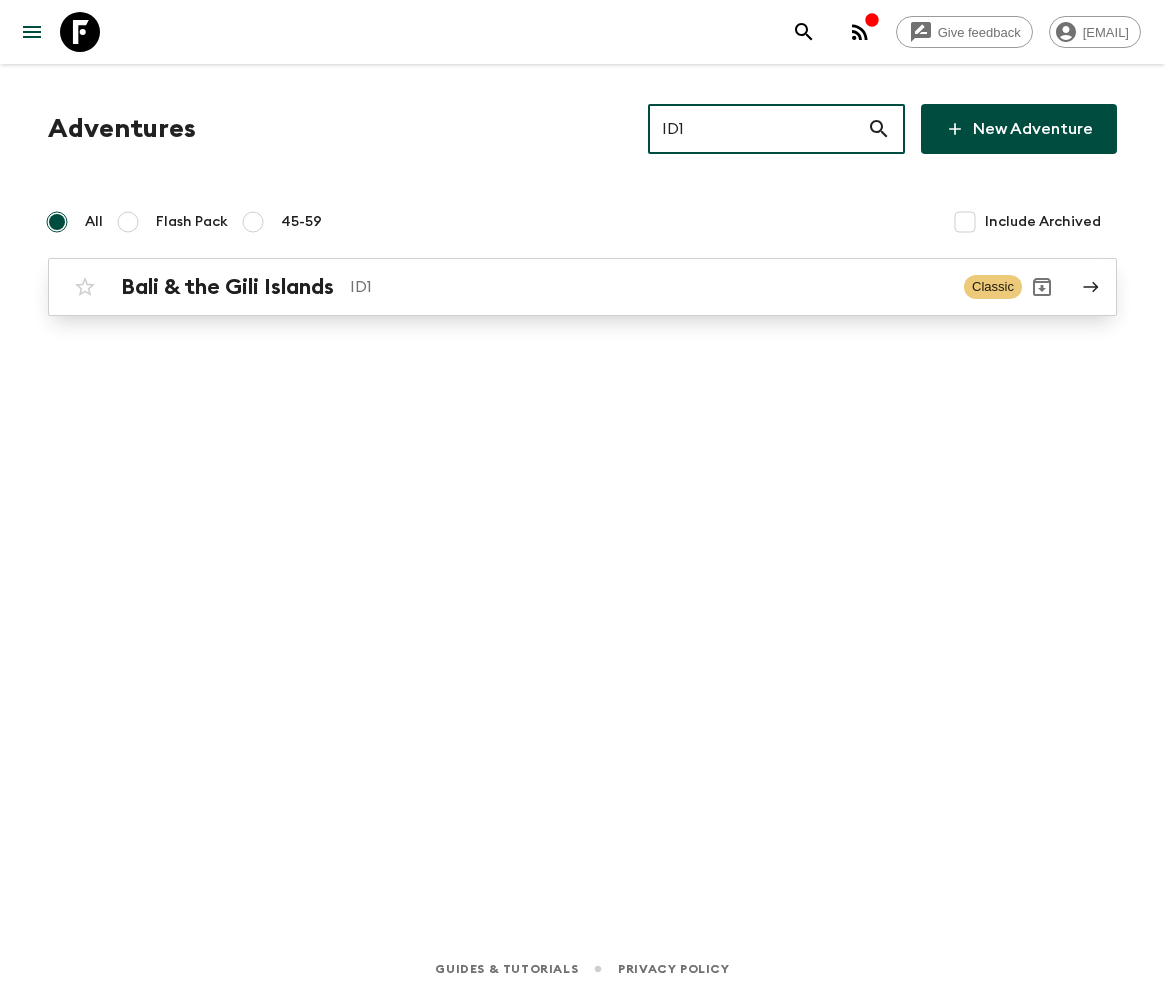 click on "Bali & the Gili Islands" at bounding box center (227, 287) 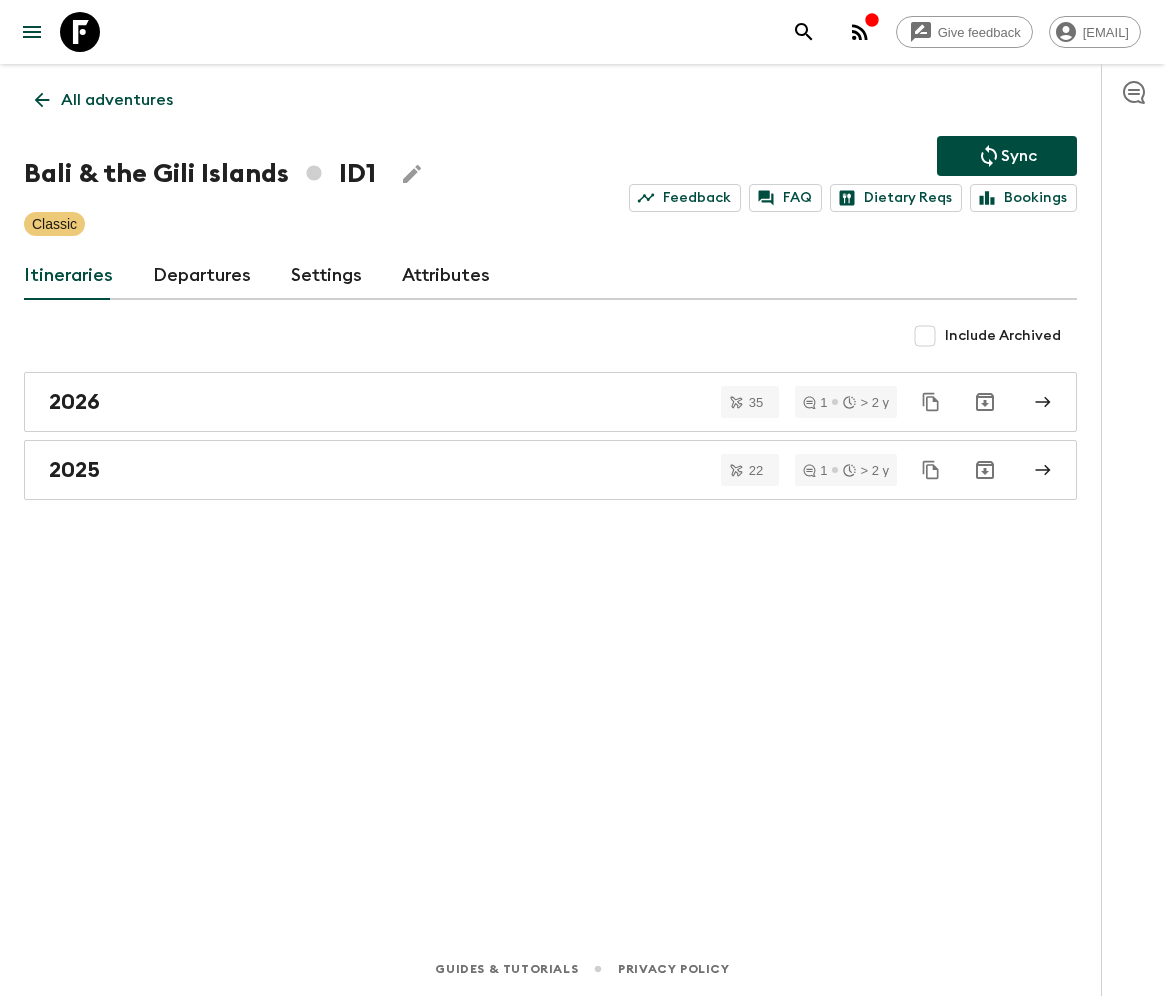 click on "Departures" at bounding box center (202, 276) 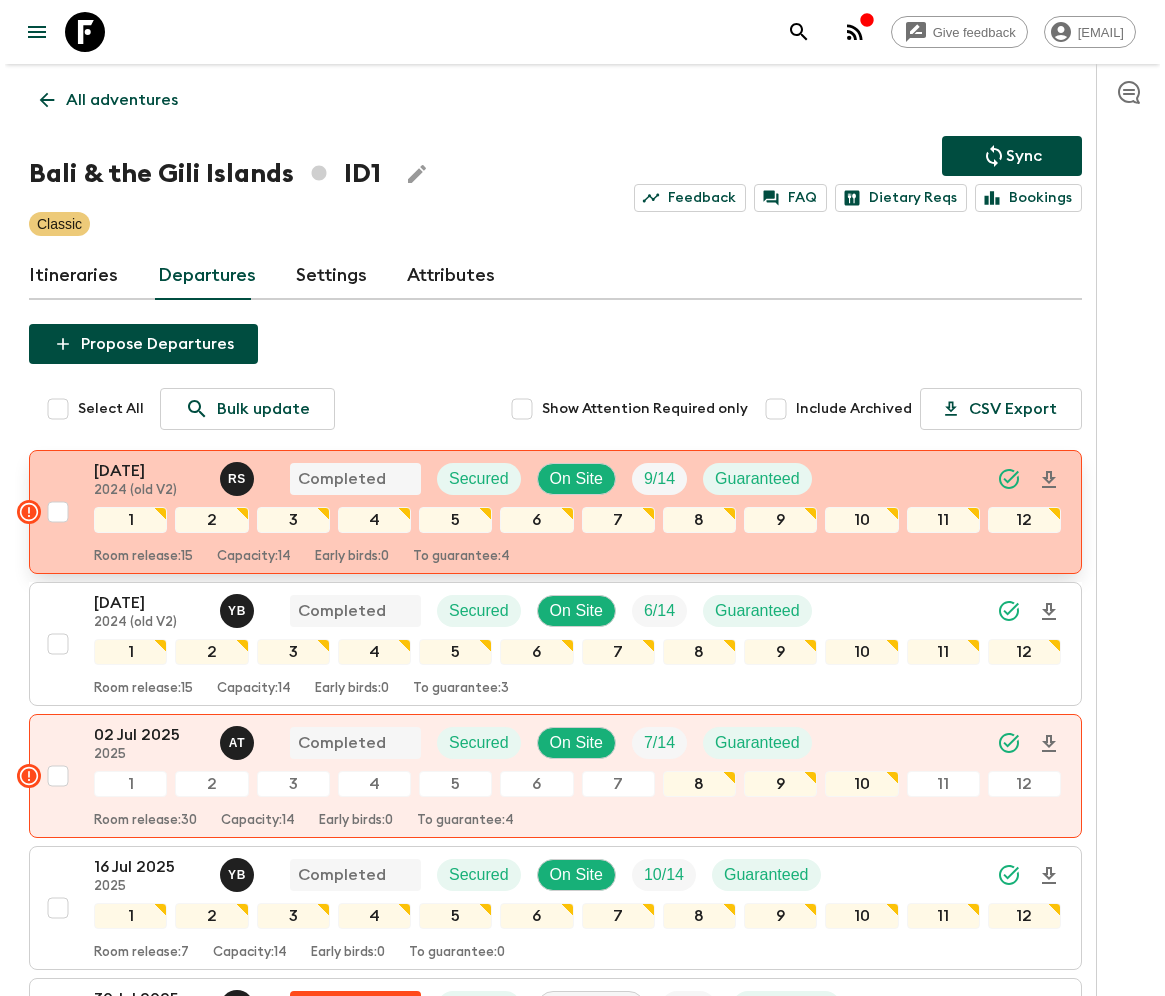 scroll, scrollTop: 360, scrollLeft: 0, axis: vertical 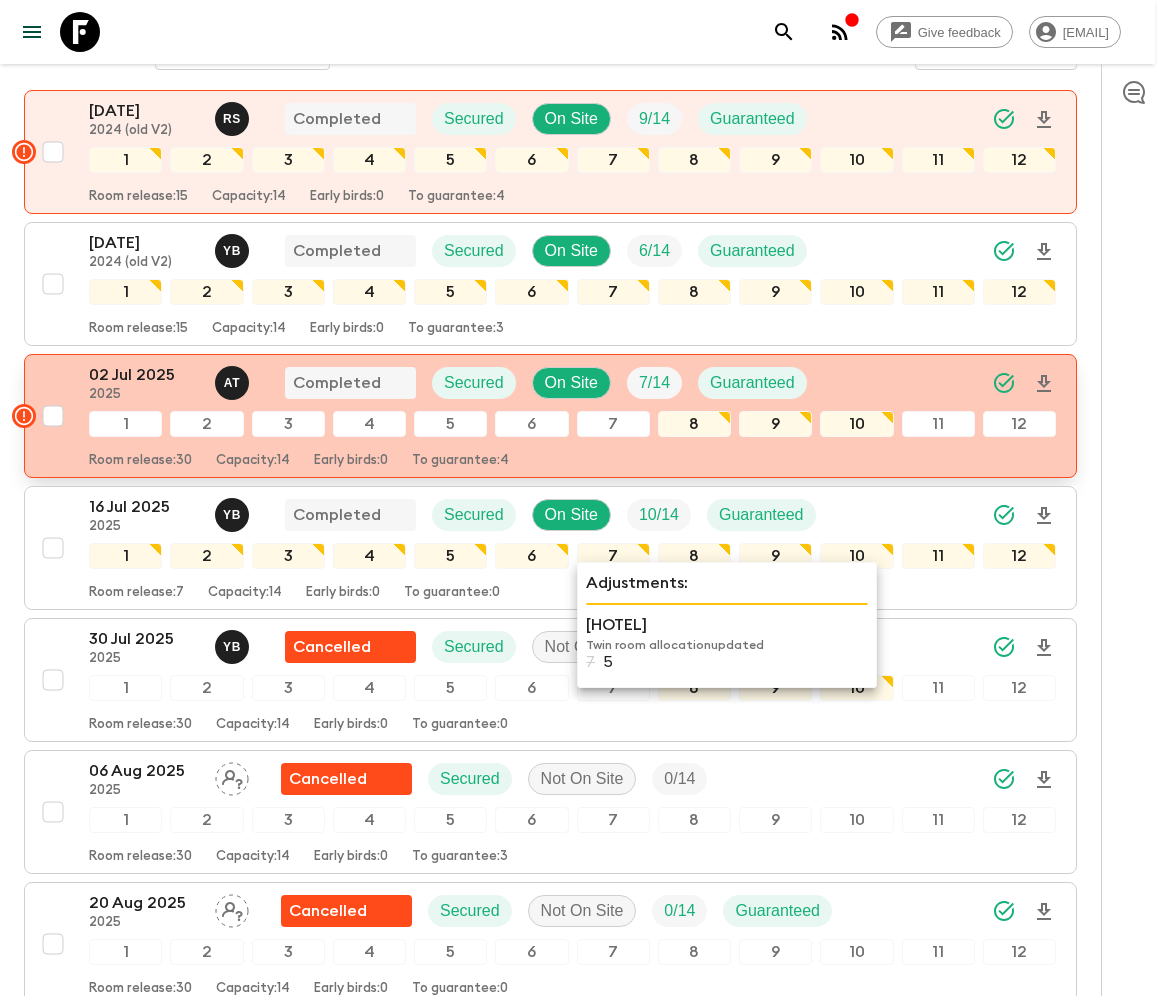 click on "02 Jul 2025 2025 A T Completed Secured On Site 7 / 14 Guaranteed 1 2 3 4 5 6 7 8 9 10 11 12 Room release:  30 Capacity:  14 Early birds:  0 To guarantee:  4" at bounding box center [572, 416] 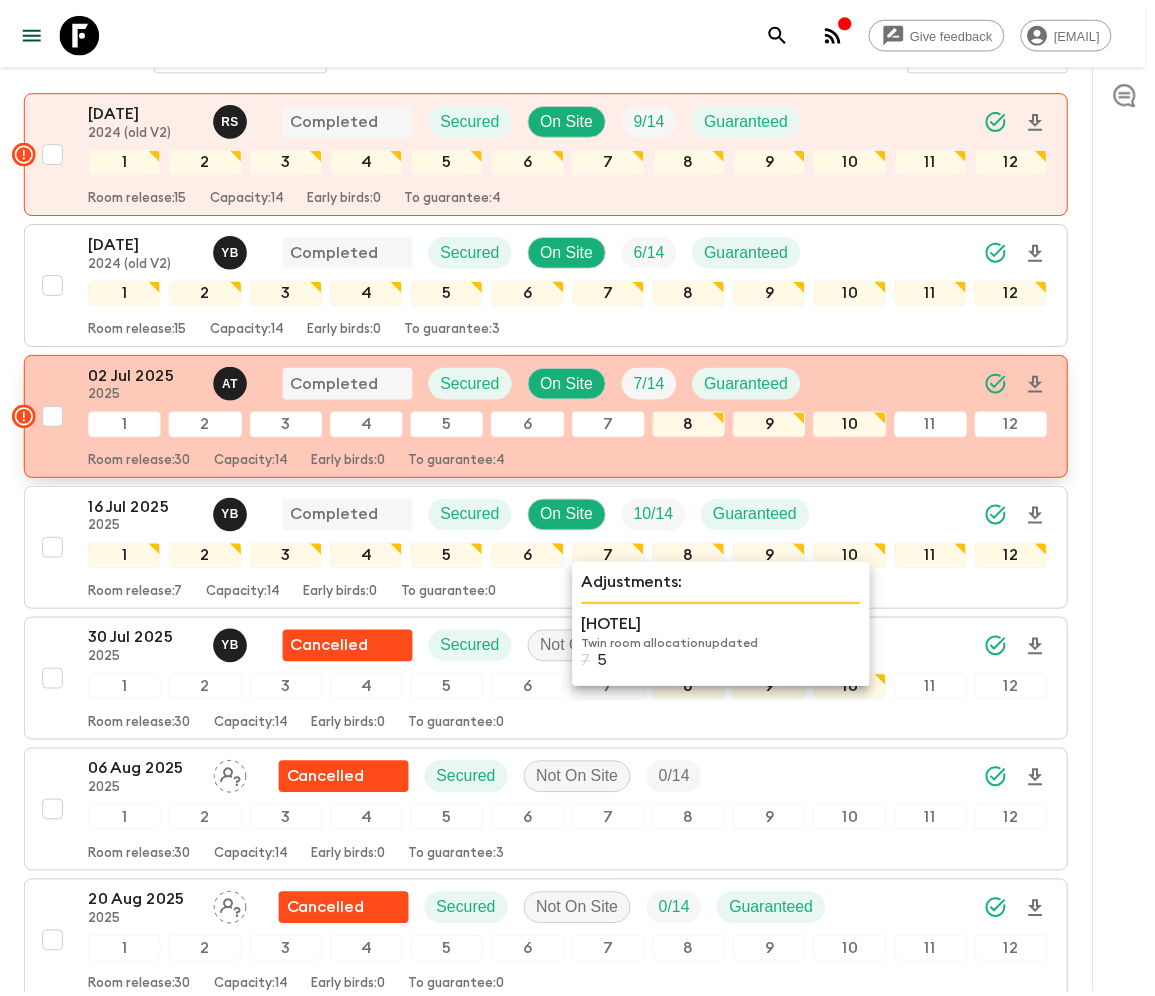 scroll, scrollTop: 0, scrollLeft: 0, axis: both 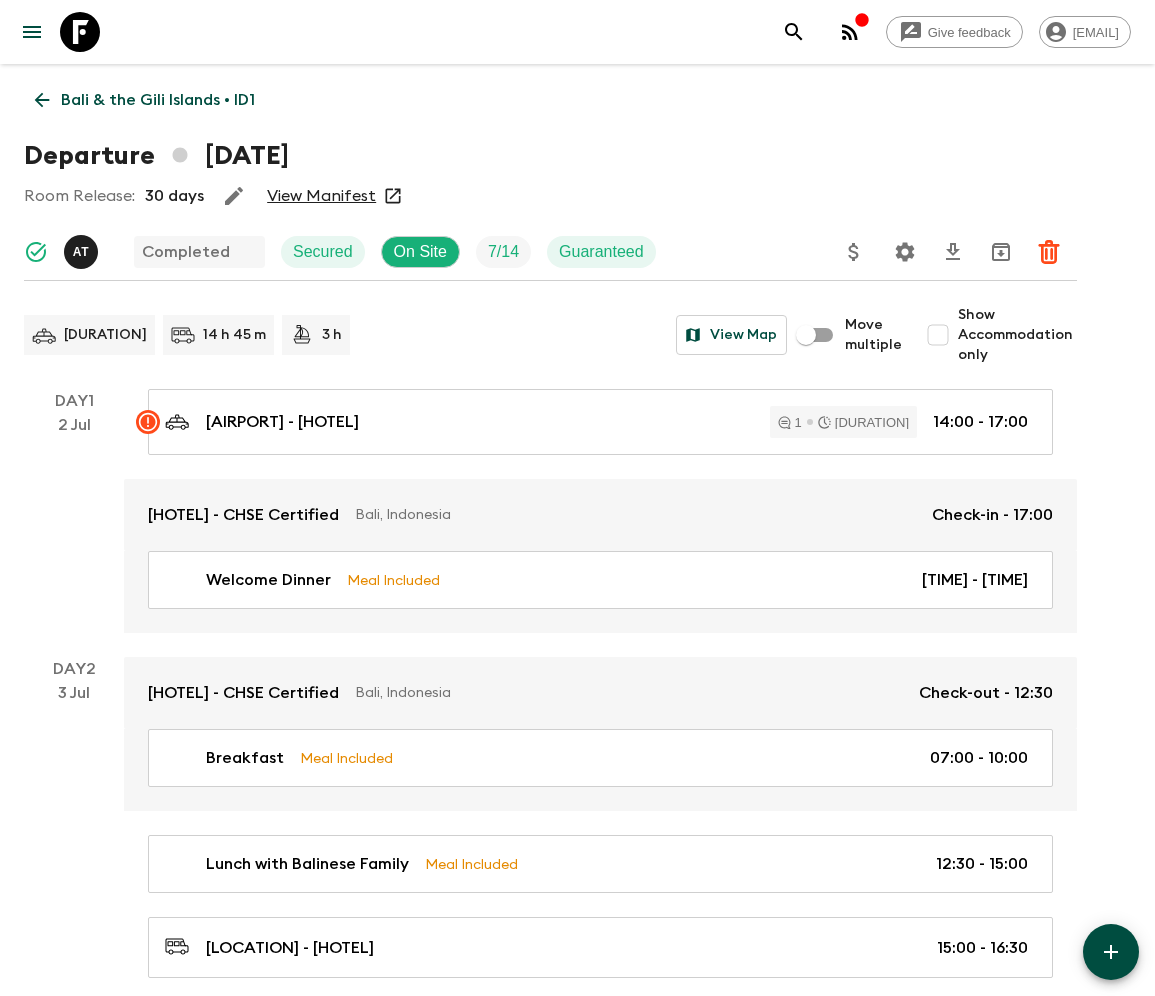 click 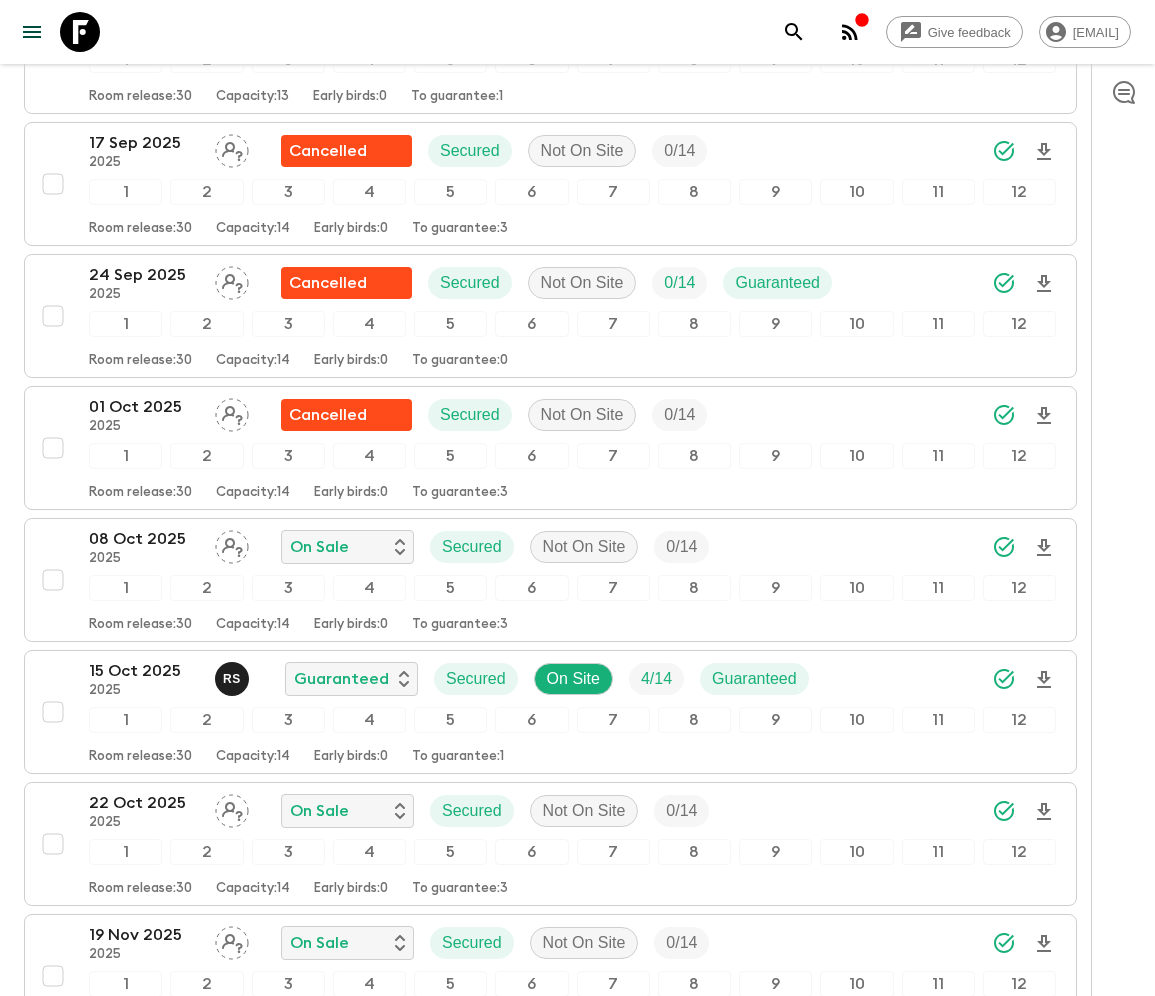 scroll, scrollTop: 1797, scrollLeft: 0, axis: vertical 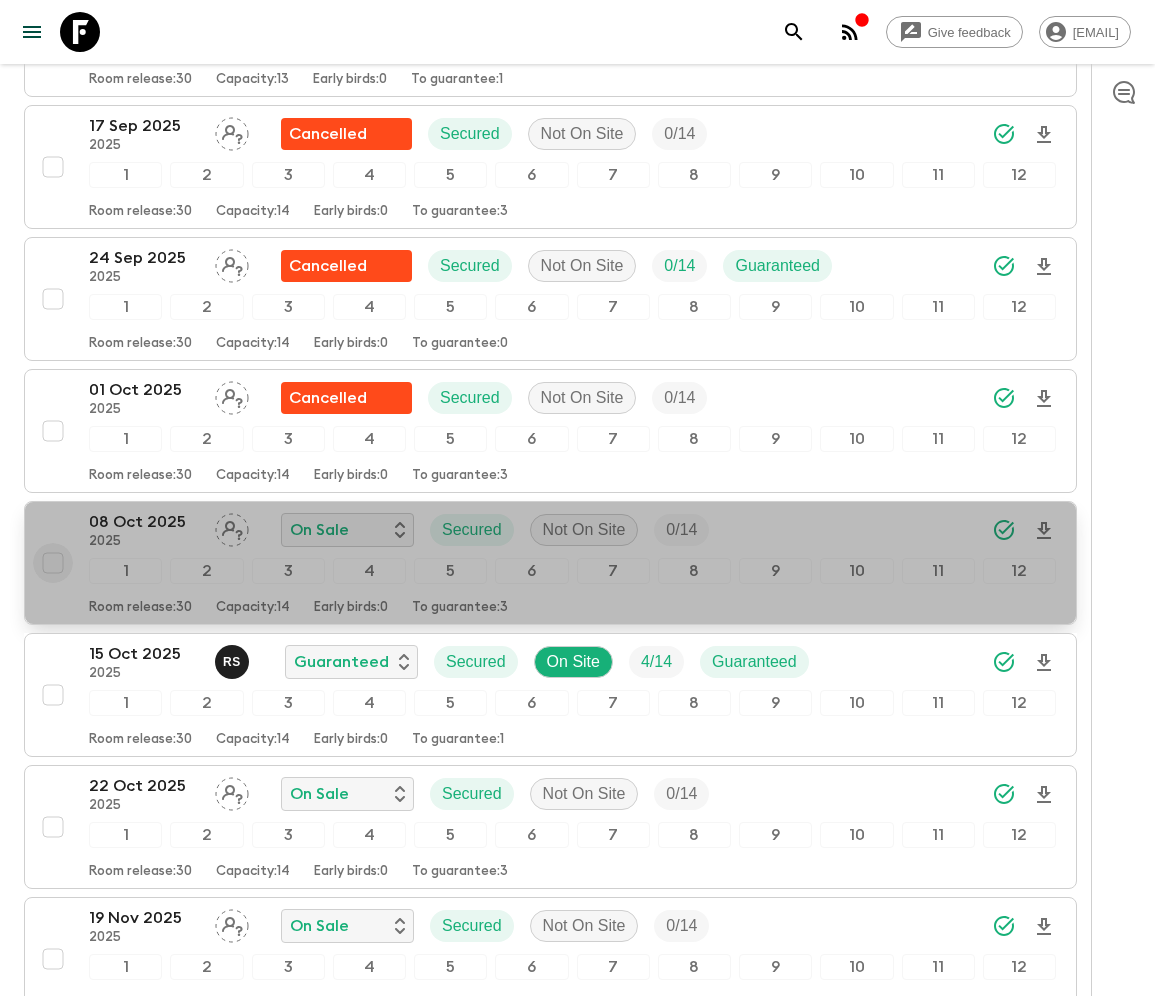 click at bounding box center [53, 563] 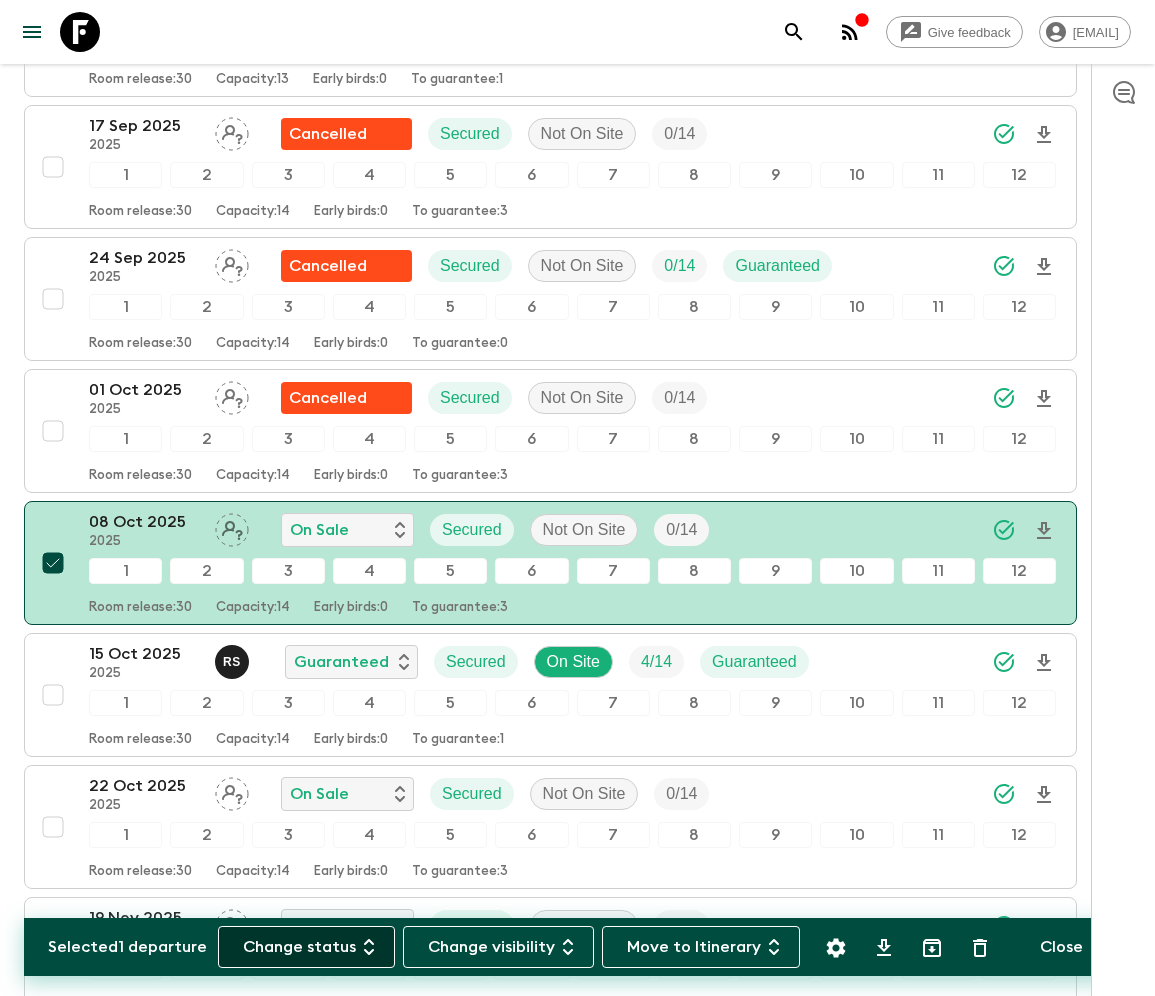 click on "Change status" at bounding box center (306, 947) 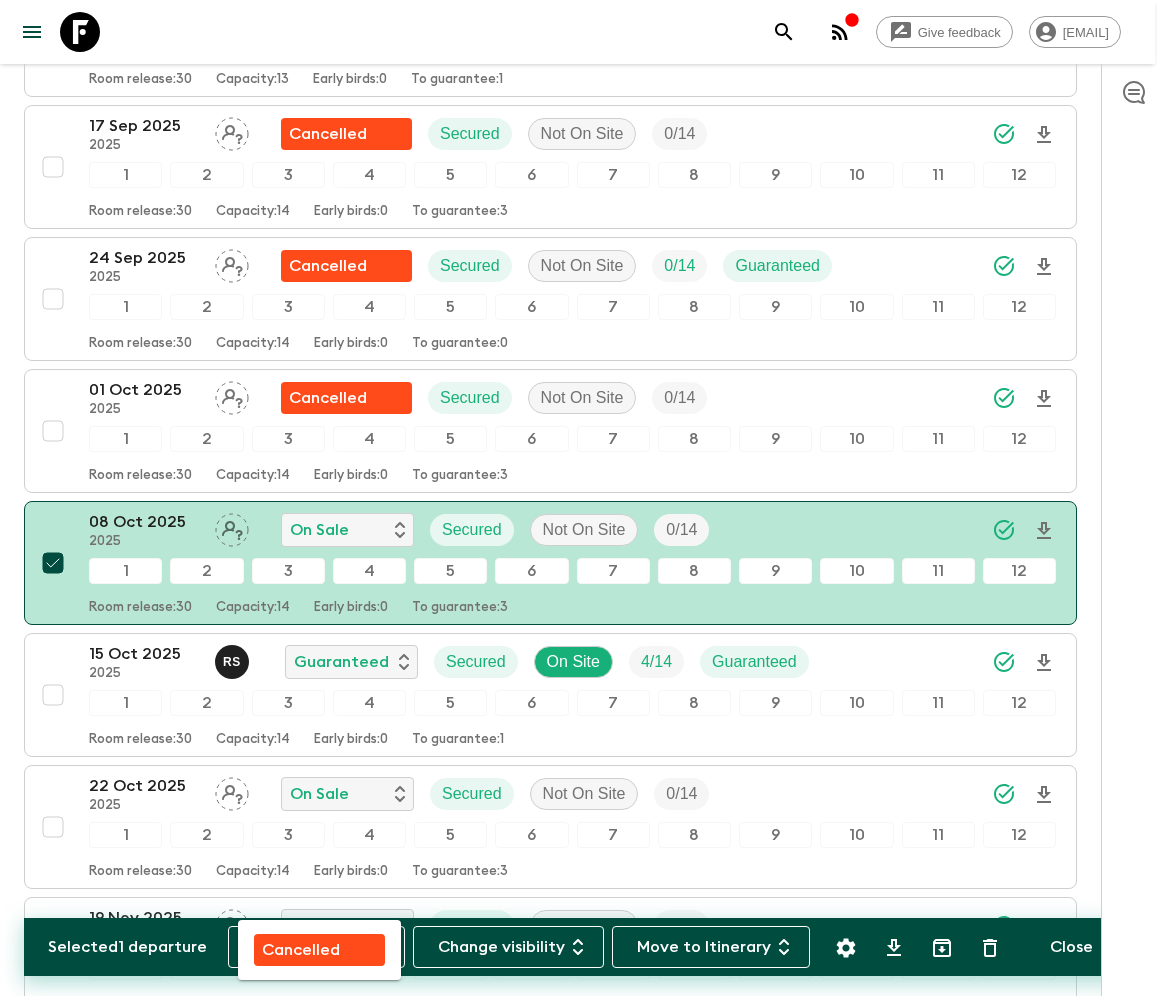 click on "Cancelled" at bounding box center [301, 950] 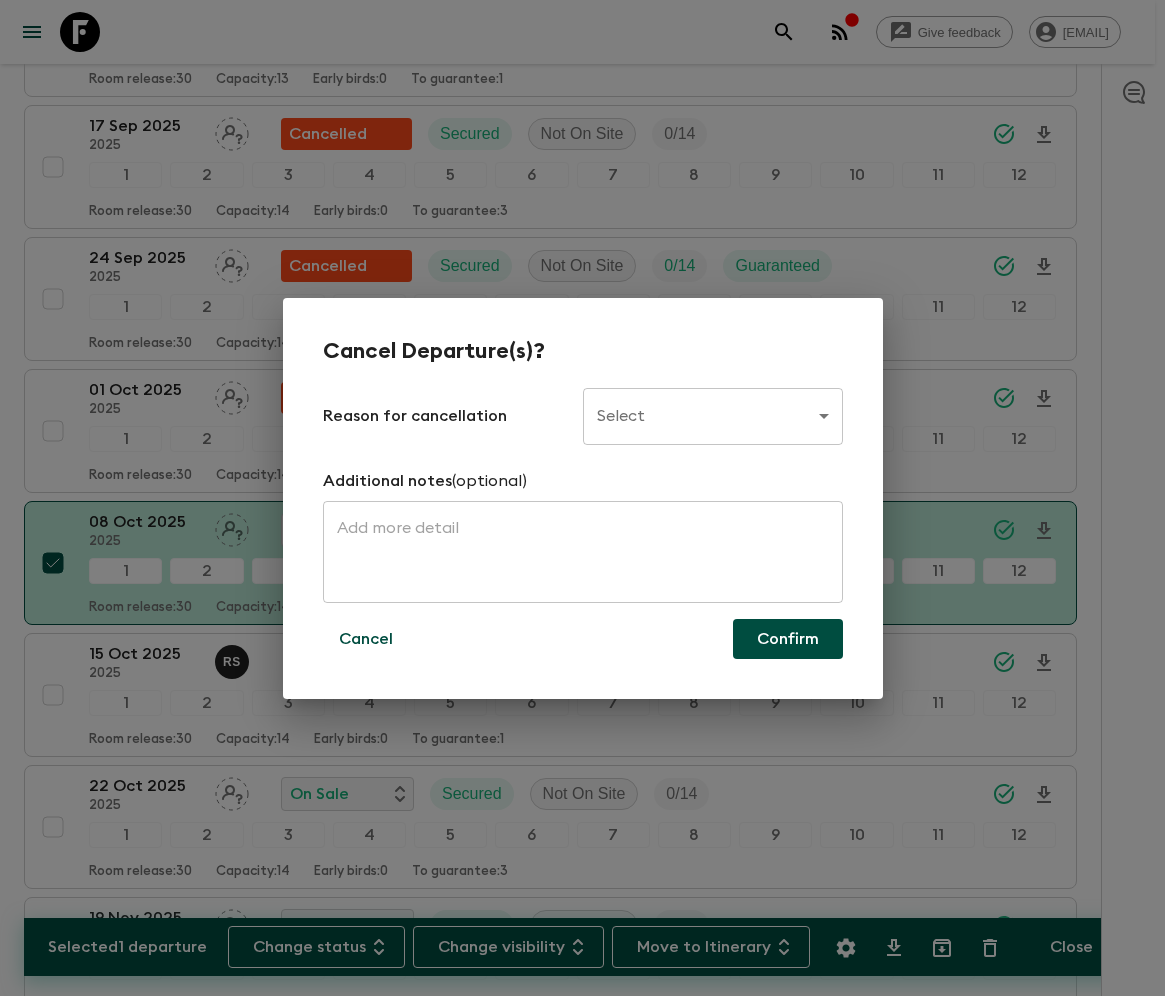 click on "Give feedback ellie.b@flashpack.com All adventures Bali & the Gili Islands ID1 Sync Feedback FAQ Dietary Reqs Bookings Classic Itineraries Departures Settings Attributes Selected  1 departure Change status Change visibility Move to Itinerary Close Propose Departures Select All Bulk update Show Attention Required only Include Archived CSV Export 18 Dec 2024 2024 (old V2) R S Completed Secured On Site 9 / 14 Guaranteed 1 2 3 4 5 6 7 8 9 10 11 12 Room release:  15 Capacity:  14 Early birds:  0 To guarantee:  4 28 Dec 2024 2024 (old V2) Y B Completed Secured On Site 6 / 14 Guaranteed 1 2 3 4 5 6 7 8 9 10 11 12 Room release:  15 Capacity:  14 Early birds:  0 To guarantee:  3 02 Jul 2025 2025 A T Completed Secured On Site 7 / 14 Guaranteed 1 2 3 4 5 6 7 8 9 10 11 12 Room release:  30 Capacity:  14 Early birds:  0 To guarantee:  4 16 Jul 2025 2025 Y B Completed Secured On Site 10 / 14 Guaranteed 1 2 3 4 5 6 7 8 9 10 11 12 Room release:  7 Capacity:  14 Early birds:  0 To guarantee:  0 30 Jul 2025 2025 Y B 0 /" at bounding box center (582, 2409) 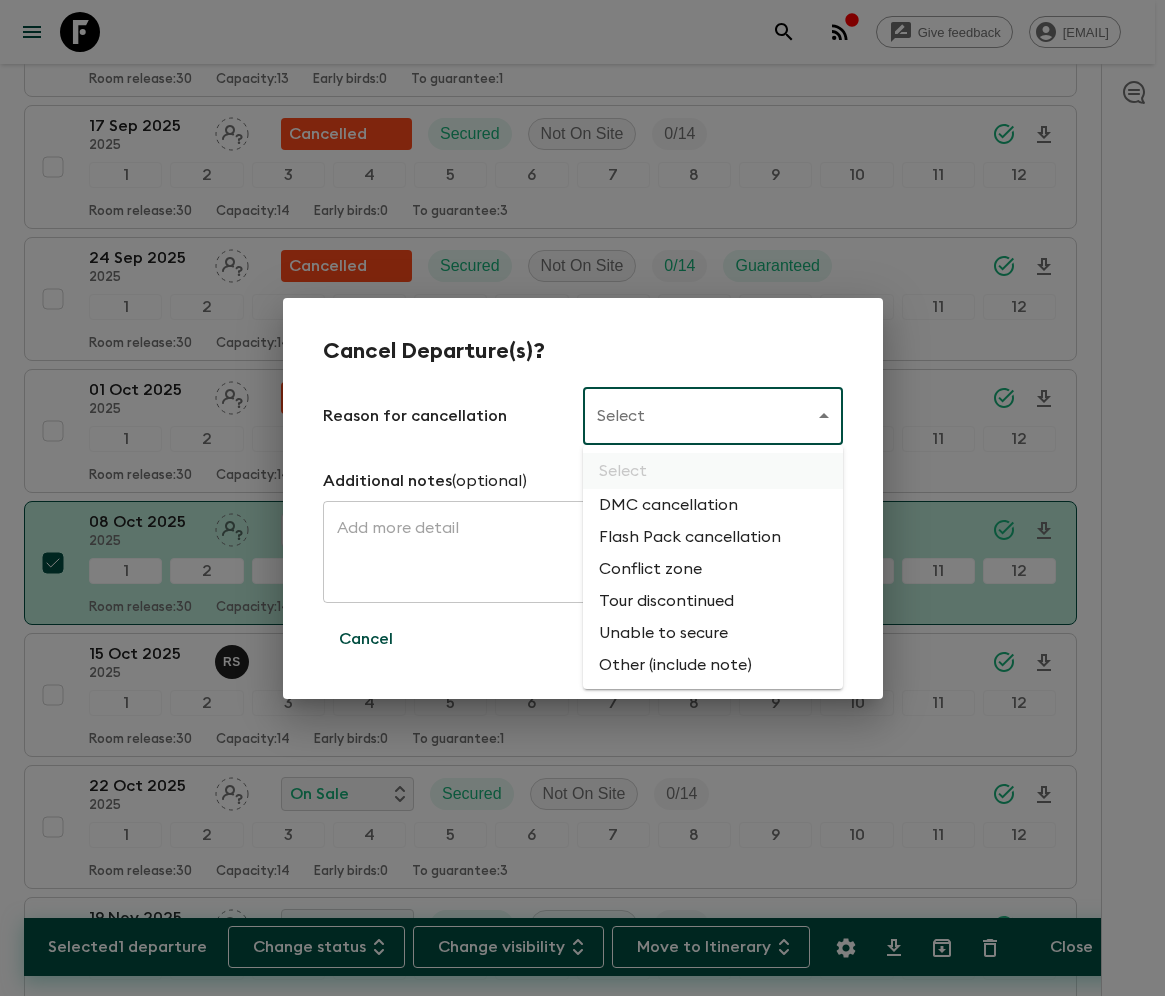 click on "Flash Pack cancellation" at bounding box center (713, 537) 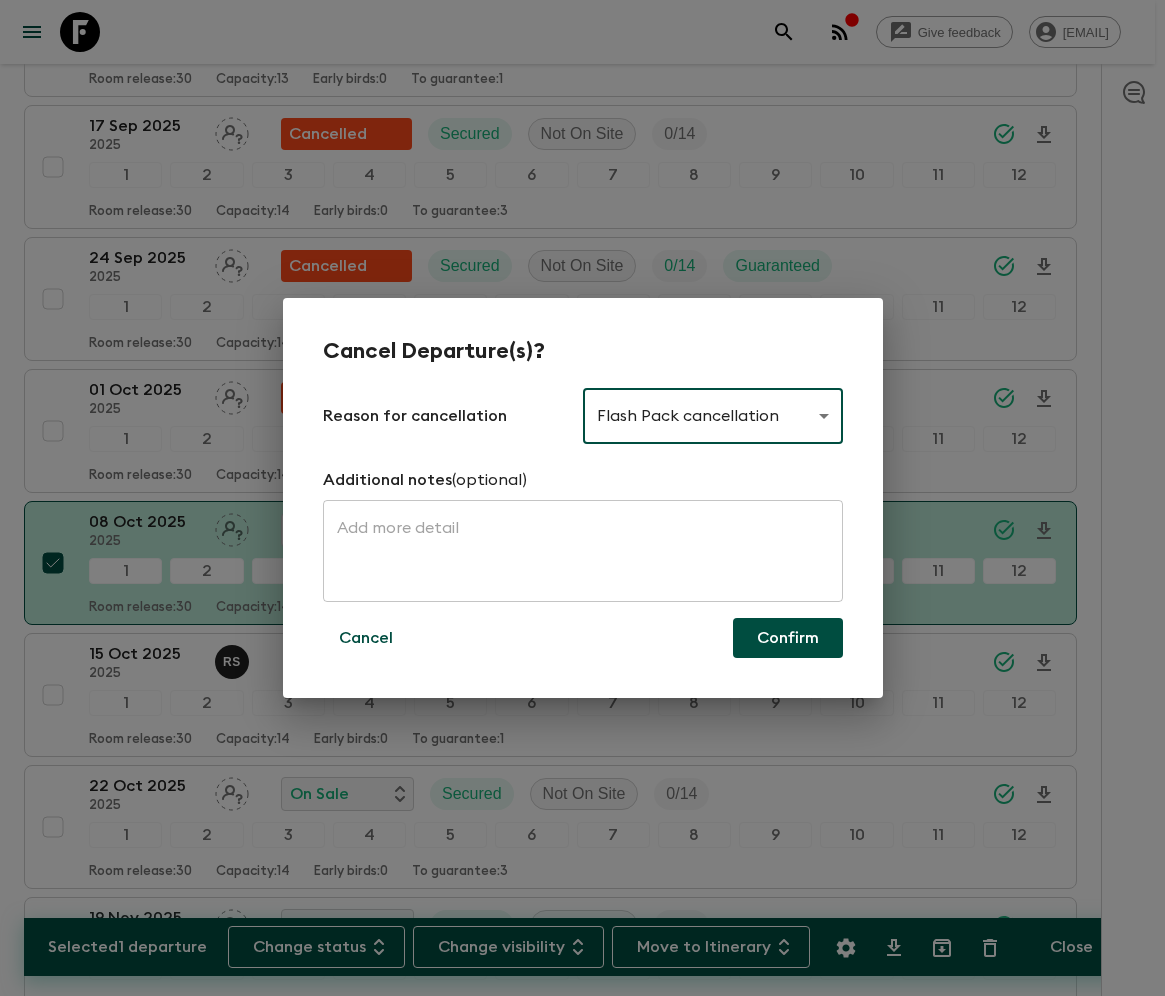 click on "Confirm" at bounding box center (788, 638) 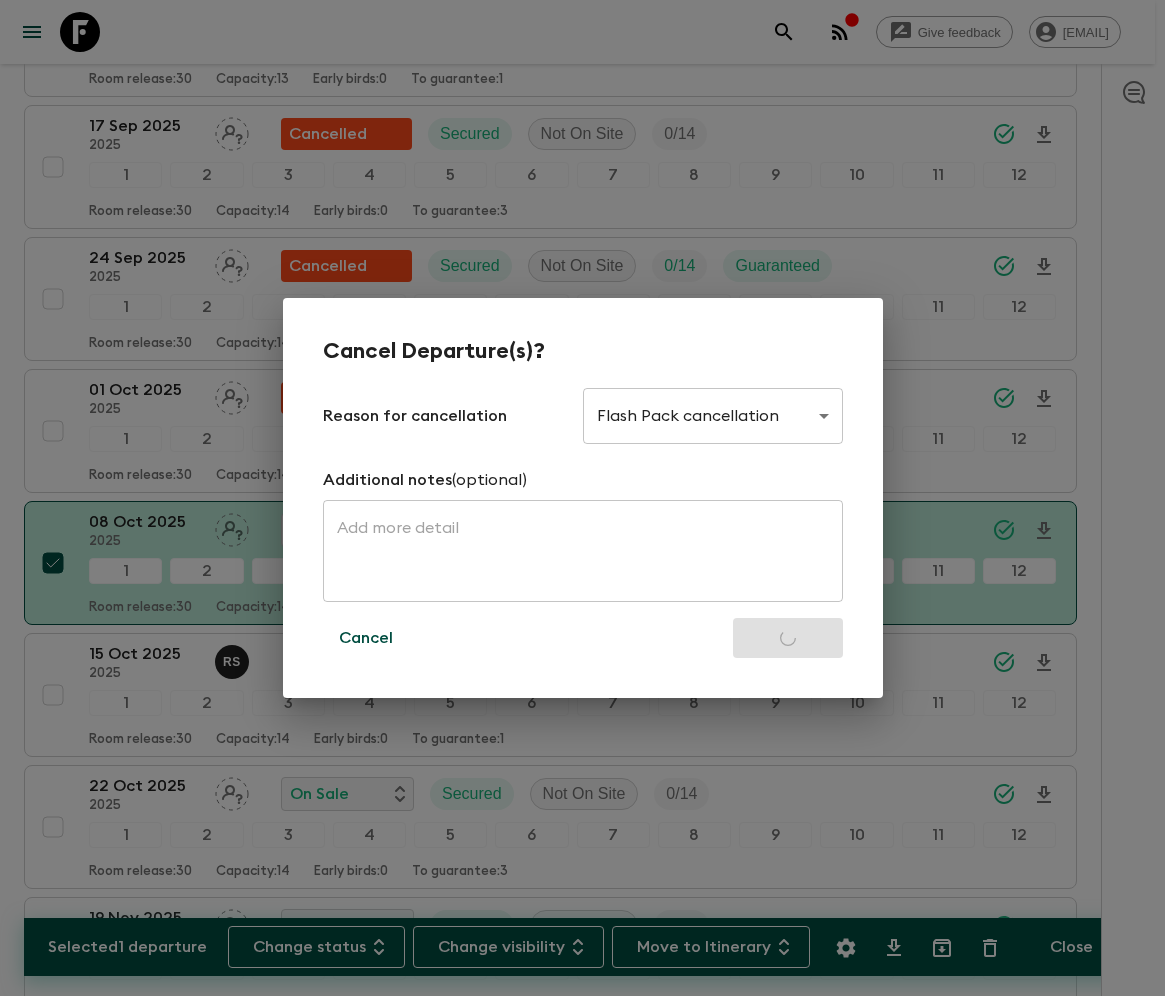 checkbox on "false" 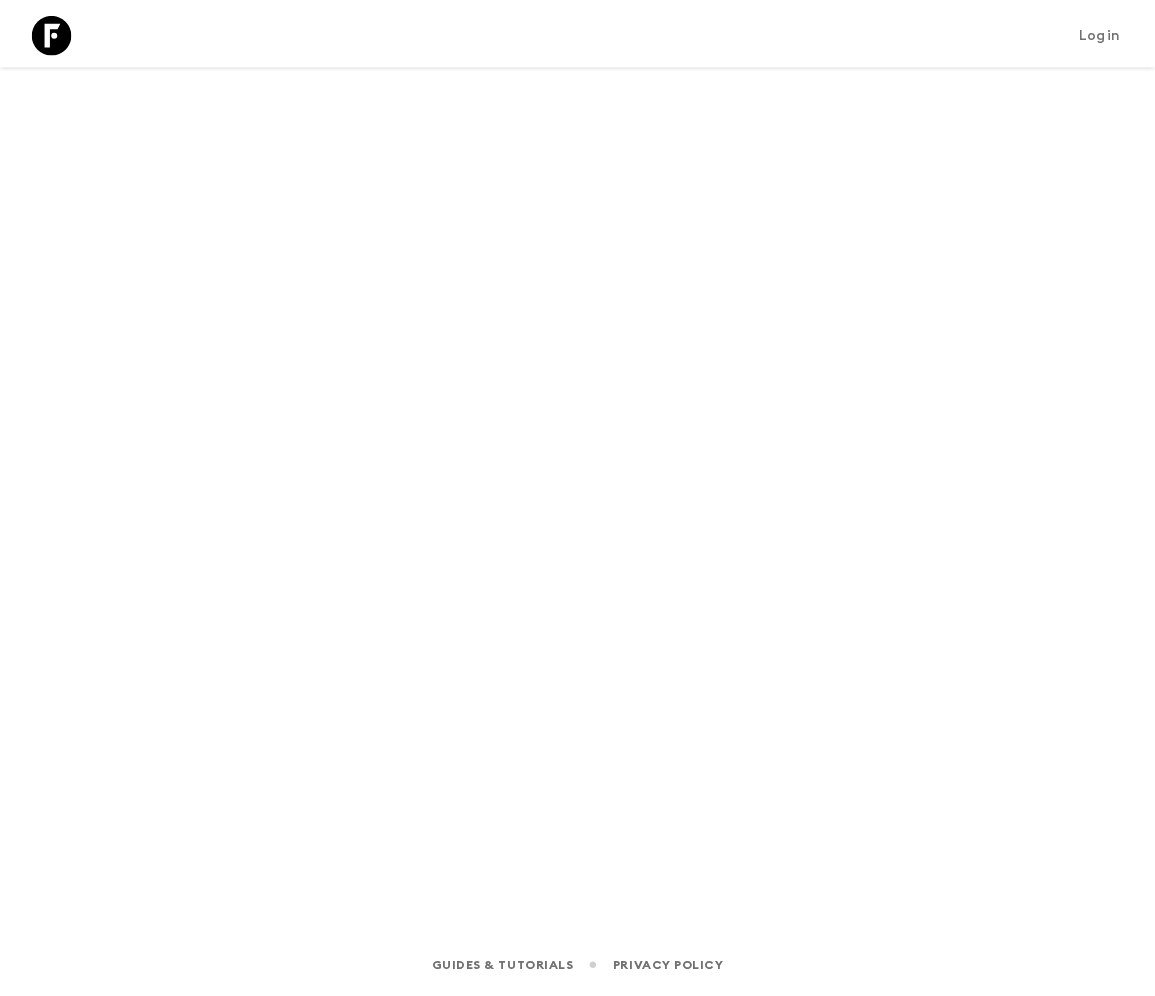 scroll, scrollTop: 0, scrollLeft: 0, axis: both 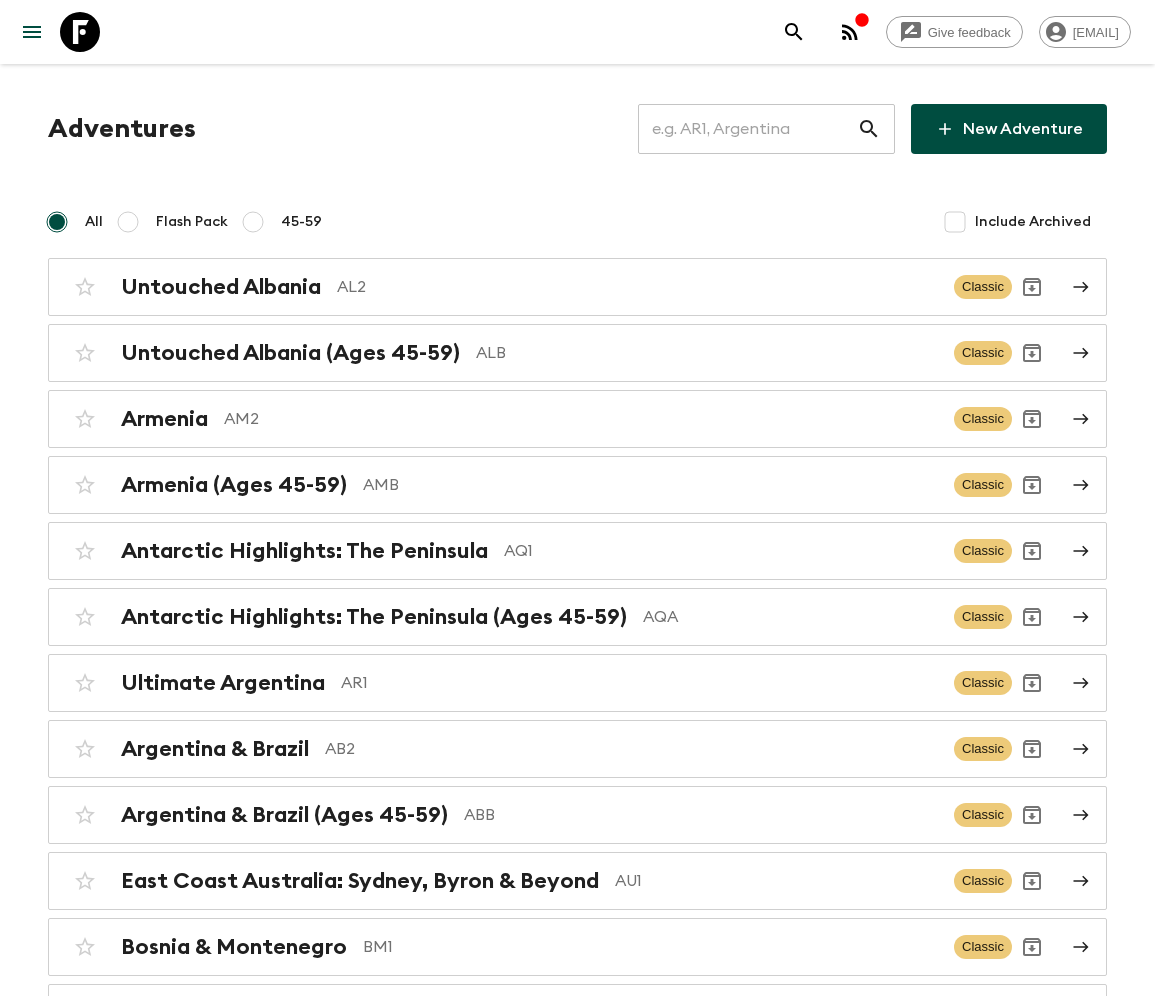 click at bounding box center (747, 129) 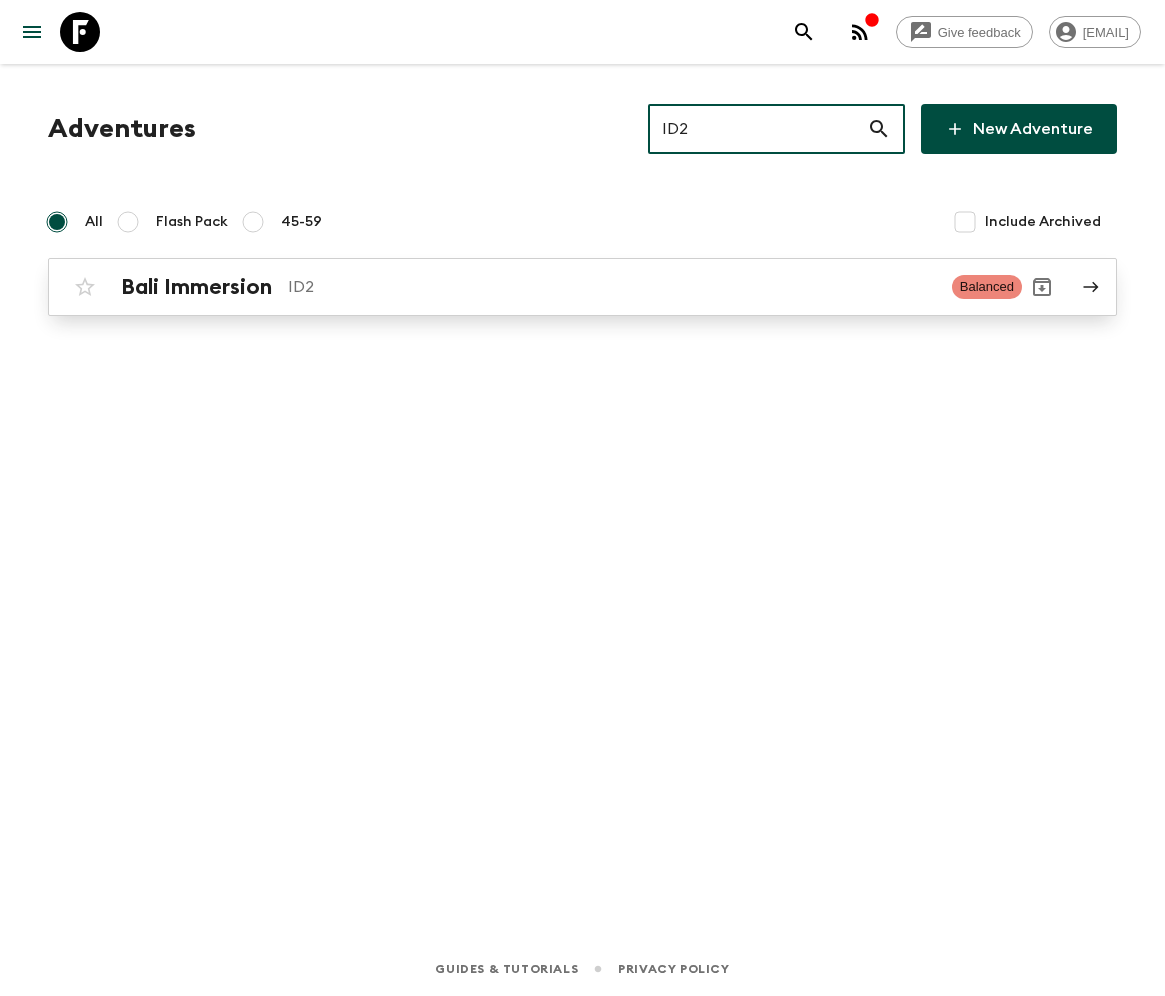 type on "ID2" 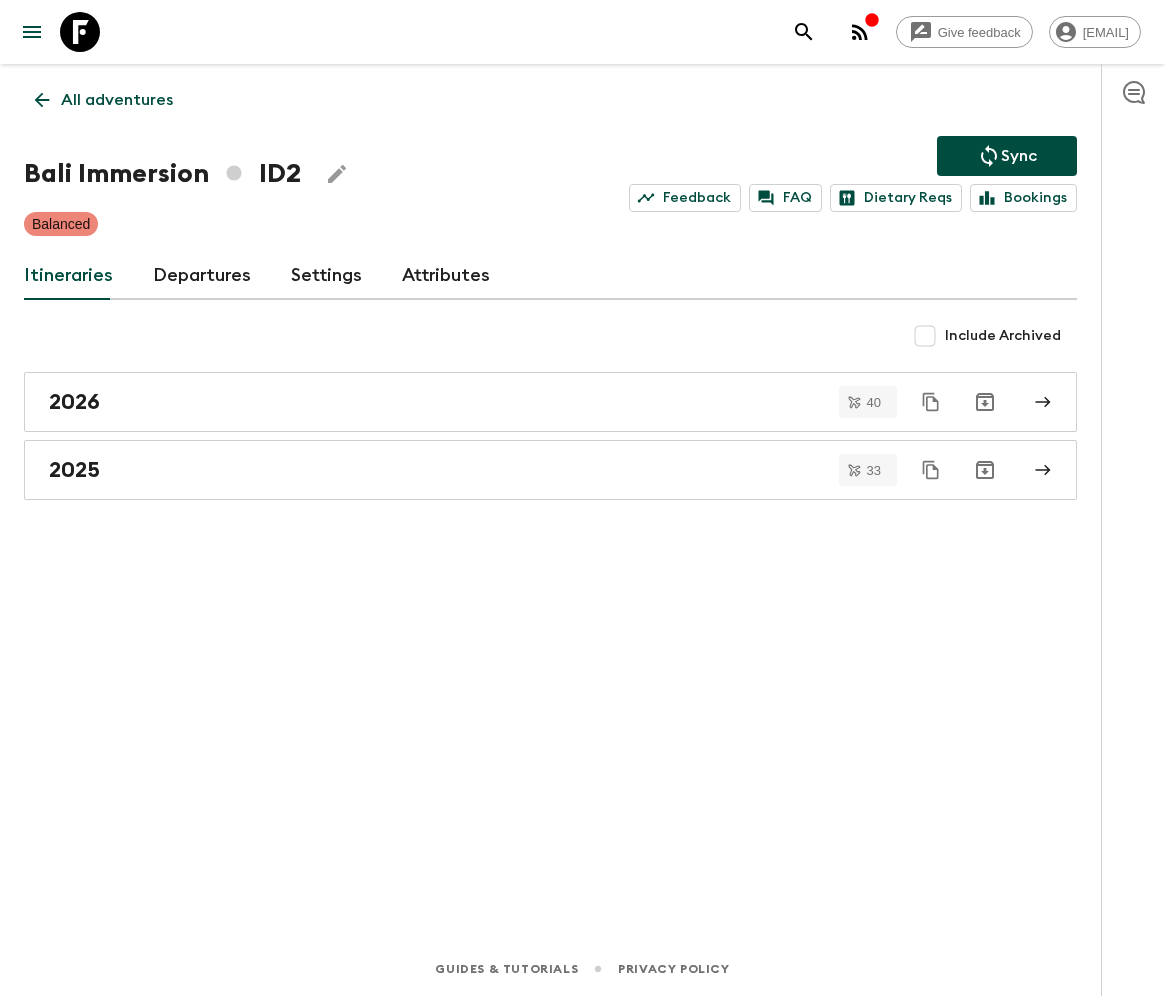 click on "Departures" at bounding box center (202, 276) 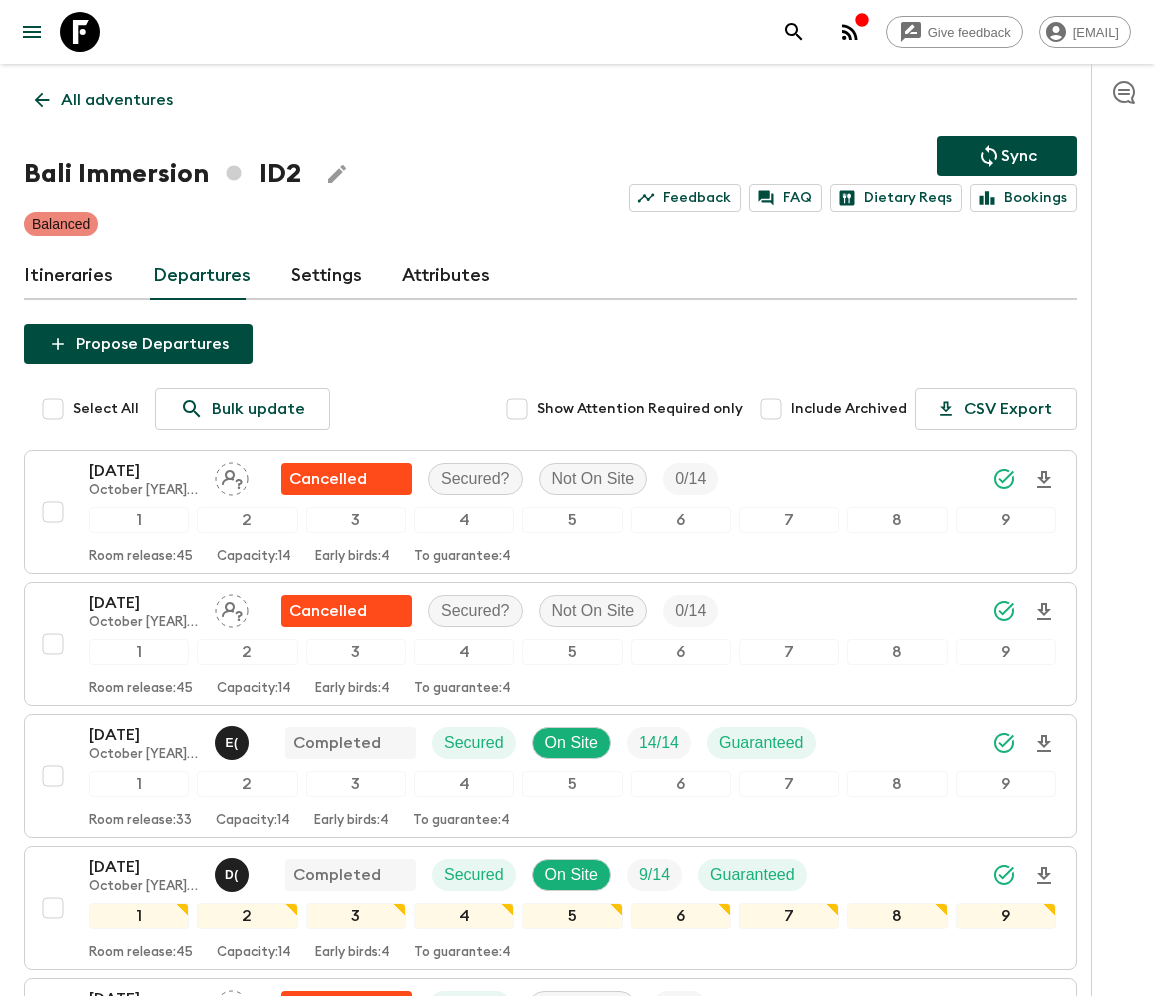 scroll, scrollTop: 6495, scrollLeft: 0, axis: vertical 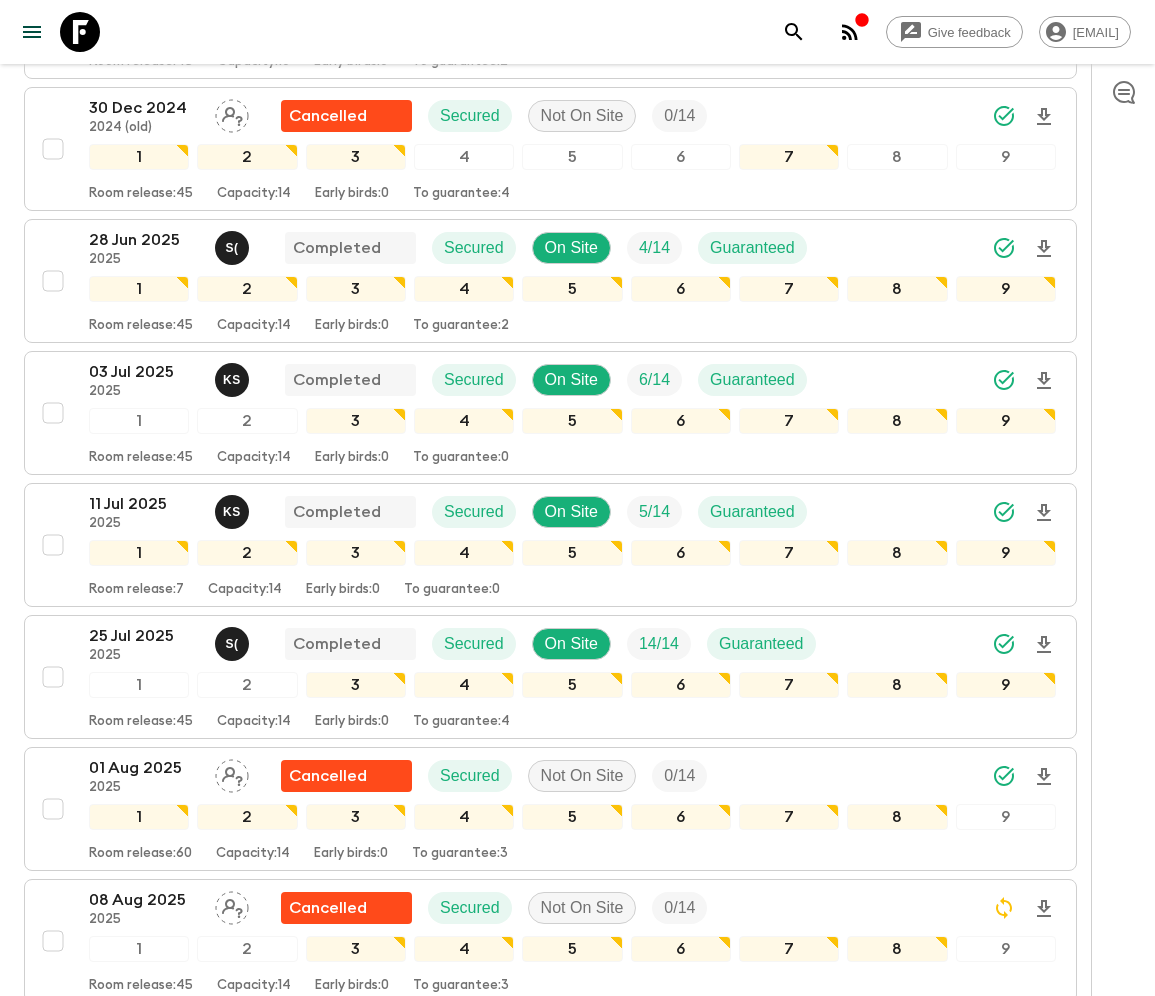 click at bounding box center [53, 2657] 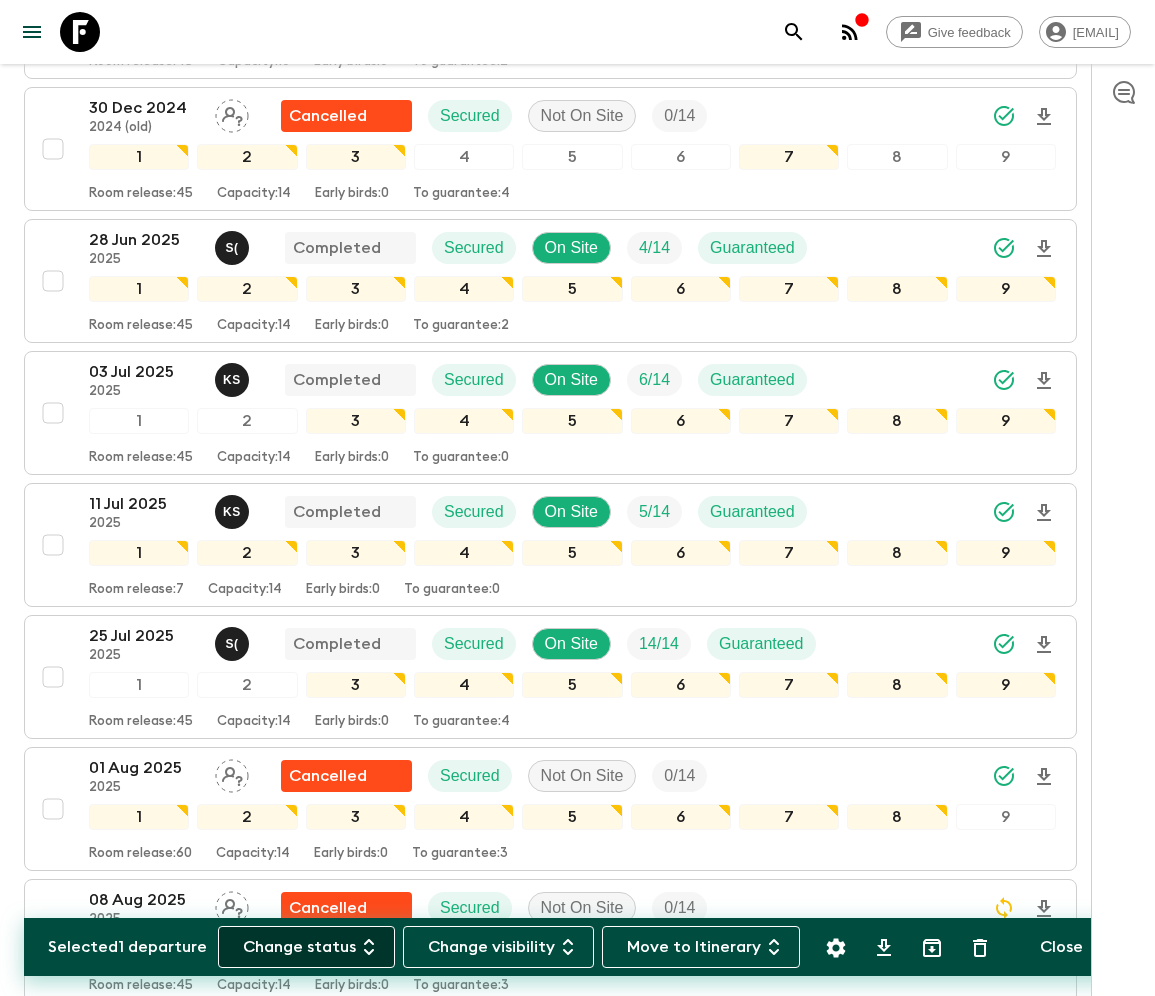 click on "Change status" at bounding box center (306, 947) 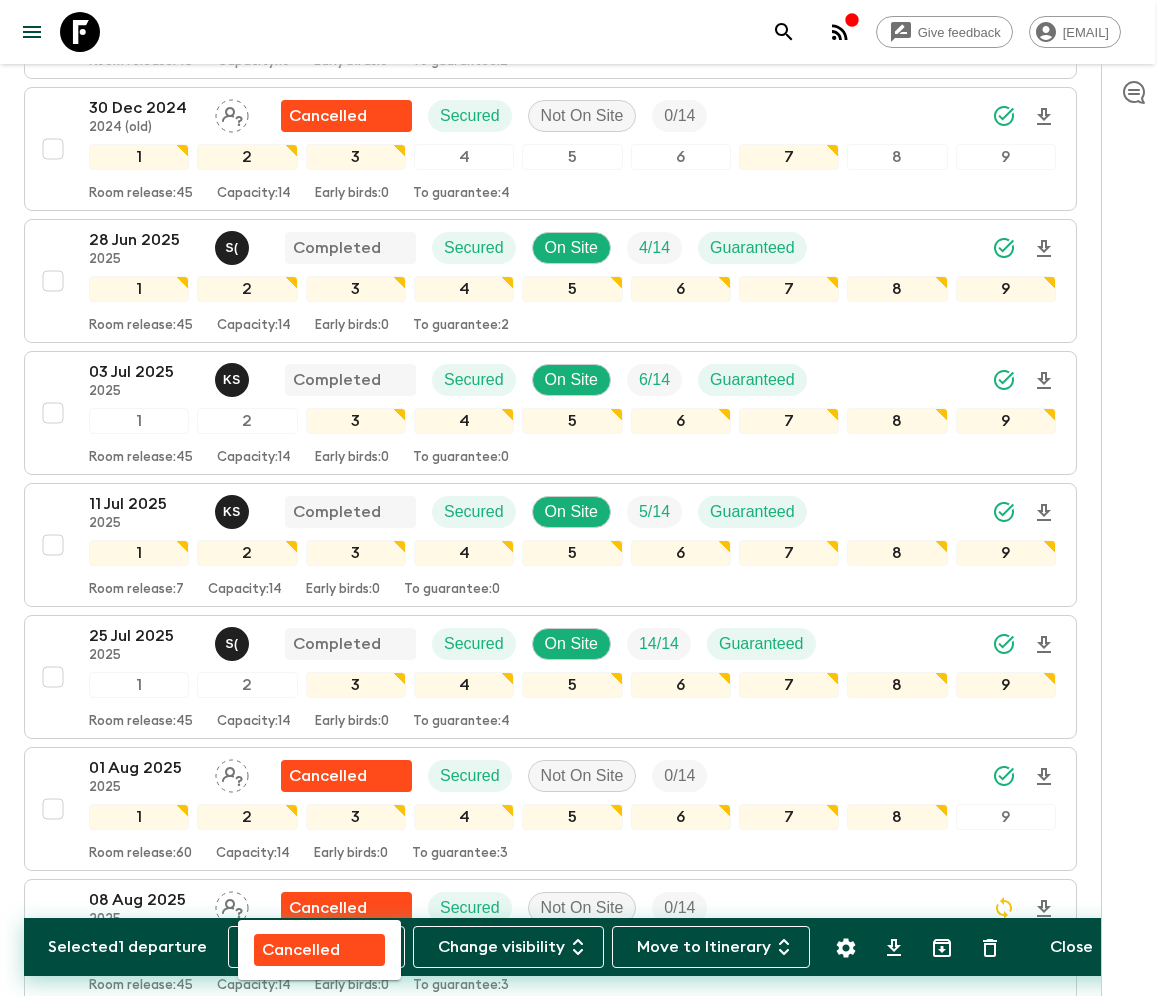 click on "Cancelled" at bounding box center (301, 950) 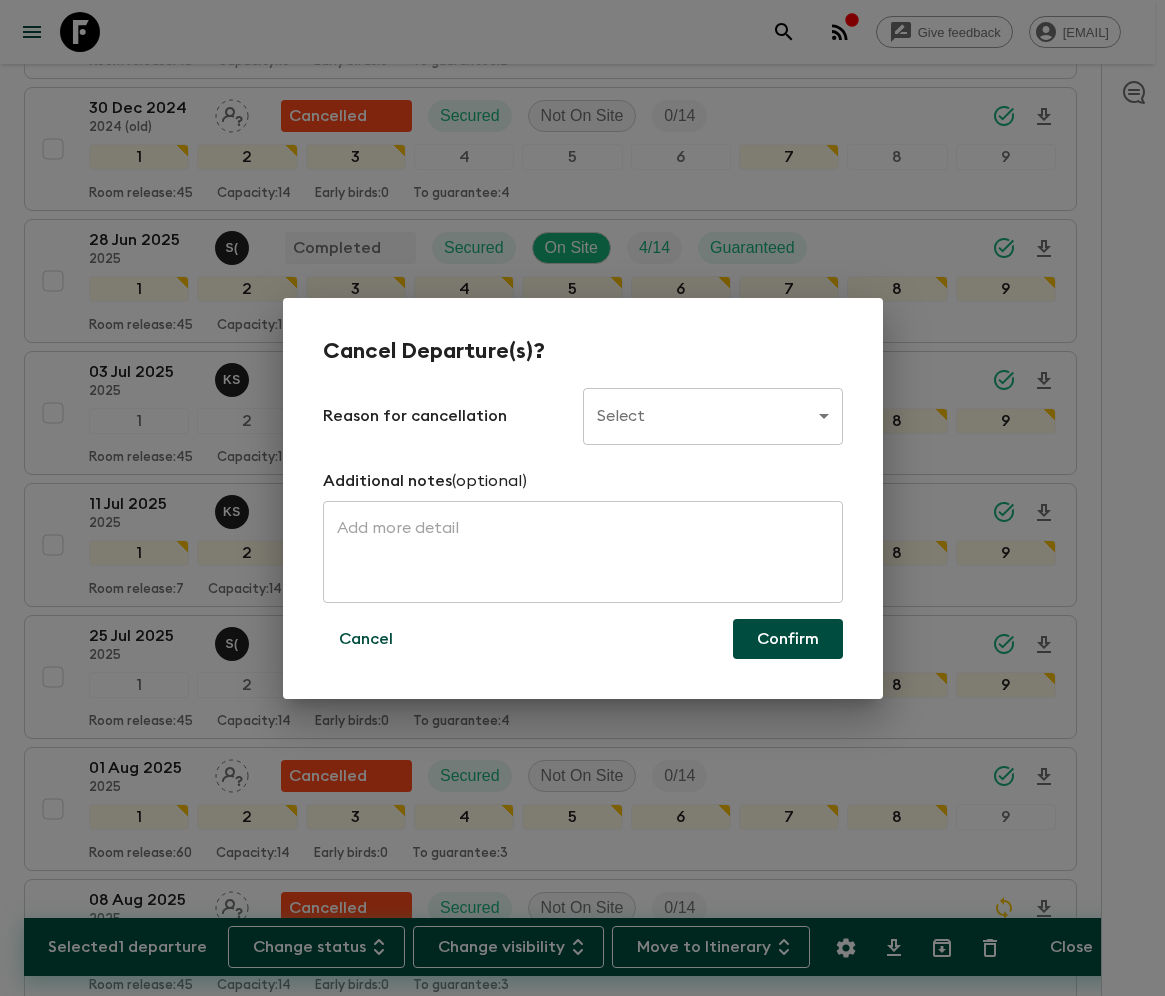 click on "Give feedback ellie.b@flashpack.com All adventures Bali Immersion ID2 Sync Feedback FAQ Dietary Reqs Bookings Balanced Itineraries Departures Settings Attributes Selected  1 departure Change status Change visibility Move to Itinerary Close Propose Departures Select All Bulk update Show Attention Required only Include Archived CSV Export 05 Jan 2024 October 2023 - December 2023 (old) Cancelled Secured? Not On Site 0 / 14 1 2 3 4 5 6 7 8 9 Room release:  45 Capacity:  14 Early birds:  4 To guarantee:  4 19 Jan 2024 October 2023 - December 2023 (old) Cancelled Secured? Not On Site 0 / 14 1 2 3 4 5 6 7 8 9 Room release:  45 Capacity:  14 Early birds:  4 To guarantee:  4 30 Jan 2024 October 2023 - December 2023 (old) E ( Completed Secured On Site 14 / 14 Guaranteed 1 2 3 4 5 6 7 8 9 Room release:  33 Capacity:  14 Early birds:  4 To guarantee:  4 16 Feb 2024 October 2023 - December 2023 (old) D ( Completed Secured On Site 9 / 14 Guaranteed 1 2 3 4 5 6 7 8 9 Room release:  45 Capacity:  14 Early birds:  4 4 0" at bounding box center [582, 1767] 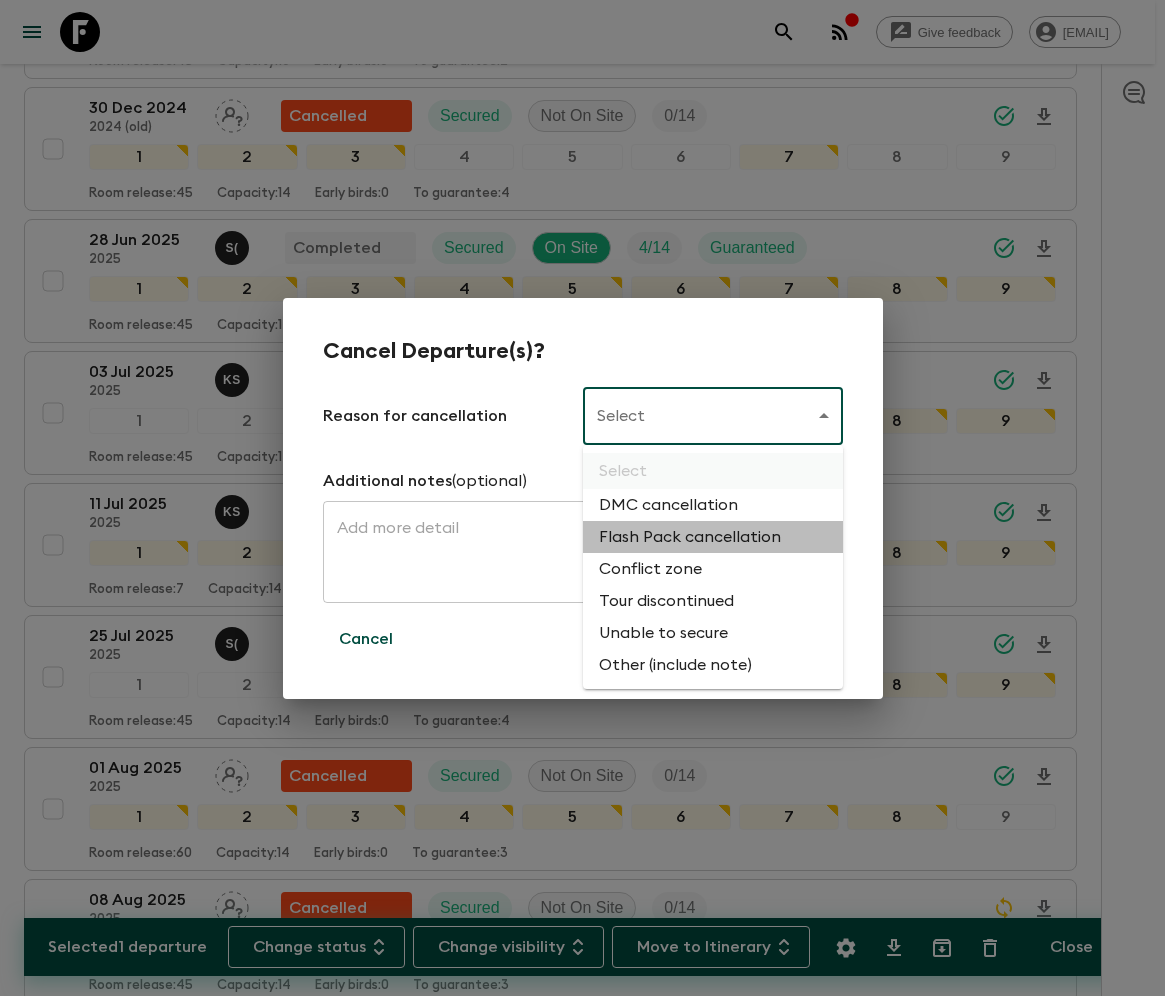 click on "Flash Pack cancellation" at bounding box center (713, 537) 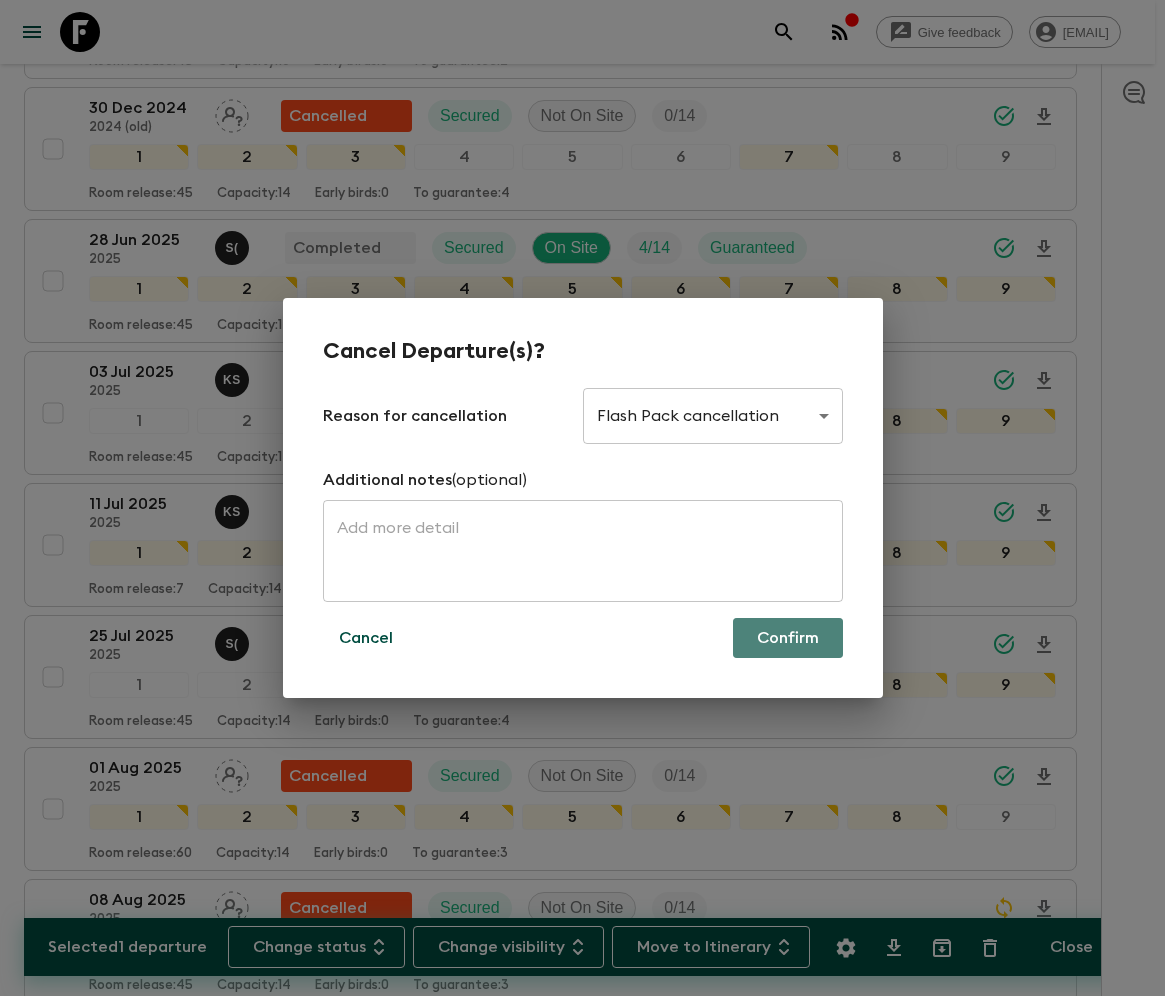 click on "Confirm" at bounding box center (788, 638) 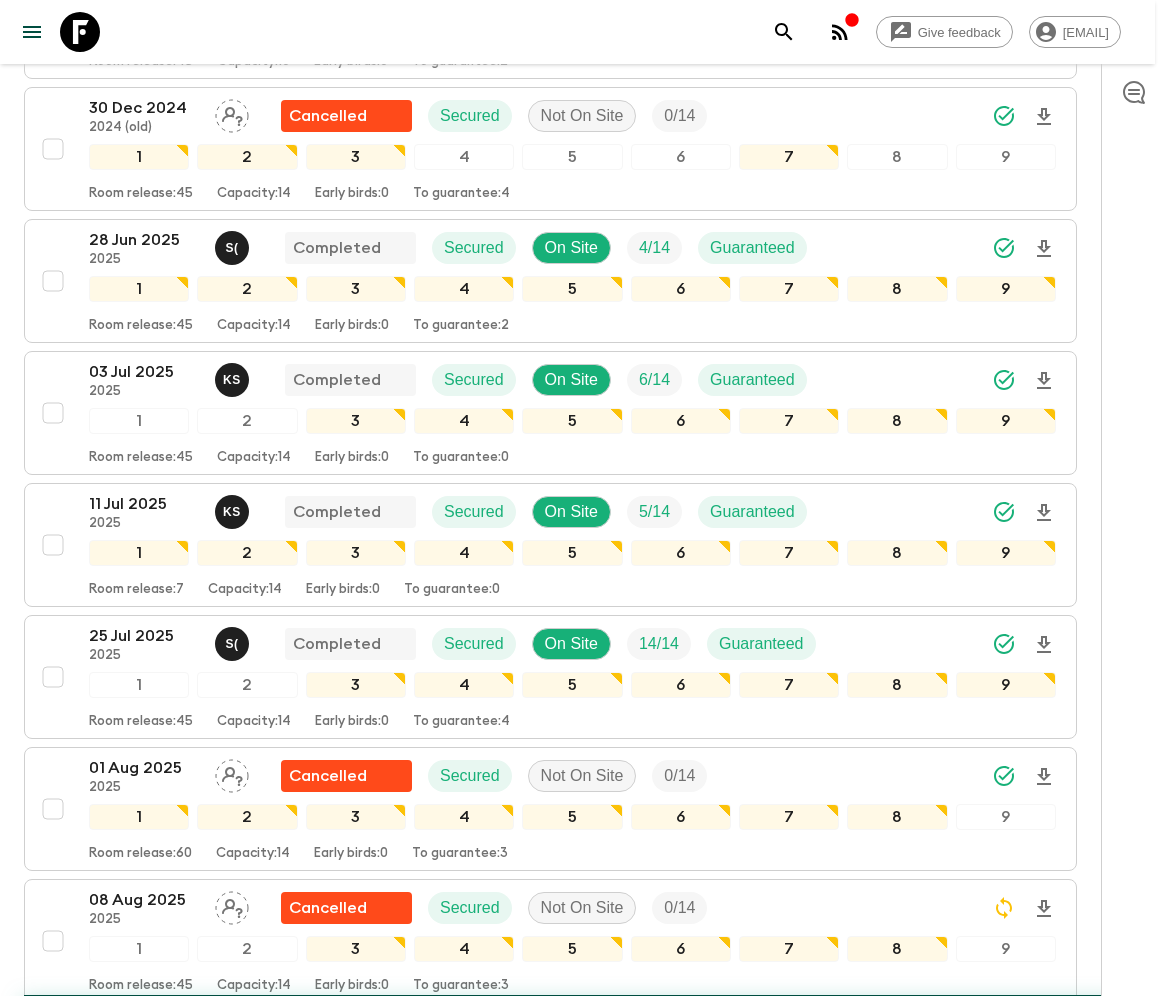 checkbox on "false" 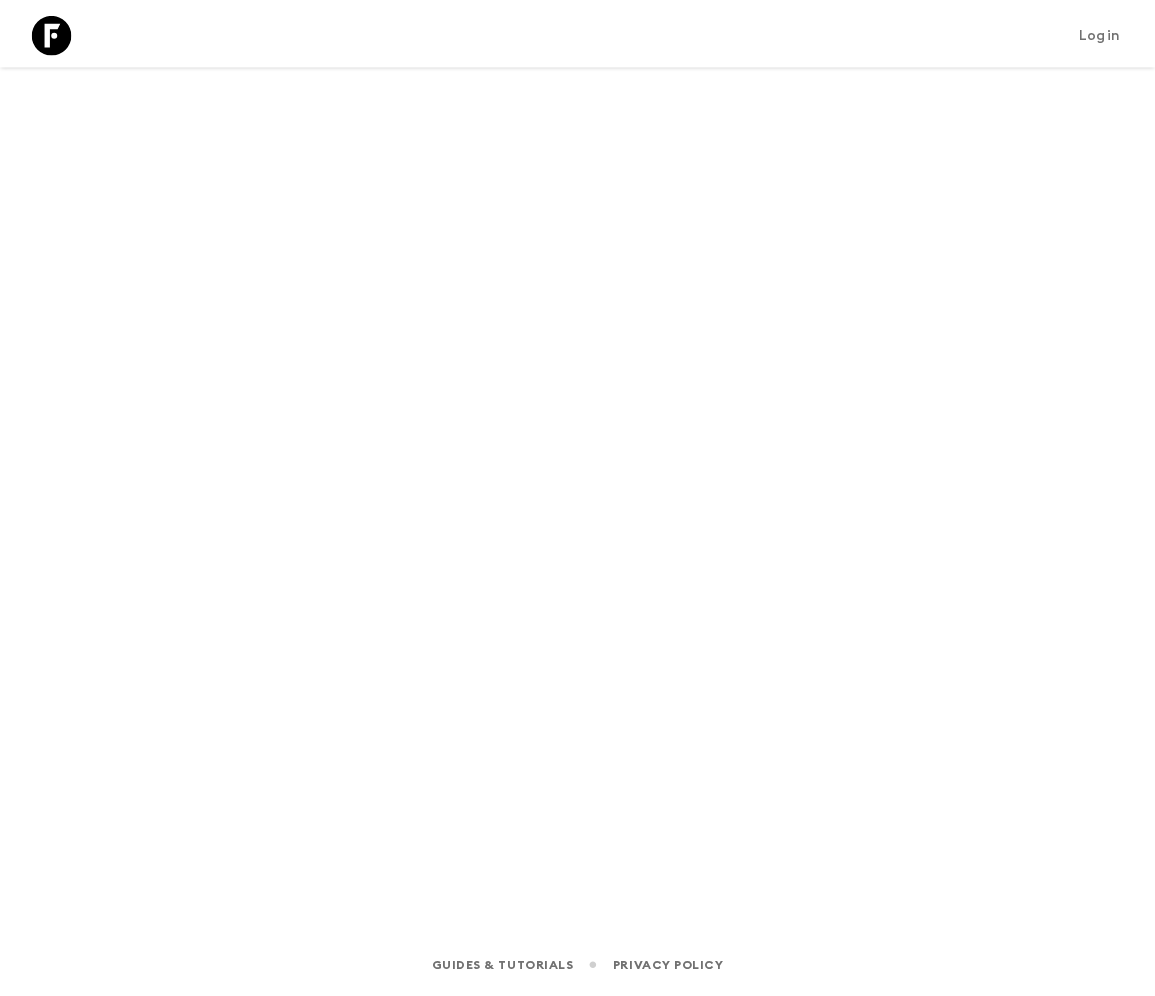 scroll, scrollTop: 0, scrollLeft: 0, axis: both 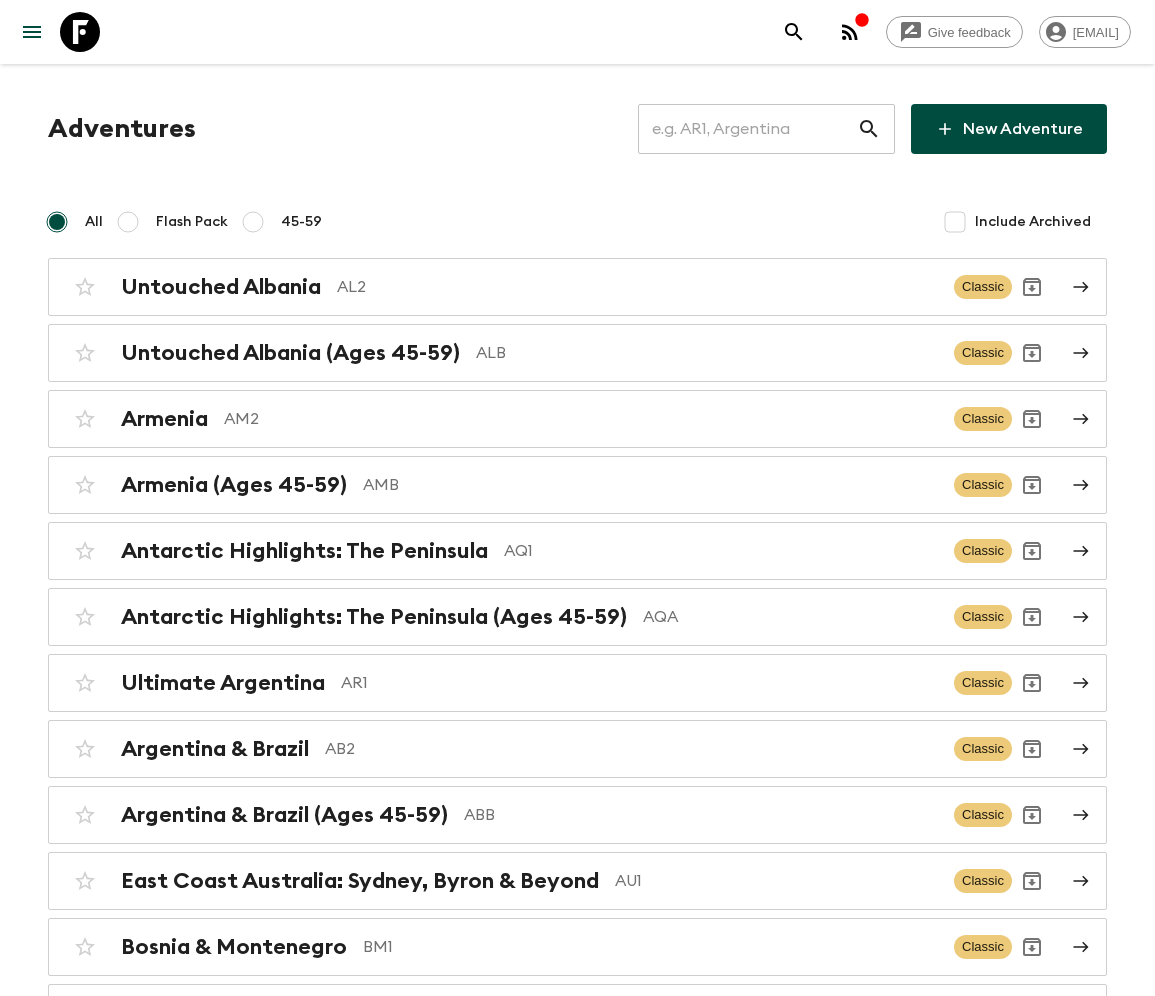 click at bounding box center [747, 129] 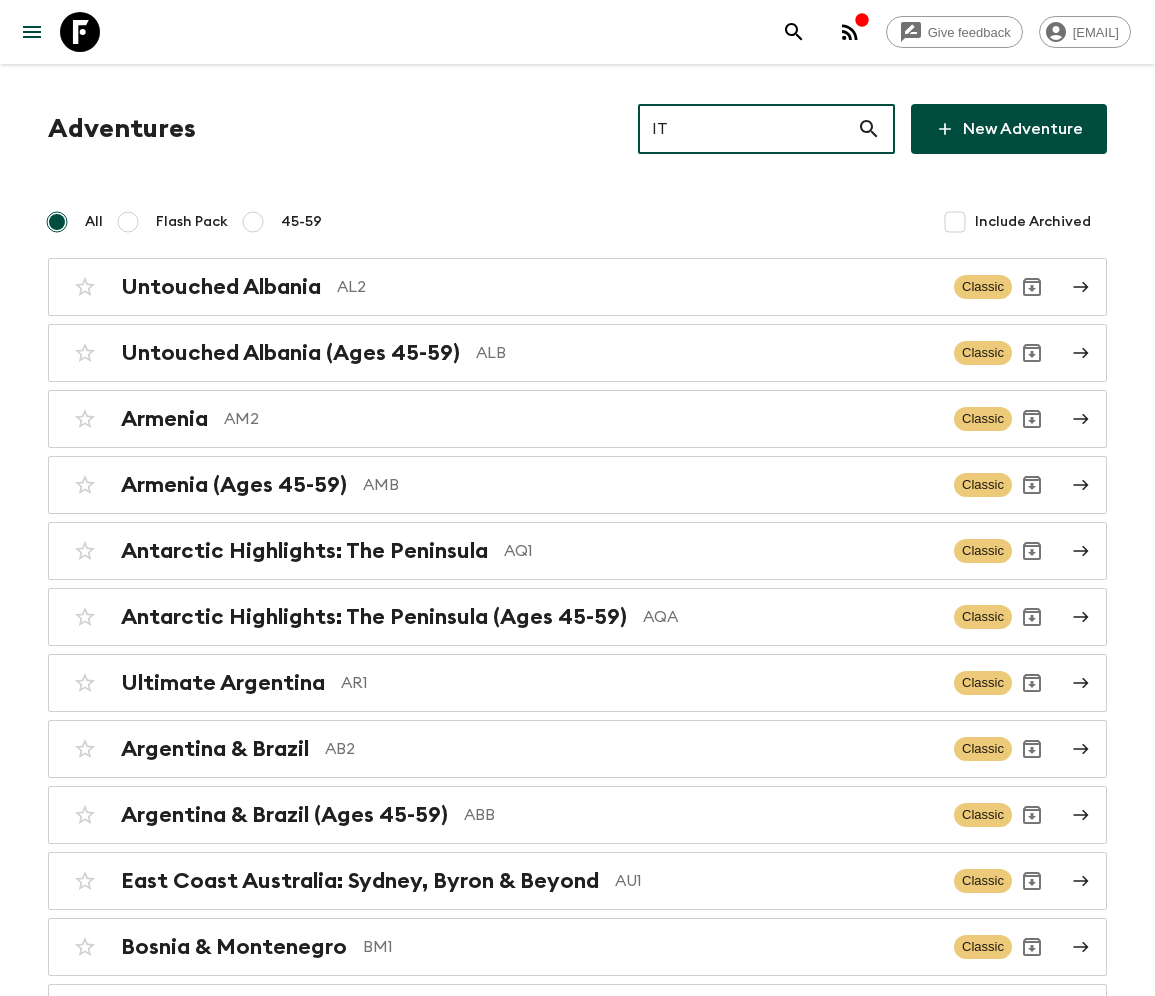 type on "IT3" 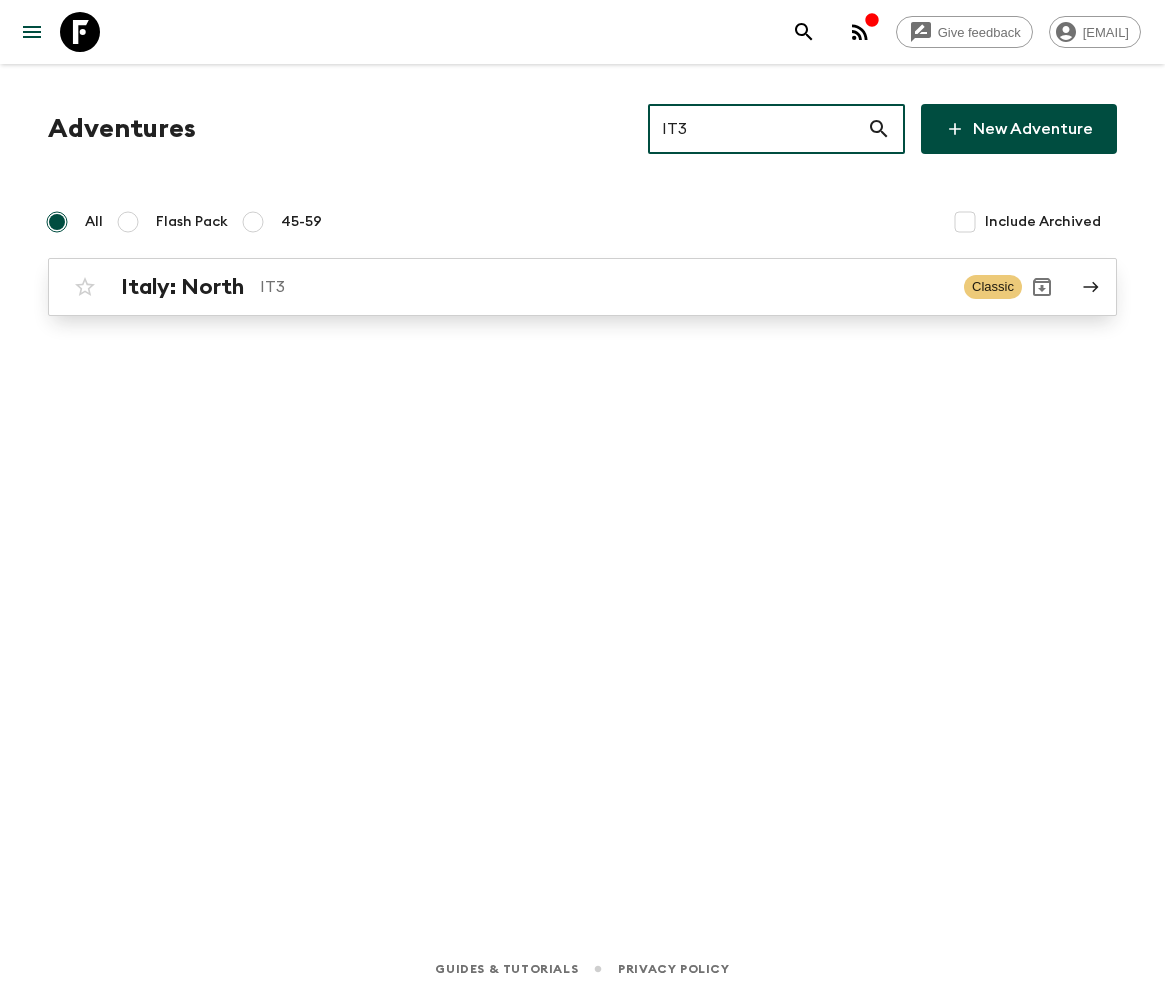 click on "Italy: North" at bounding box center [182, 287] 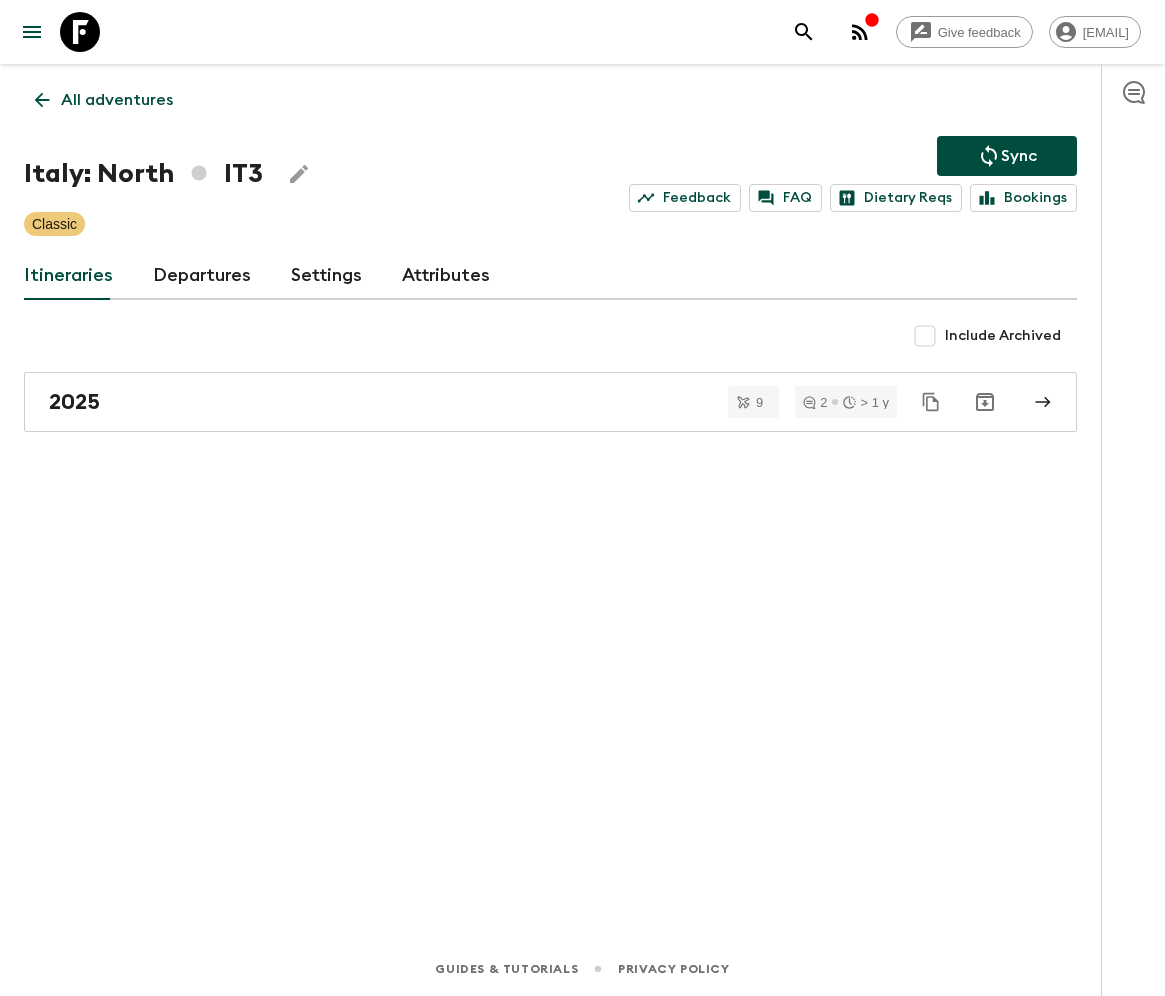 click on "Departures" at bounding box center [202, 276] 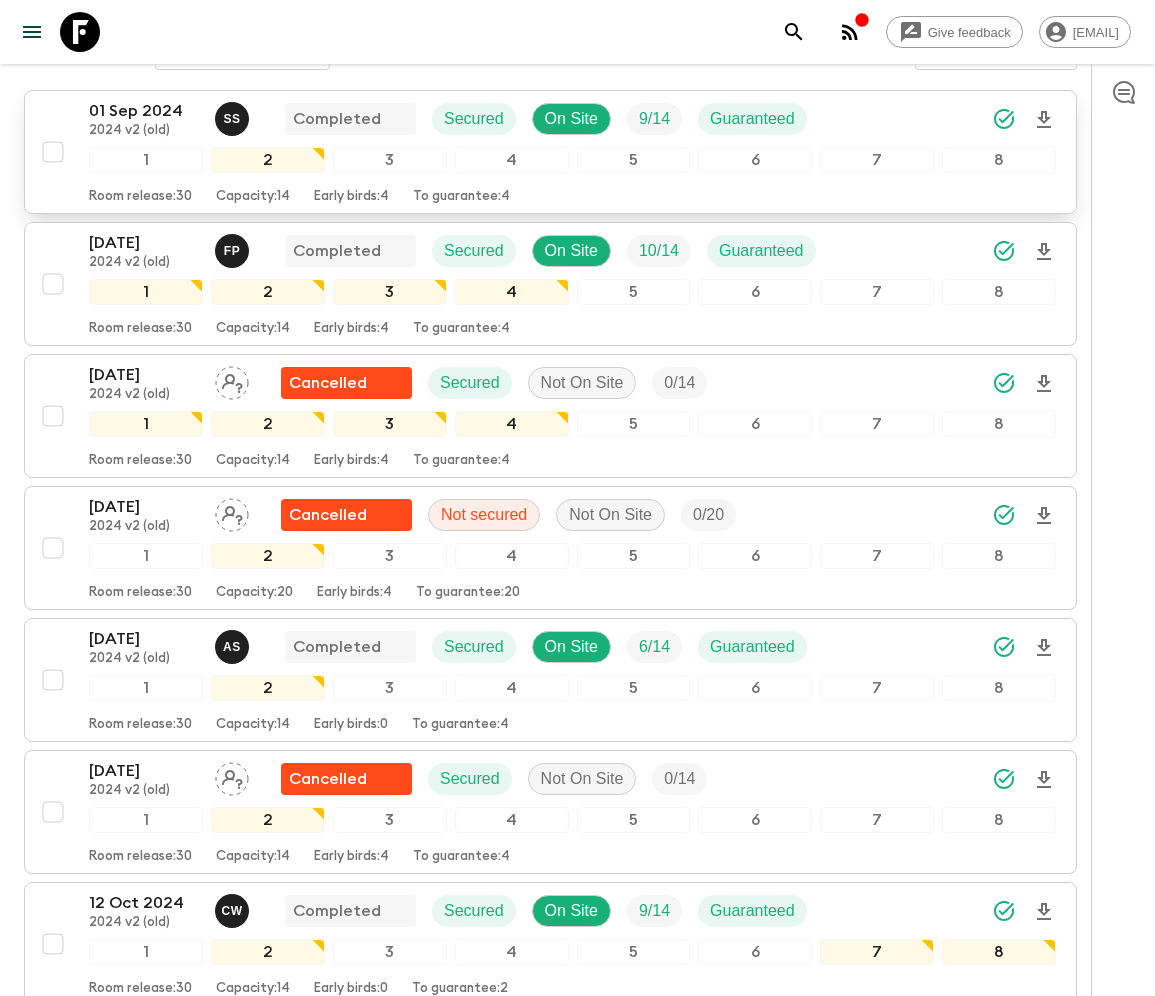 scroll, scrollTop: 1844, scrollLeft: 0, axis: vertical 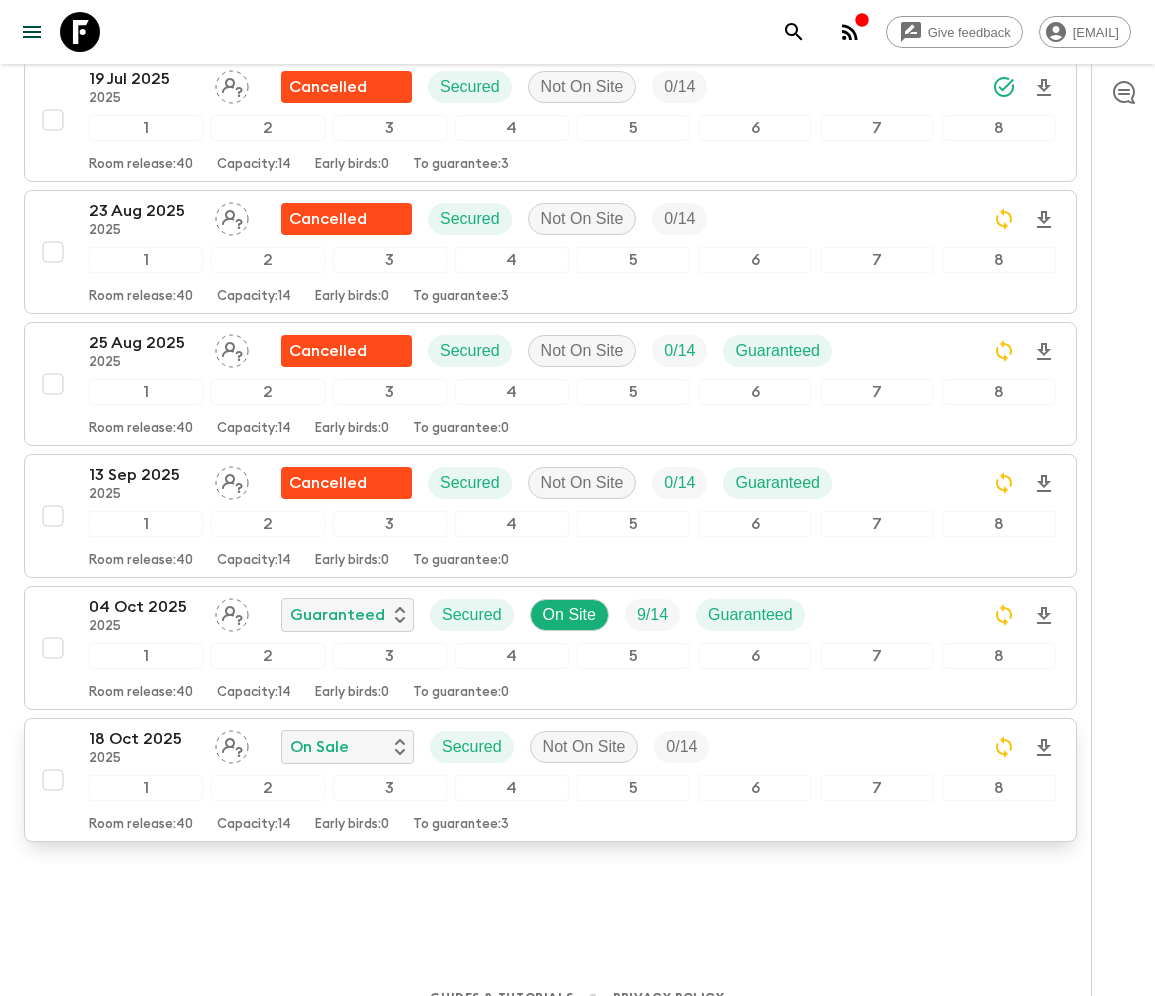 click at bounding box center (53, 780) 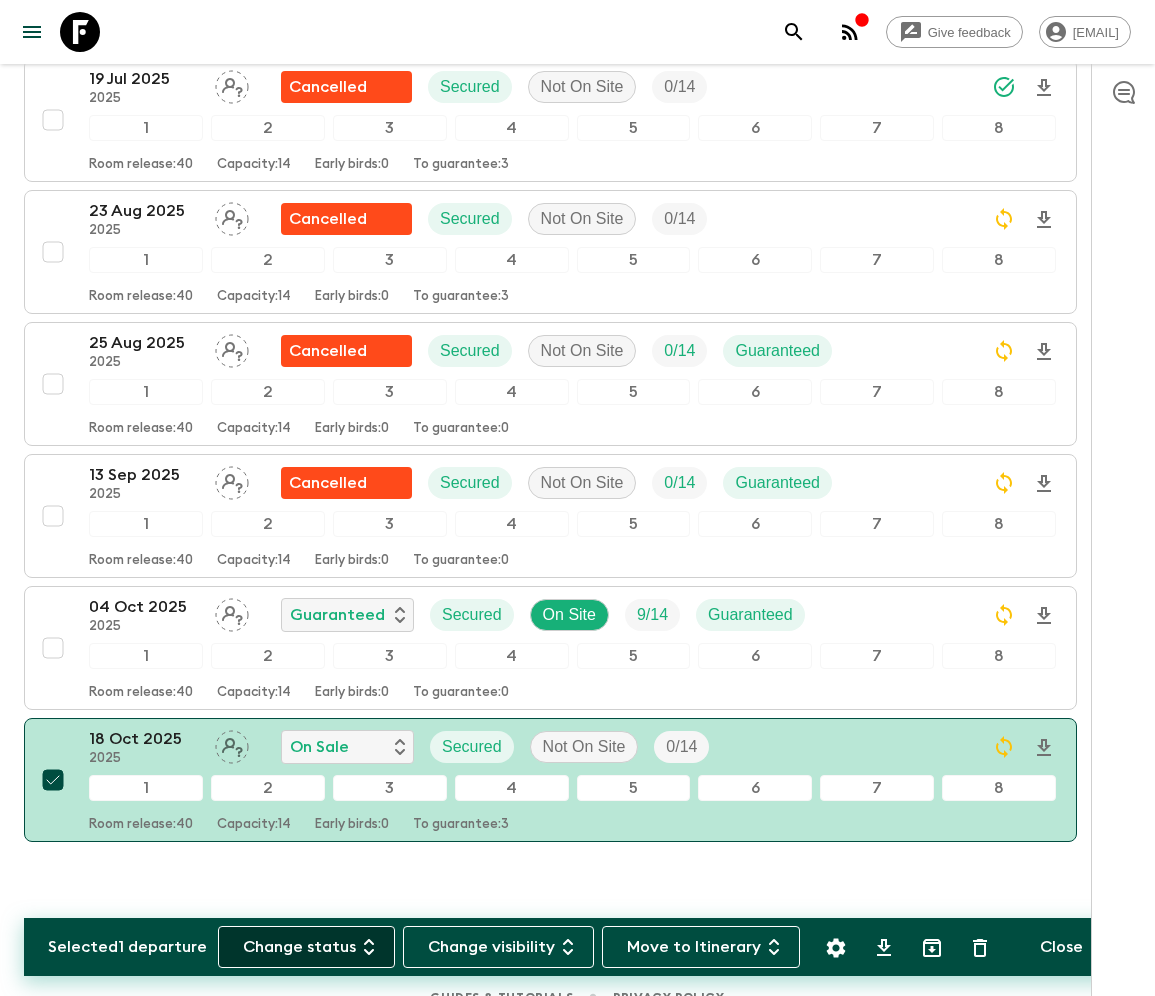 click on "Change status" at bounding box center (306, 947) 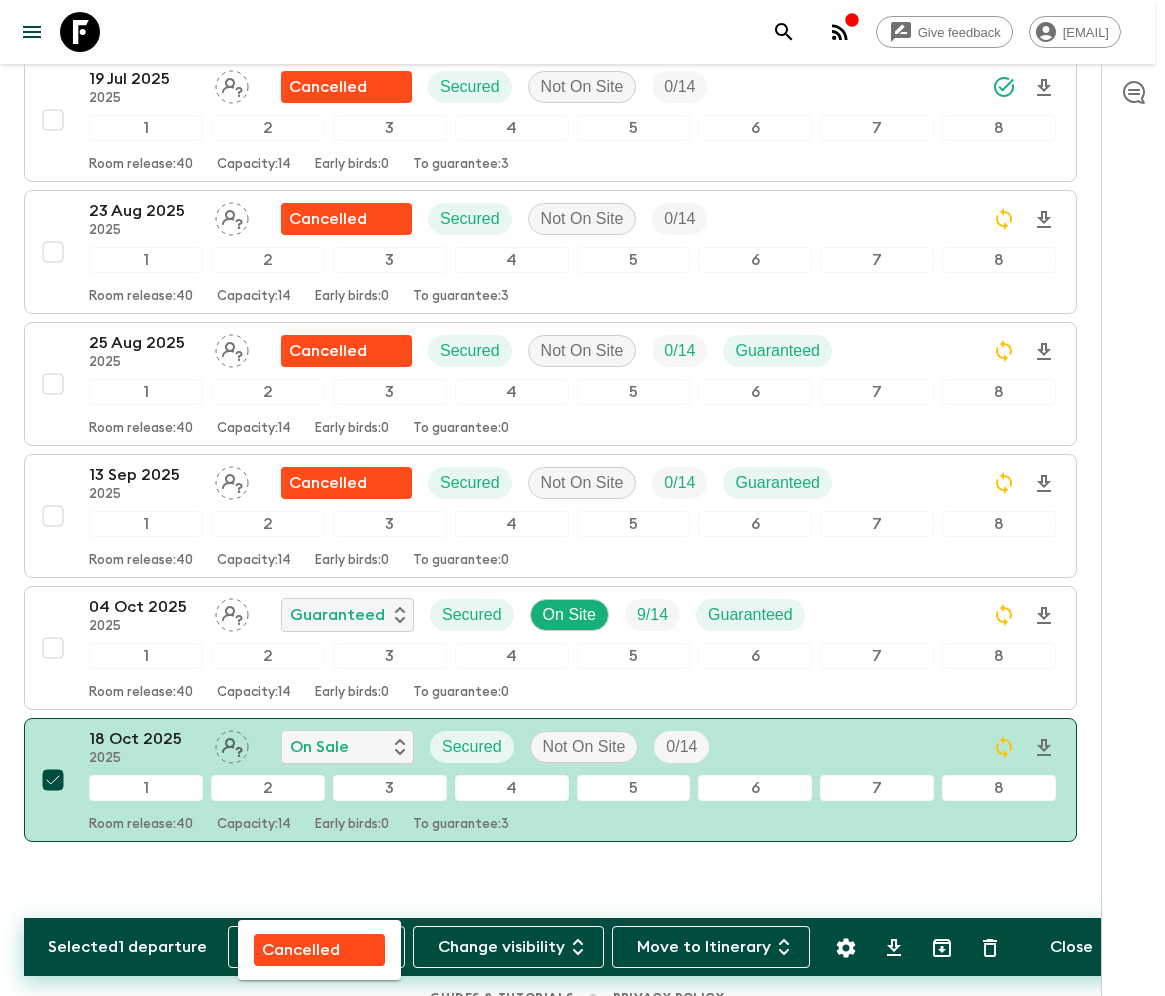 click on "Cancelled" at bounding box center (301, 950) 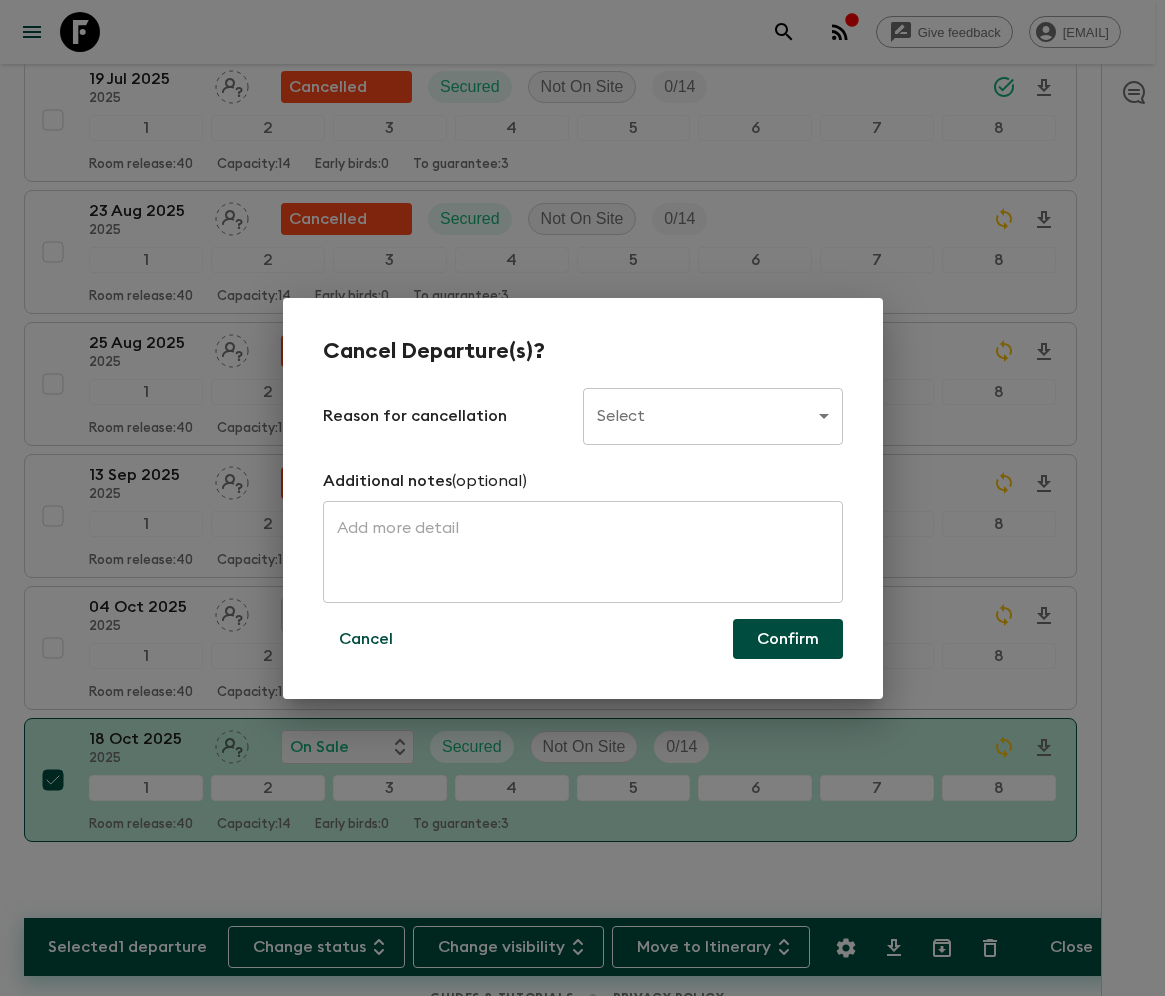 click on "Give feedback [EMAIL] All adventures Italy: North IT3 Sync Feedback FAQ Dietary Reqs Bookings Classic Itineraries Departures Settings Attributes Selected 1 departure Change status Change visibility Move to Itinerary Close Propose Departures Select All Bulk update Show Attention Required only Include Archived CSV Export [DATE] 2024 v2 (old) S S Completed Secured On Site 9 / 14 Guaranteed 1 2 3 4 5 6 7 8 Room release: 30 Capacity: 14 Early birds: 4 To guarantee: 4 [DATE] 2024 v2 (old) F P Completed Secured On Site 10 / 14 Guaranteed 1 2 3 4 5 6 7 8 Room release: 30 Capacity: 14 Early birds: 4 To guarantee: 4 [DATE] 2024 v2 (old) Cancelled Secured Not On Site 0 / 14 1 2 3 4 5 6 7 8 Room release: 30 Capacity: 14 Early birds: 4 To guarantee: 4 [DATE] 2024 v2 (old) Cancelled Not secured Not On Site 0 / 20 1 2 3 4 5 6 7 8 Room release: 30 Capacity: 20 Early birds: 4 To guarantee: 20 [DATE] 2024 v2 (old) A S Completed Secured On Site 6 / 14 Guaranteed 1" at bounding box center [582, -410] 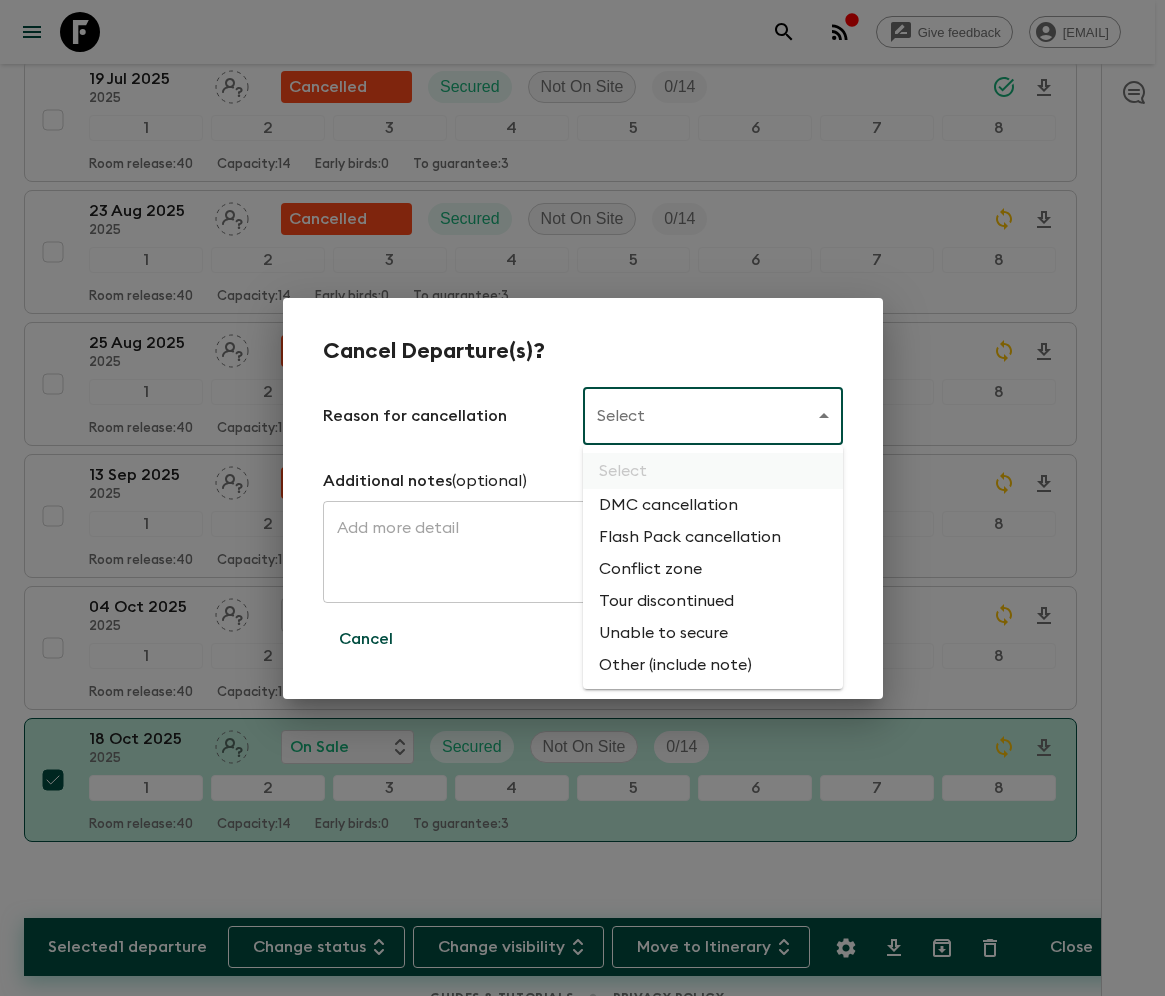 click on "Flash Pack cancellation" at bounding box center [713, 537] 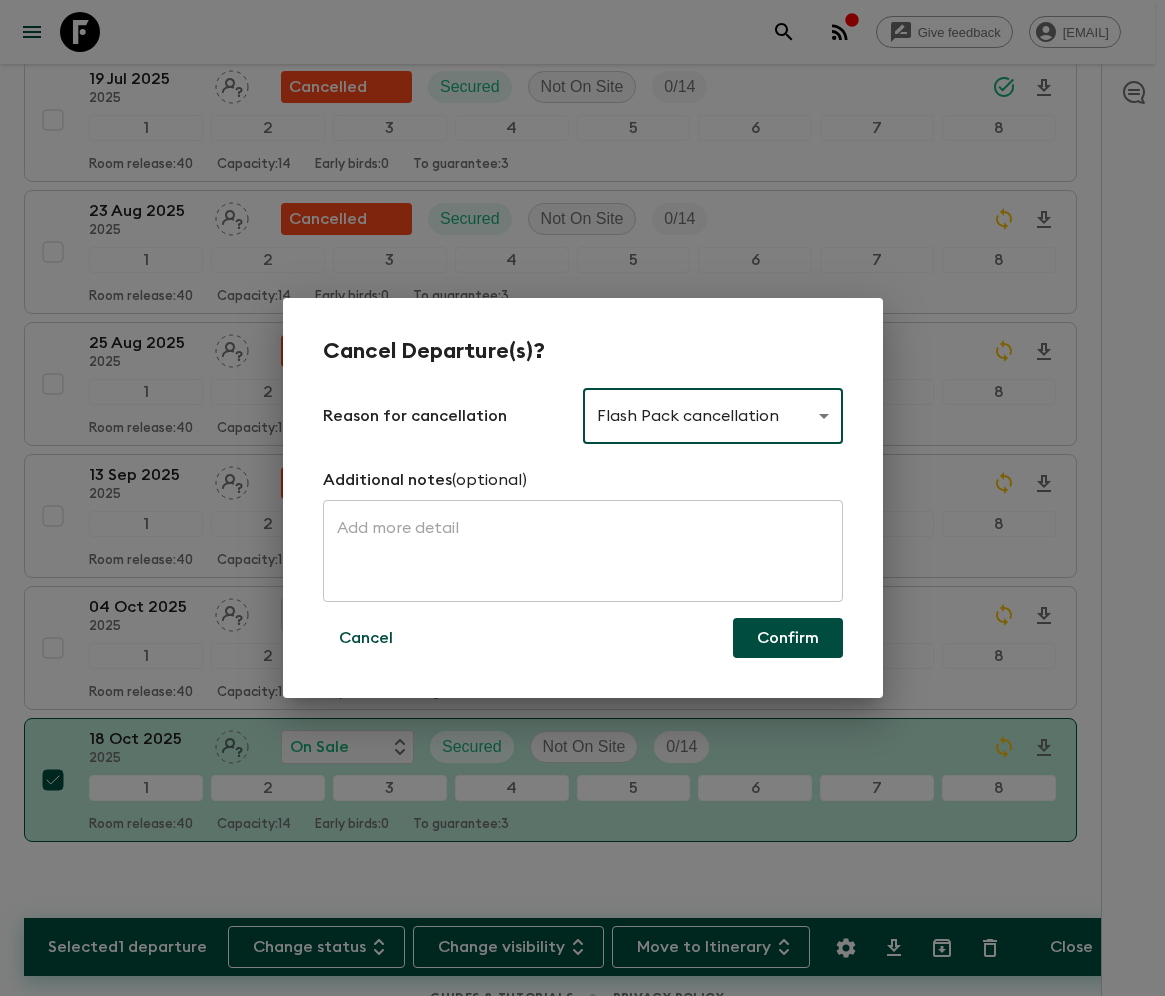 click on "Confirm" at bounding box center [788, 638] 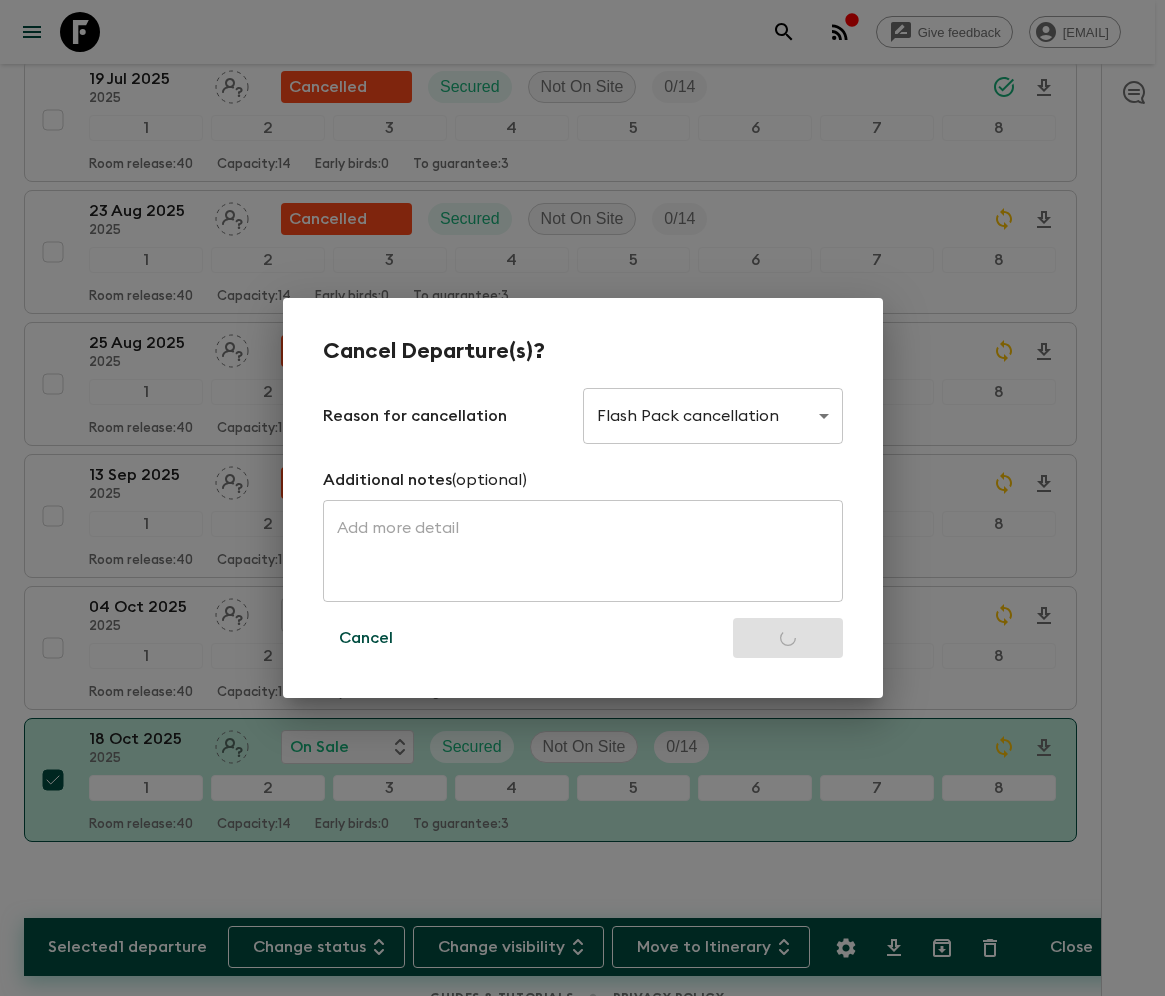 checkbox on "false" 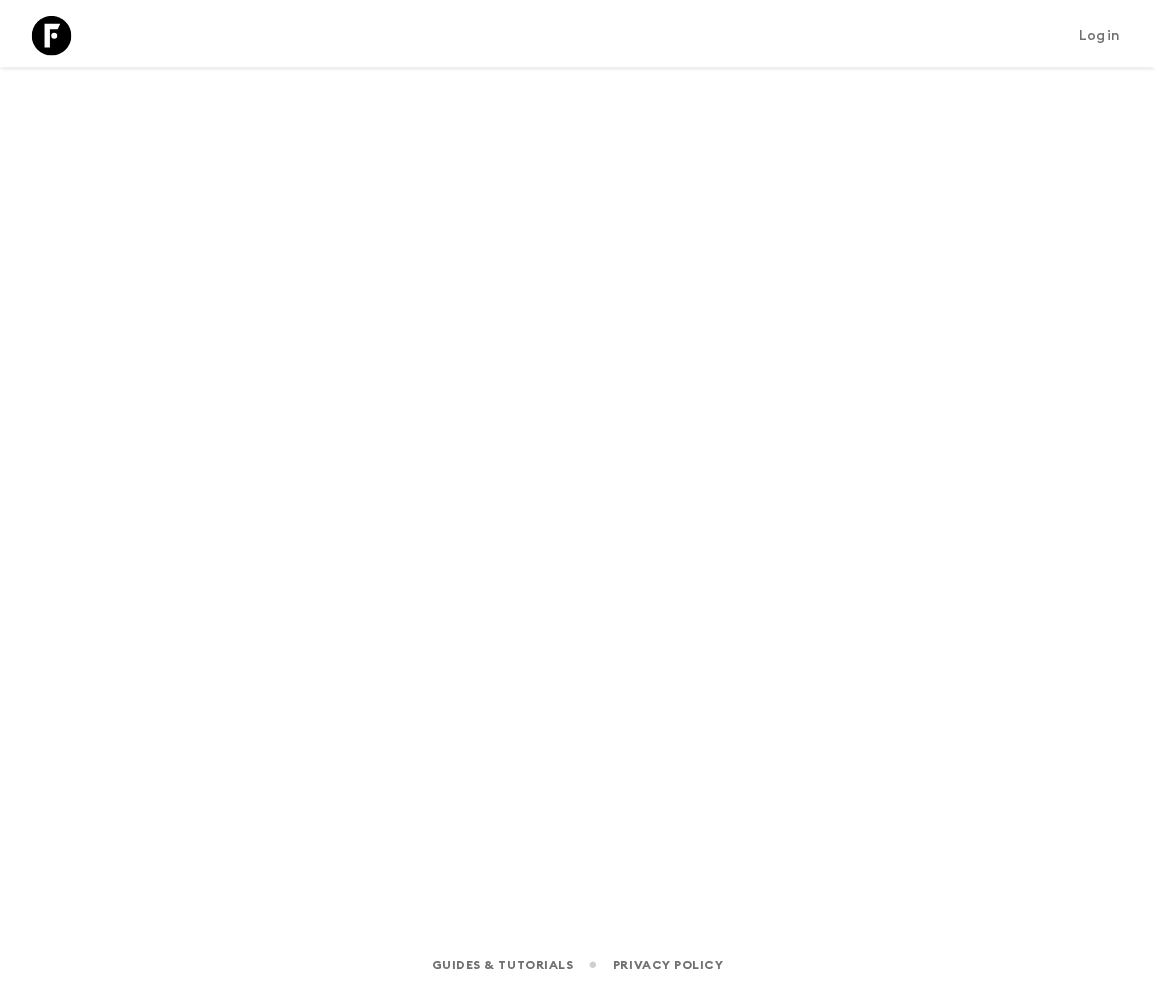 scroll, scrollTop: 0, scrollLeft: 0, axis: both 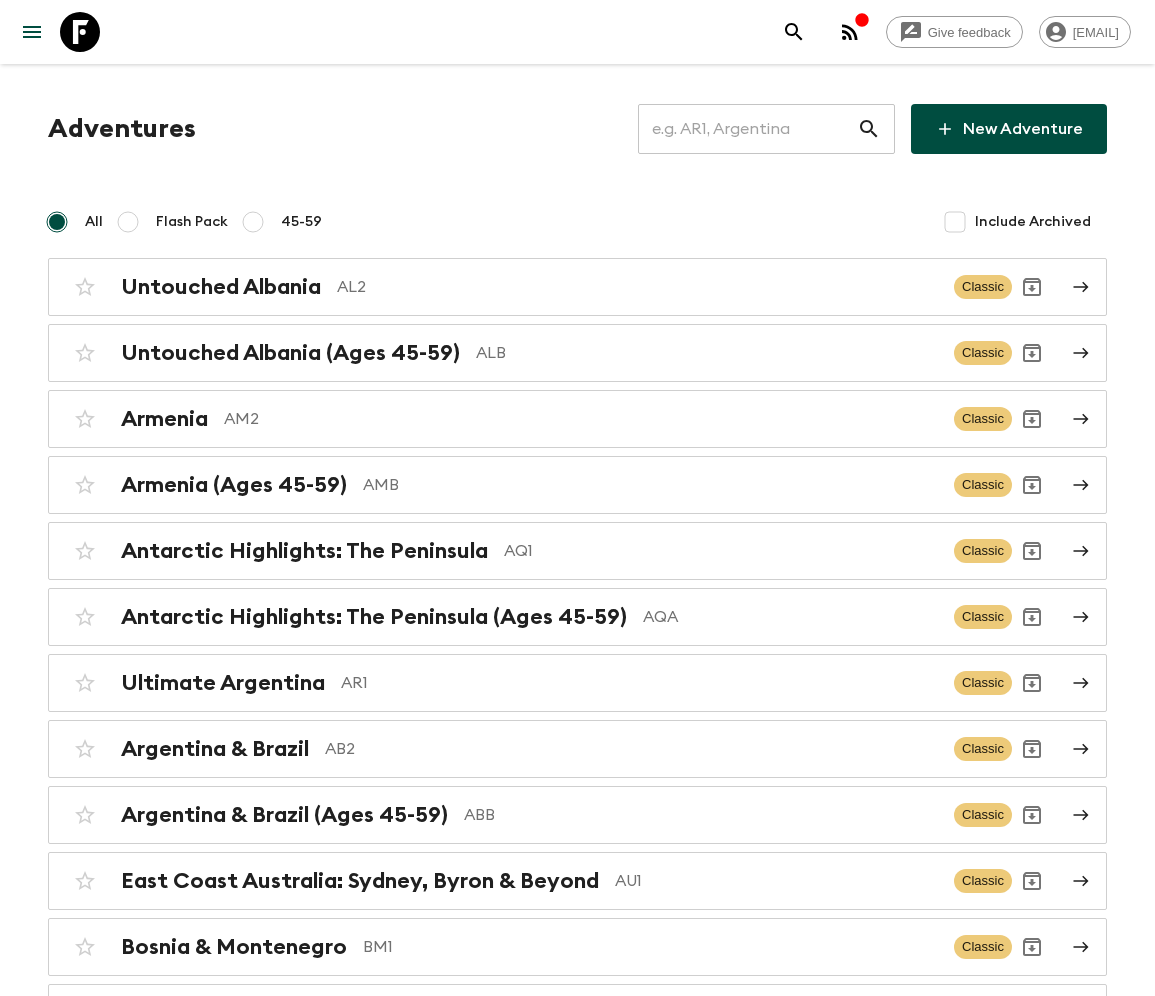 click at bounding box center (747, 129) 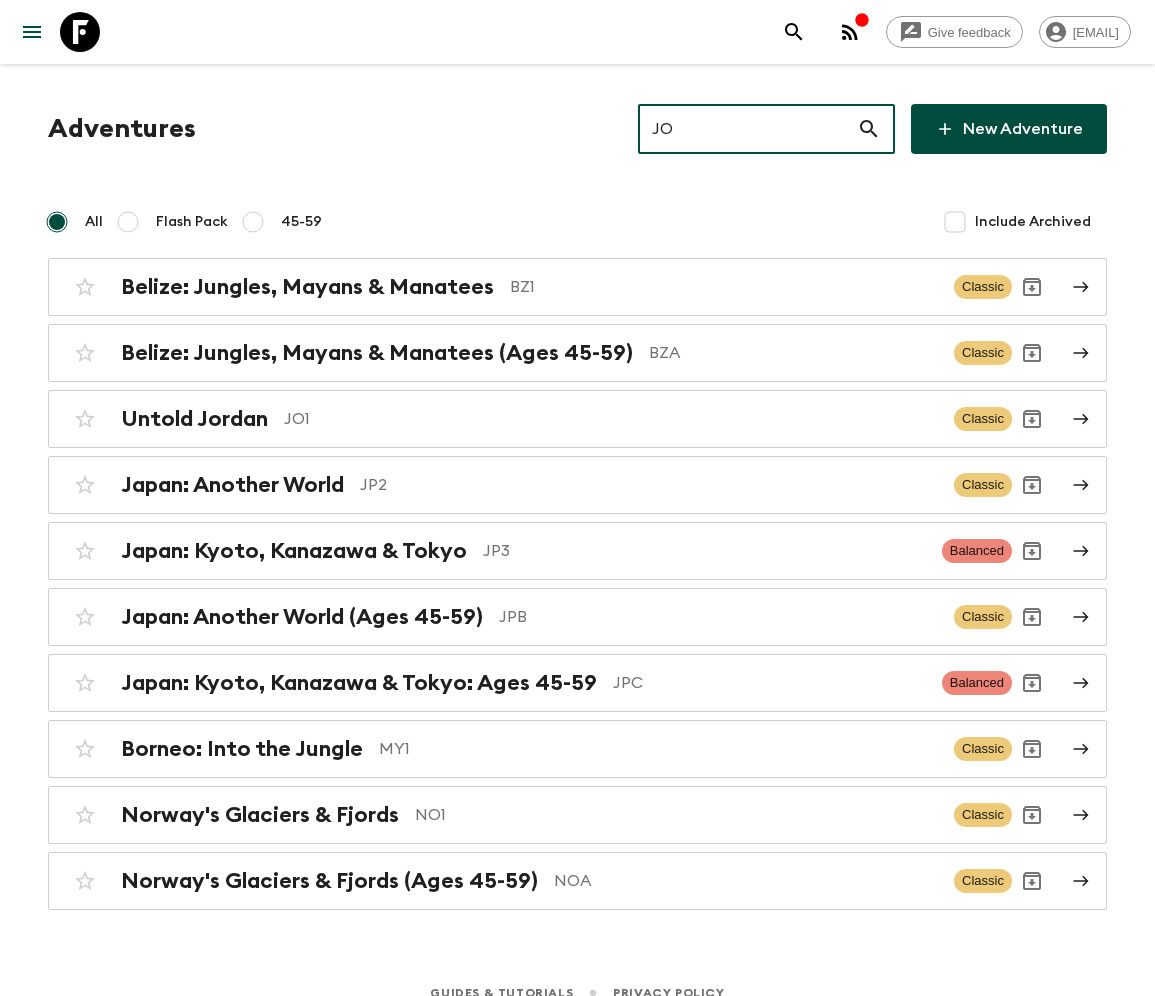 type on "JO1" 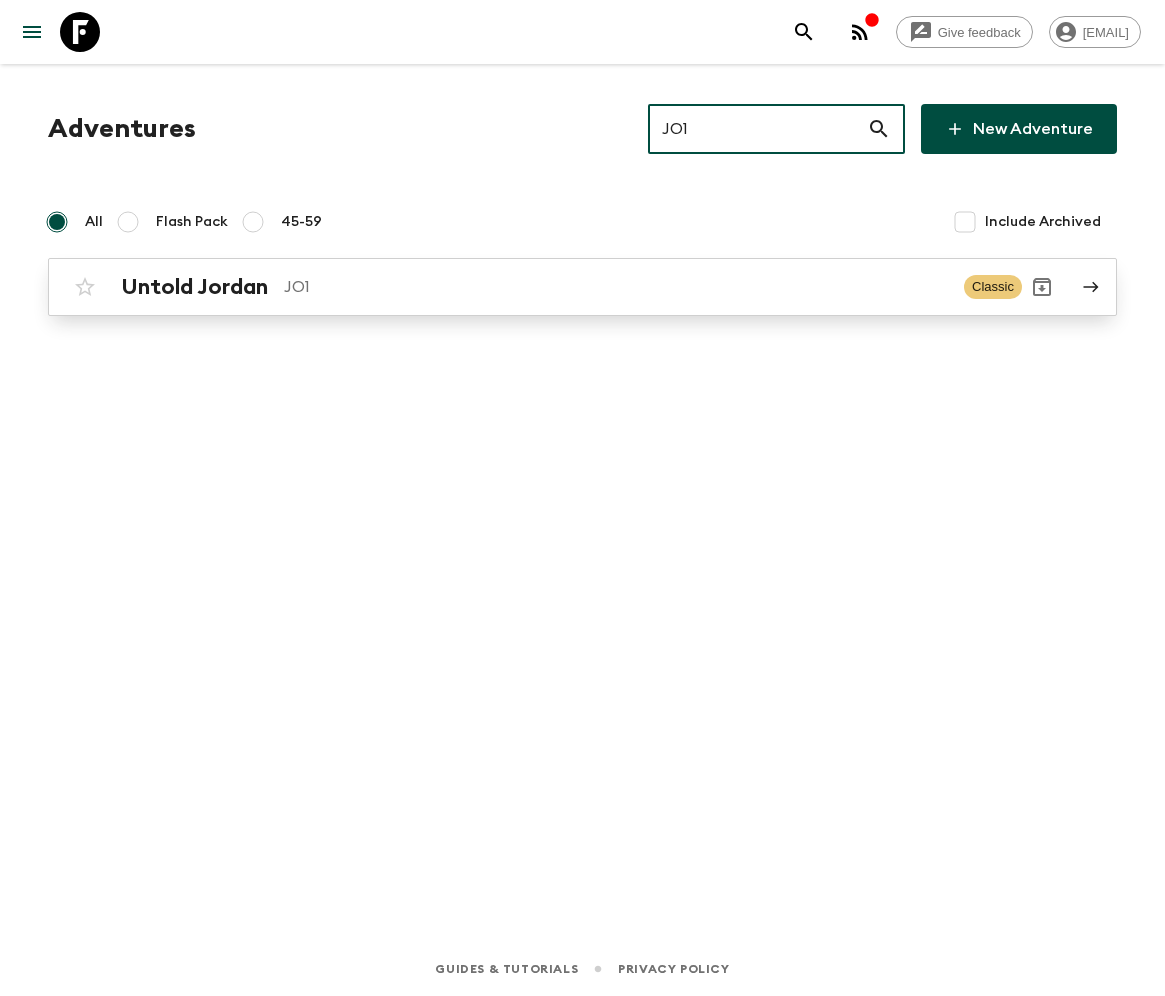 click on "Untold Jordan" at bounding box center [194, 287] 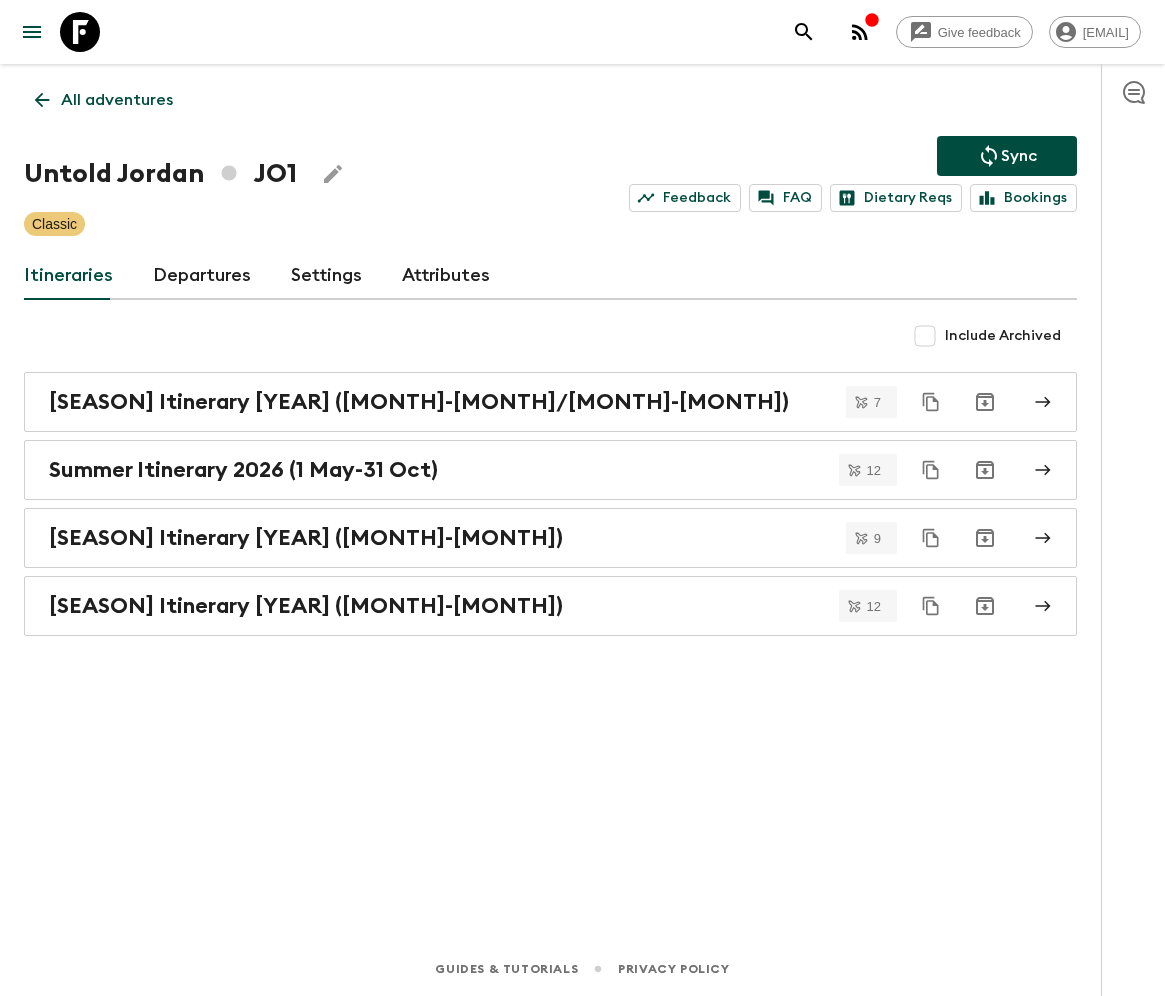 click on "Departures" at bounding box center (202, 276) 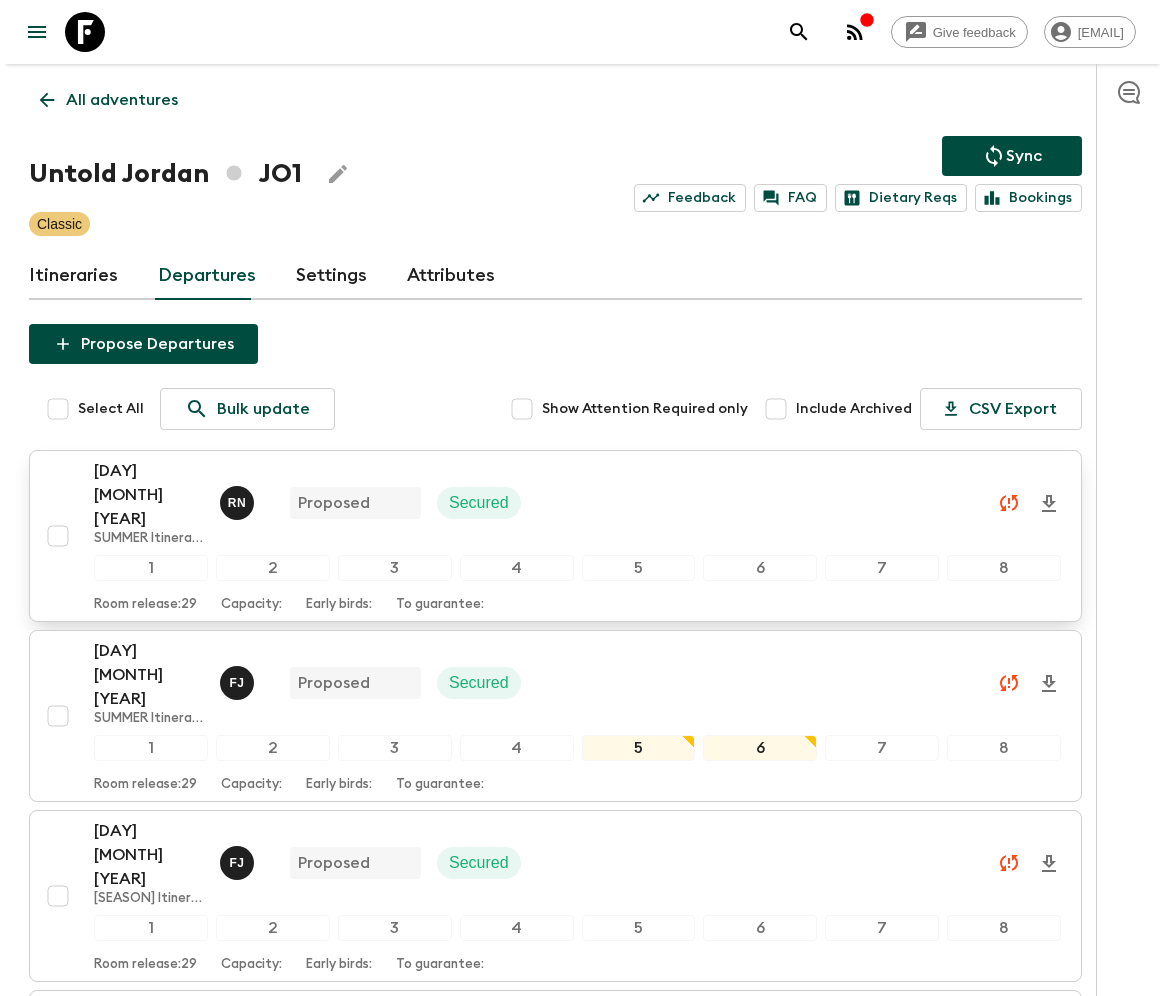 scroll, scrollTop: 600, scrollLeft: 0, axis: vertical 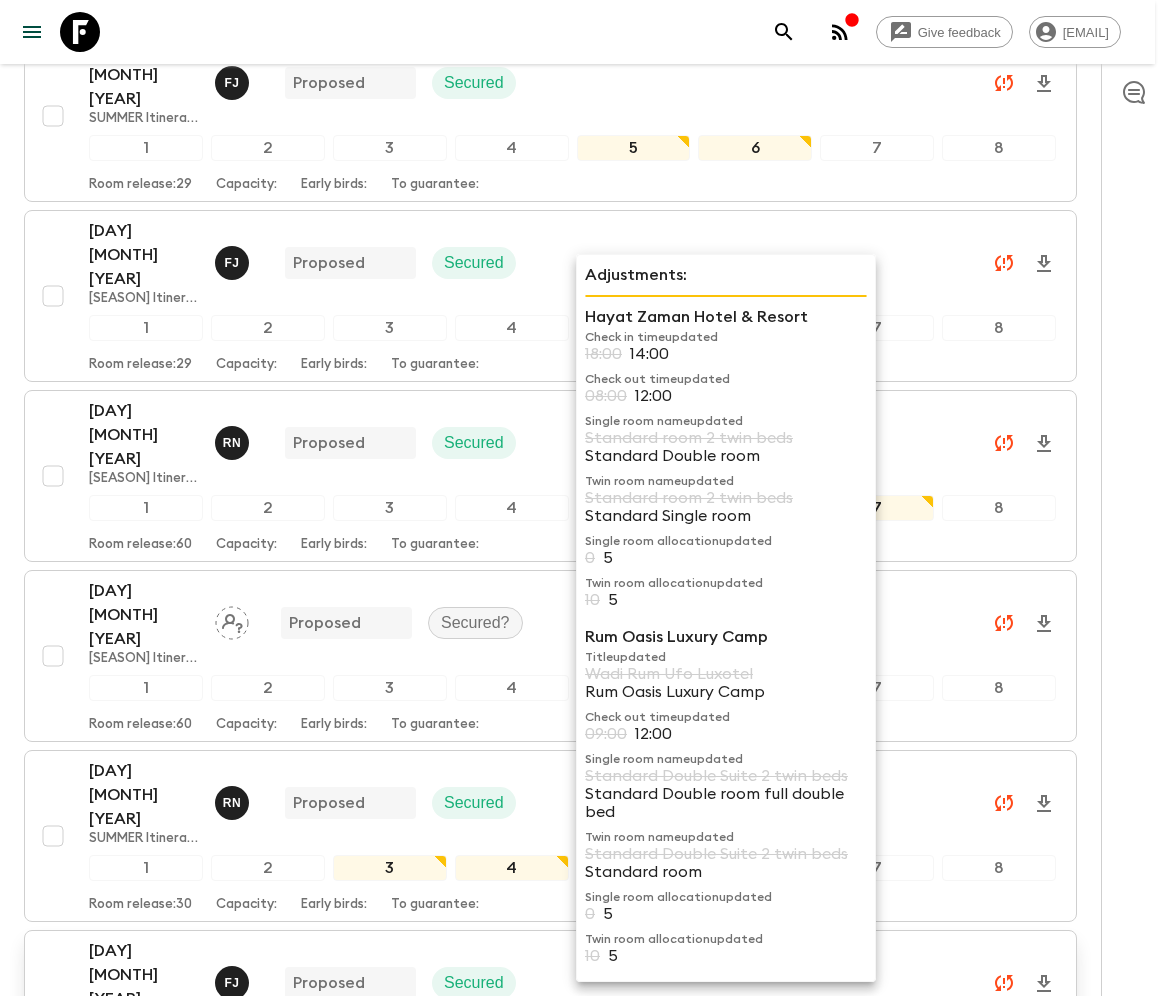 click on "[DAY] [MONTH] [YEAR] WINTER Itinerary [YEAR] [MONTH] - [MONTH] / [MONTH] - [MONTH] (old) F J Proposed Secured 1 2 3 4 5 6 7 8 Room release: 29 Capacity: Early birds: To guarantee:" at bounding box center [572, 1016] 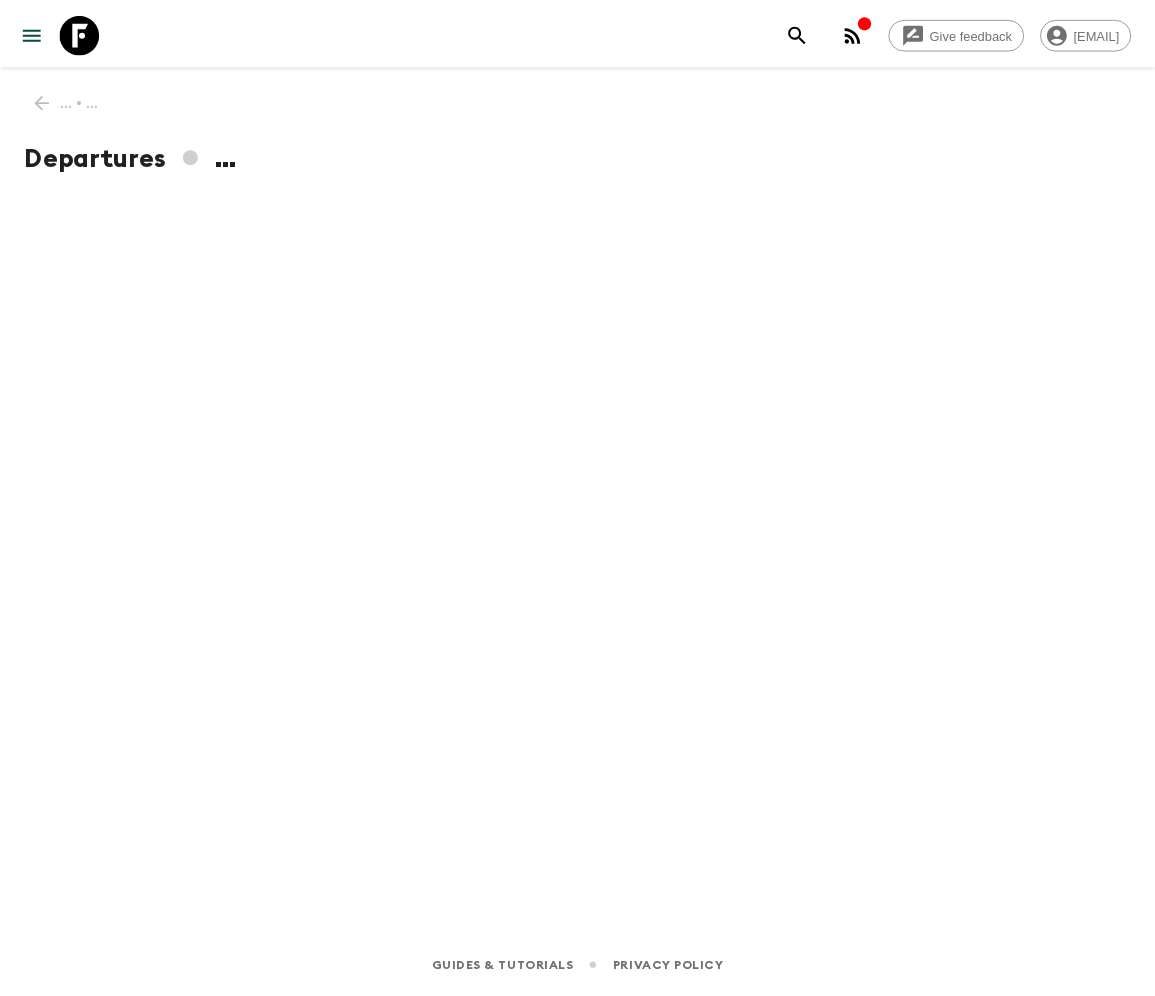 scroll, scrollTop: 0, scrollLeft: 0, axis: both 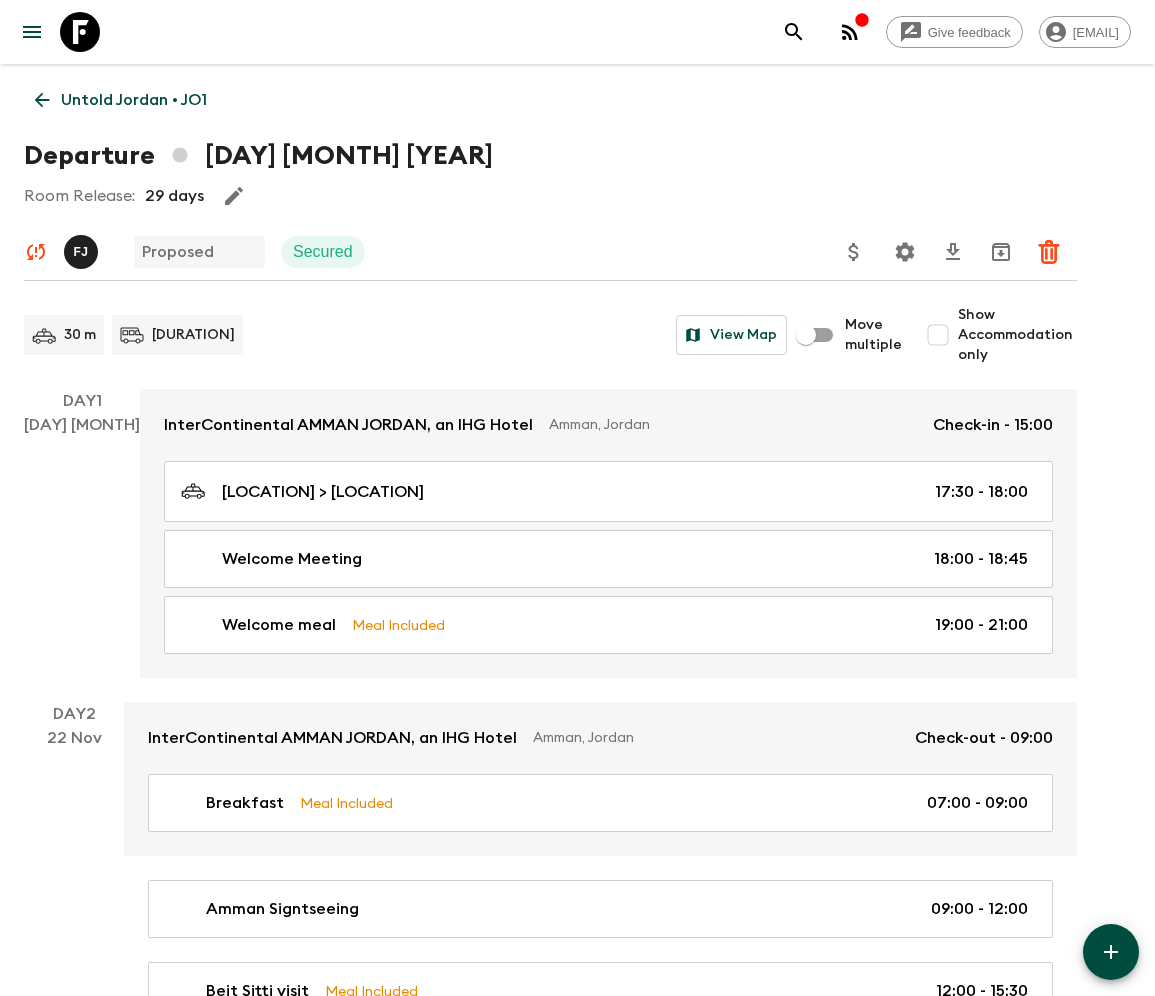 click on "Untold Jordan • JO1" at bounding box center [134, 100] 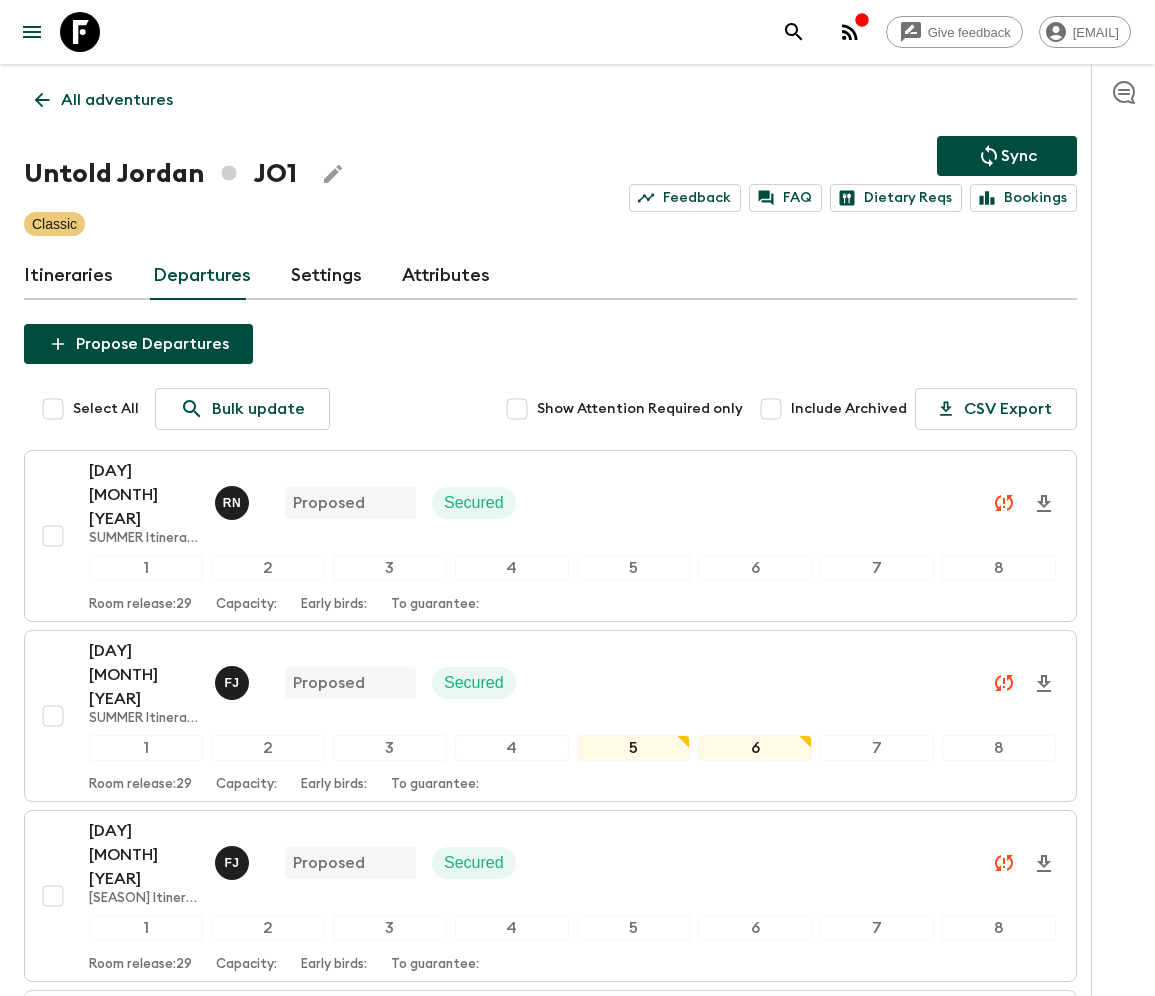 scroll, scrollTop: 2971, scrollLeft: 0, axis: vertical 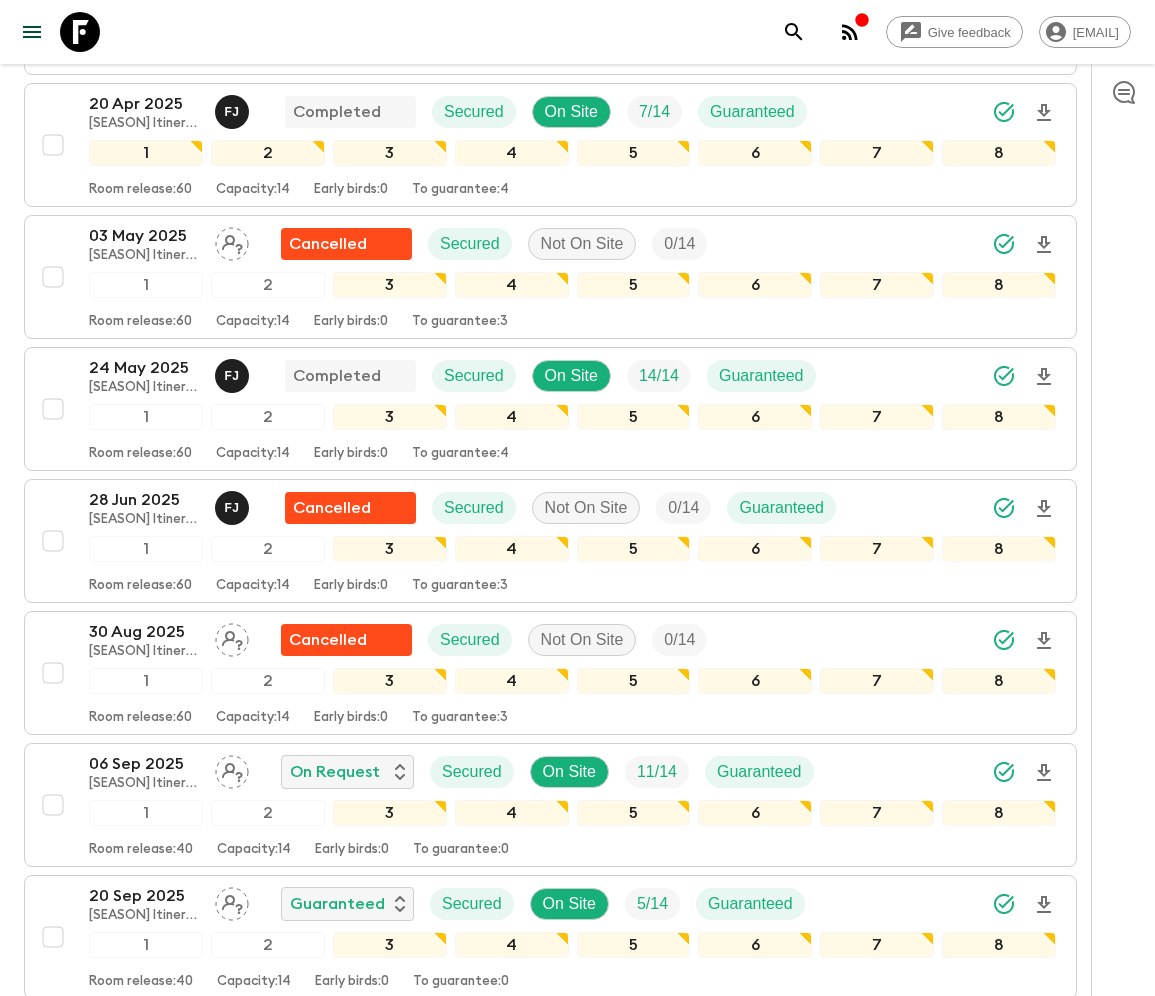click at bounding box center [53, 1201] 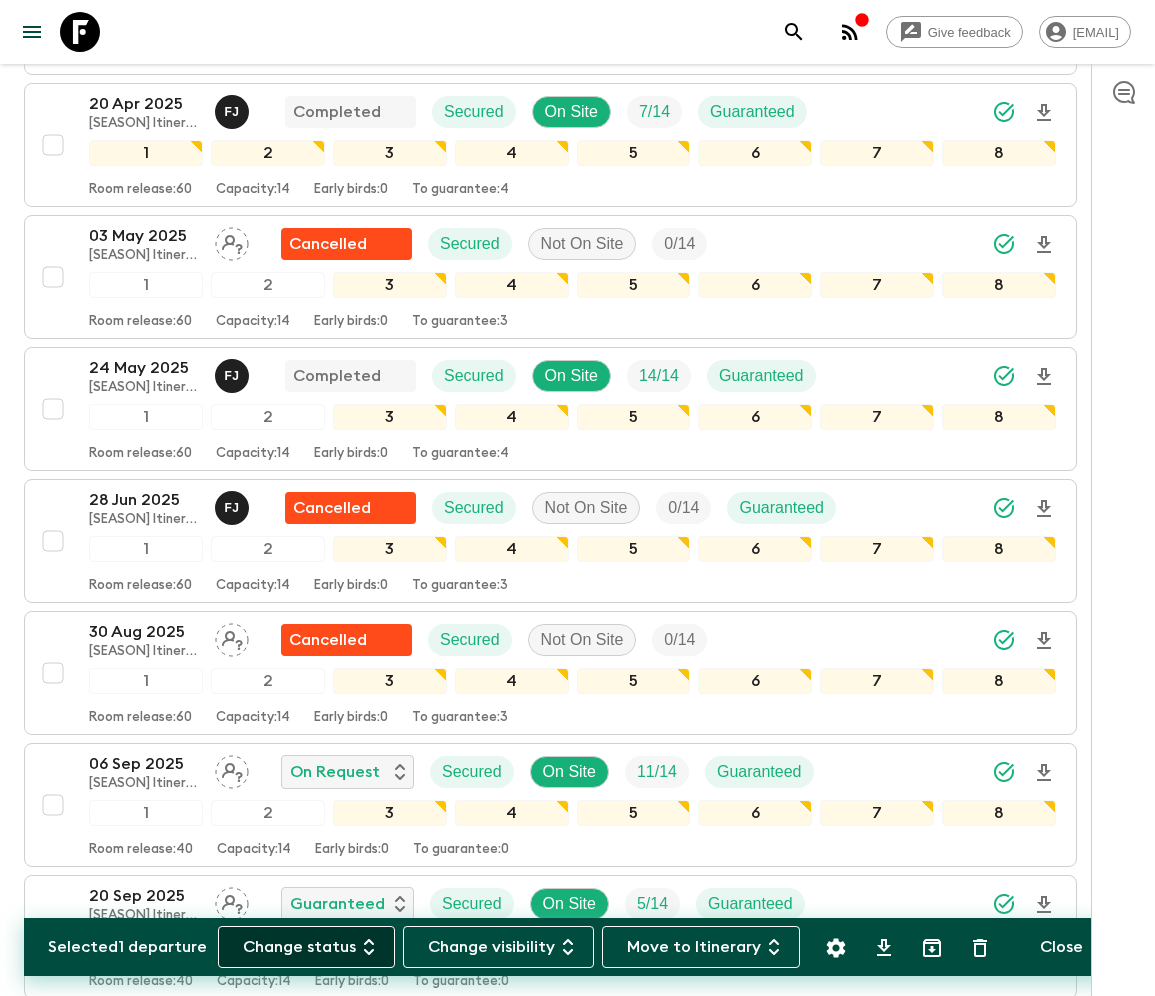 click on "Change status" at bounding box center [306, 947] 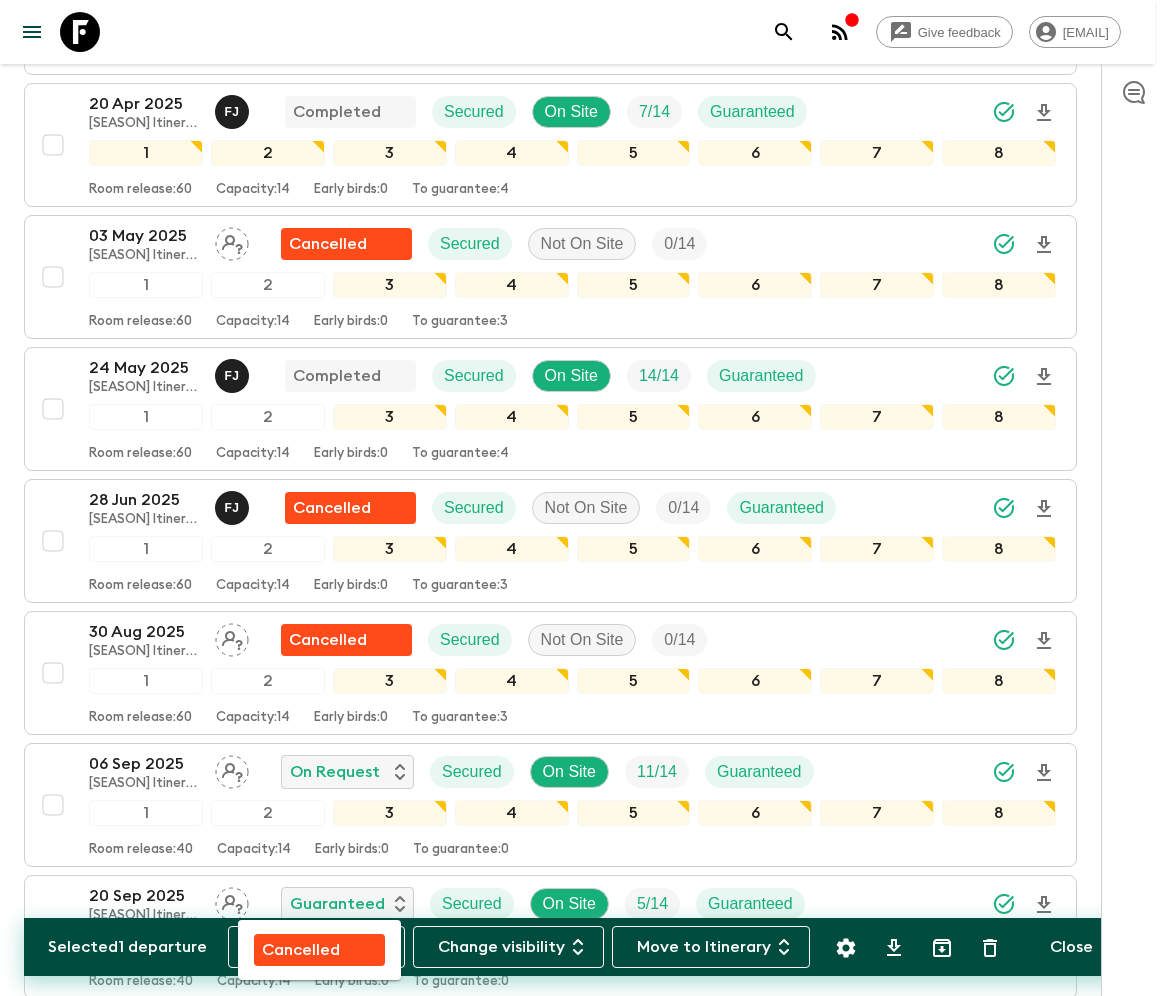 click on "Cancelled" at bounding box center [301, 950] 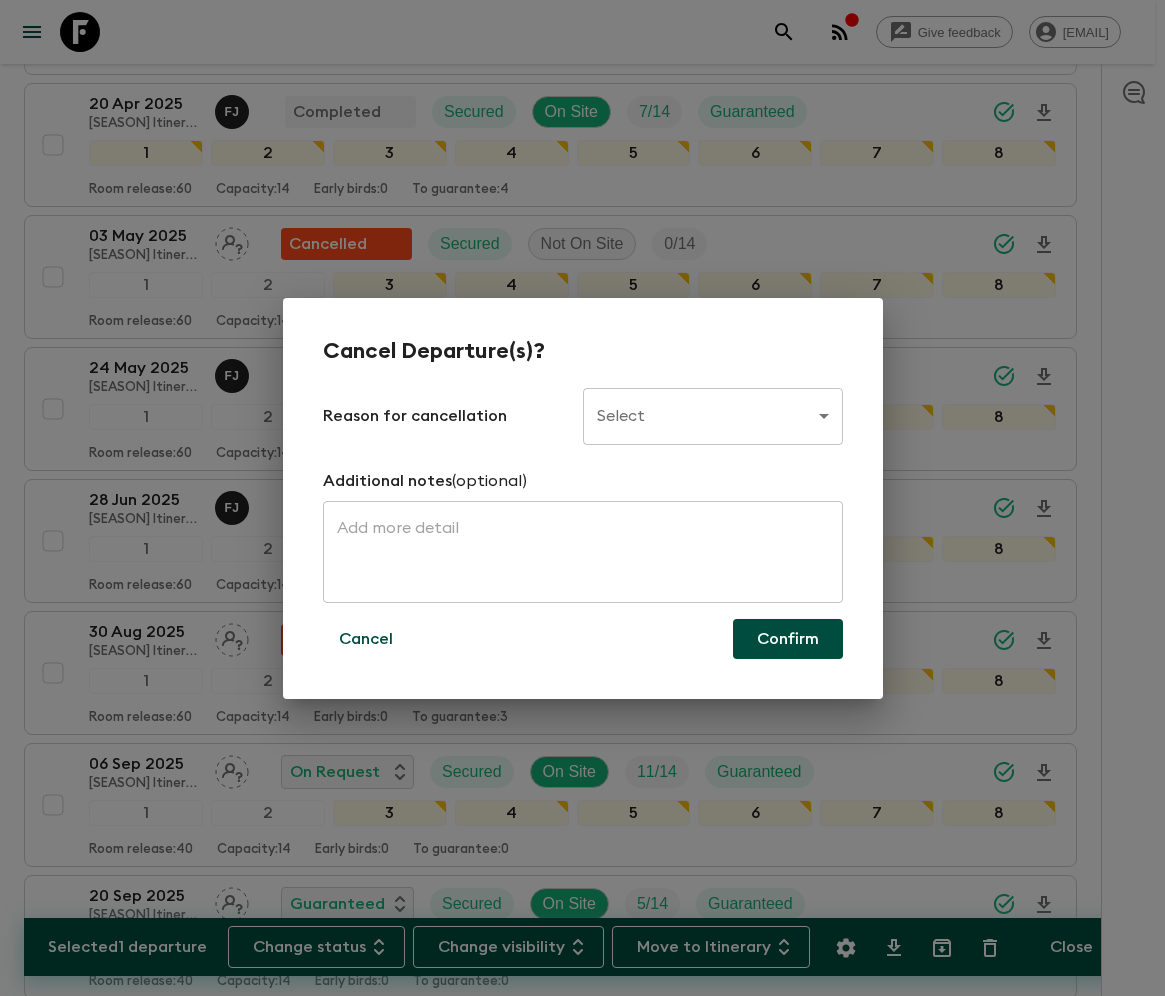 click on "Give feedback ellie.b@flashpack.com All adventures Untold Jordan JO1 Sync Feedback FAQ Dietary Reqs Bookings Classic Itineraries Departures Settings Attributes Selected  1 departure Change status Change visibility Move to Itinerary Close Propose Departures Select All Bulk update Show Attention Required only Include Archived CSV Export 05 Oct 2023 SUMMER Itinerary 2023 01 May - 31 Oct + JO1_19NOV2023 + JO1_20DEC2023 + JO1_31DEC2023 (old) R N Proposed Secured 1 2 3 4 5 6 7 8 Room release:  29 Capacity:  Early birds:  To guarantee:  12 Oct 2023 SUMMER Itinerary 2023 01 May - 31 Oct + JO1_19NOV2023 + JO1_20DEC2023 + JO1_31DEC2023 (old) F J Proposed Secured 1 2 3 4 5 6 7 8 Room release:  29 Capacity:  Early birds:  To guarantee:  02 Nov 2023 WINTER Itinerary 2023 01 Feb - 30 Apr / 01 Nov - 31 Dec (old) F J Proposed Secured 1 2 3 4 5 6 7 8 Room release:  29 Capacity:  Early birds:  To guarantee:  09 Nov 2023 WINTER Itinerary 2023 01 Feb - 30 Apr / 01 Nov - 31 Dec (old) R N Proposed Secured 1 2 3 4 5 6 7 8 60" at bounding box center (582, 1301) 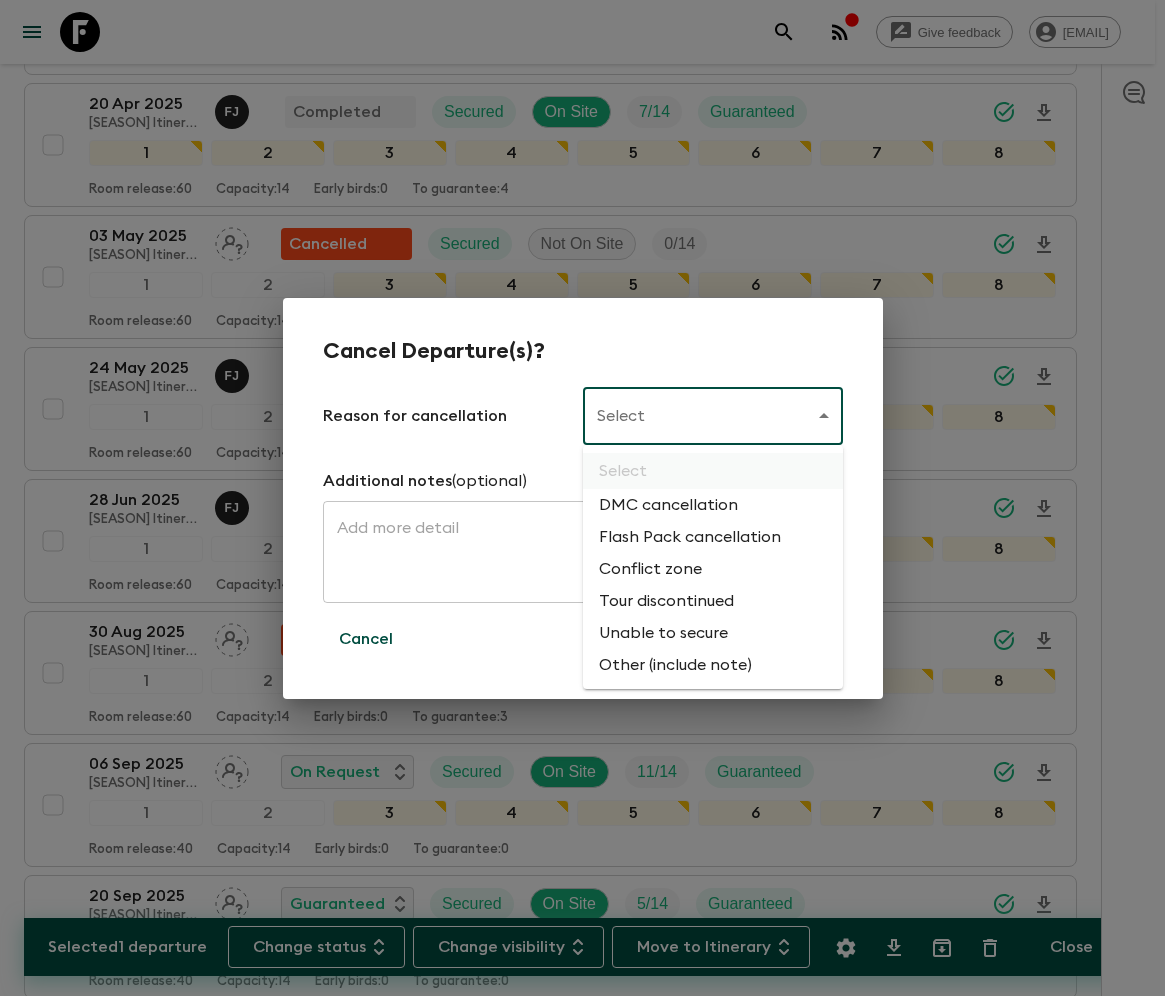 click on "Flash Pack cancellation" at bounding box center [713, 537] 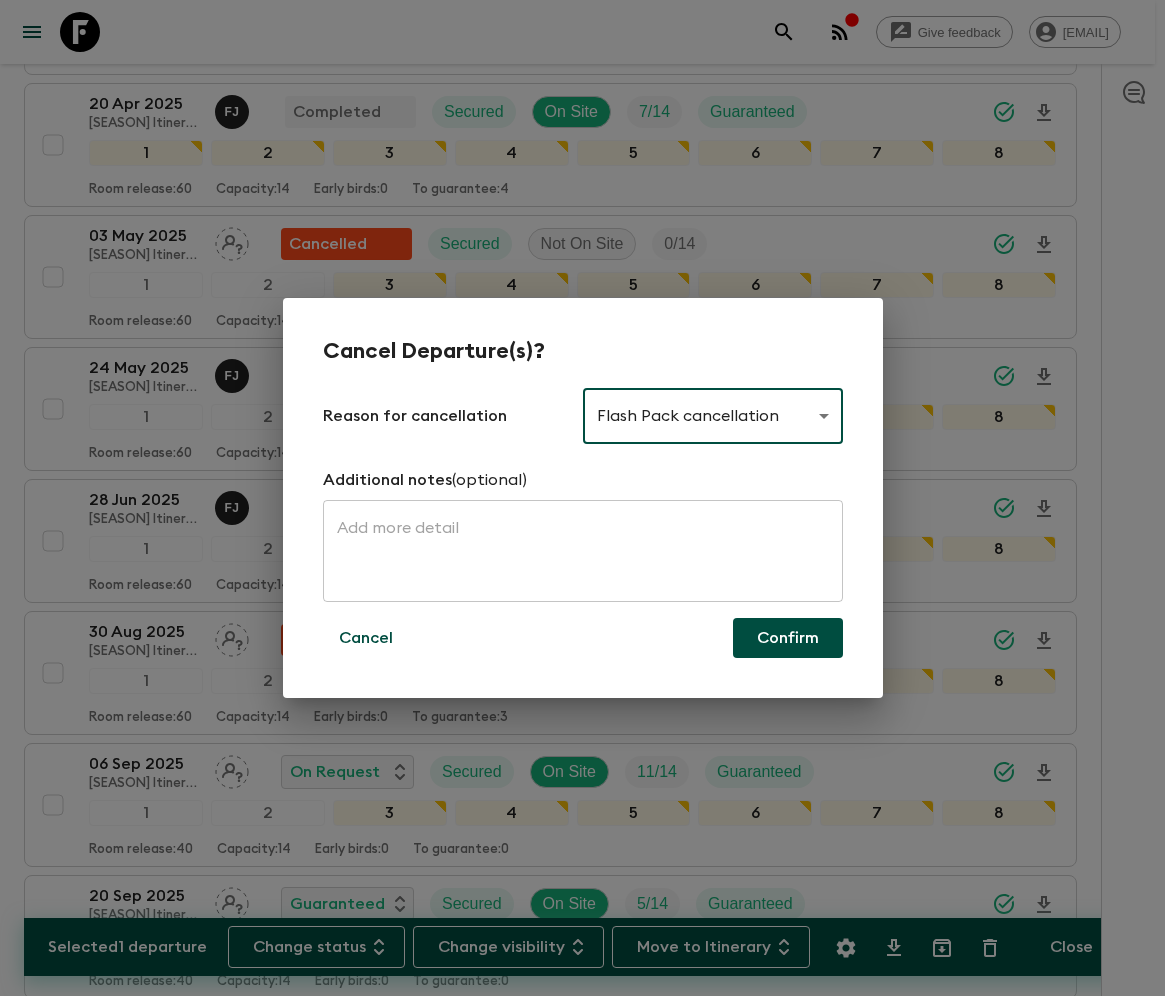 click on "Confirm" at bounding box center [788, 638] 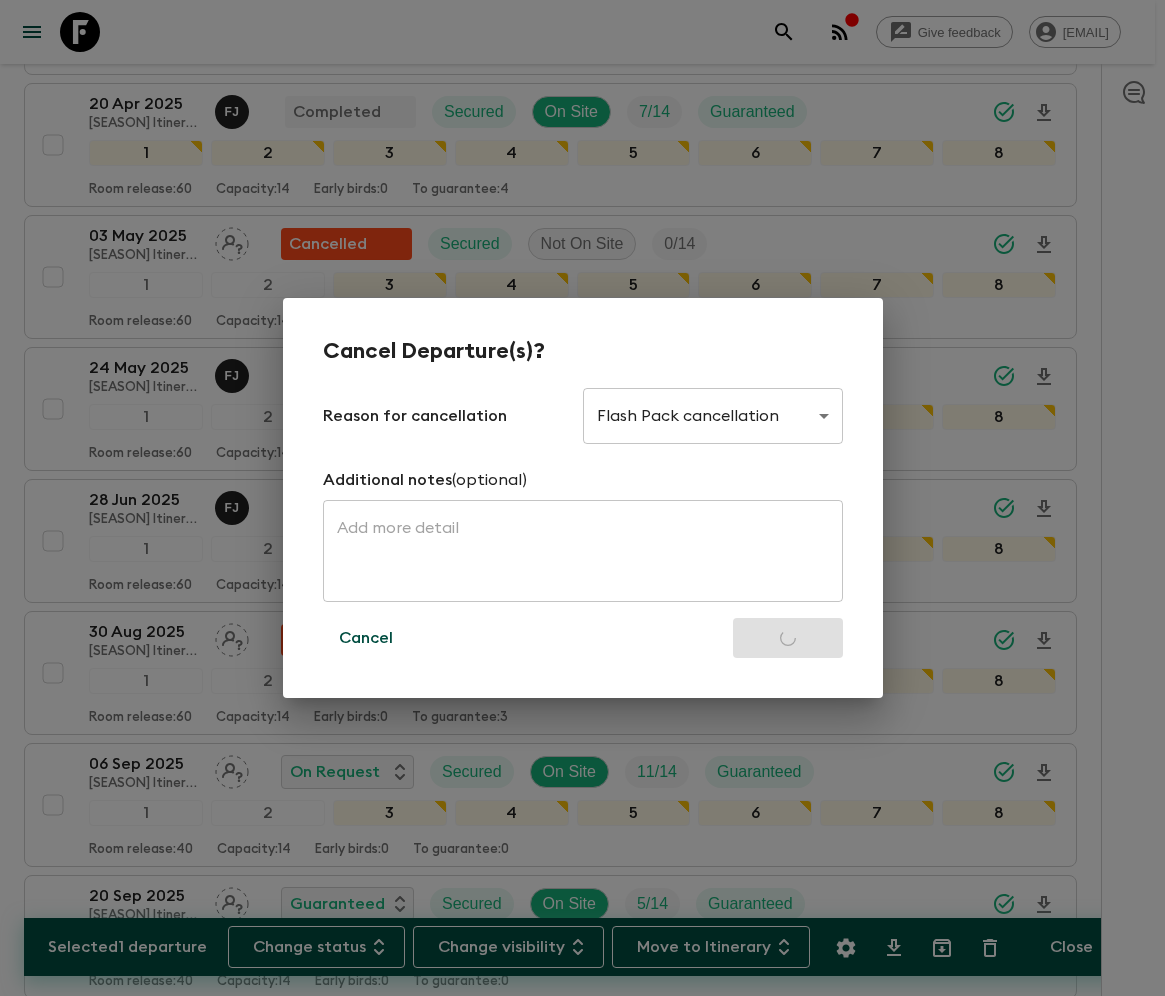 checkbox on "false" 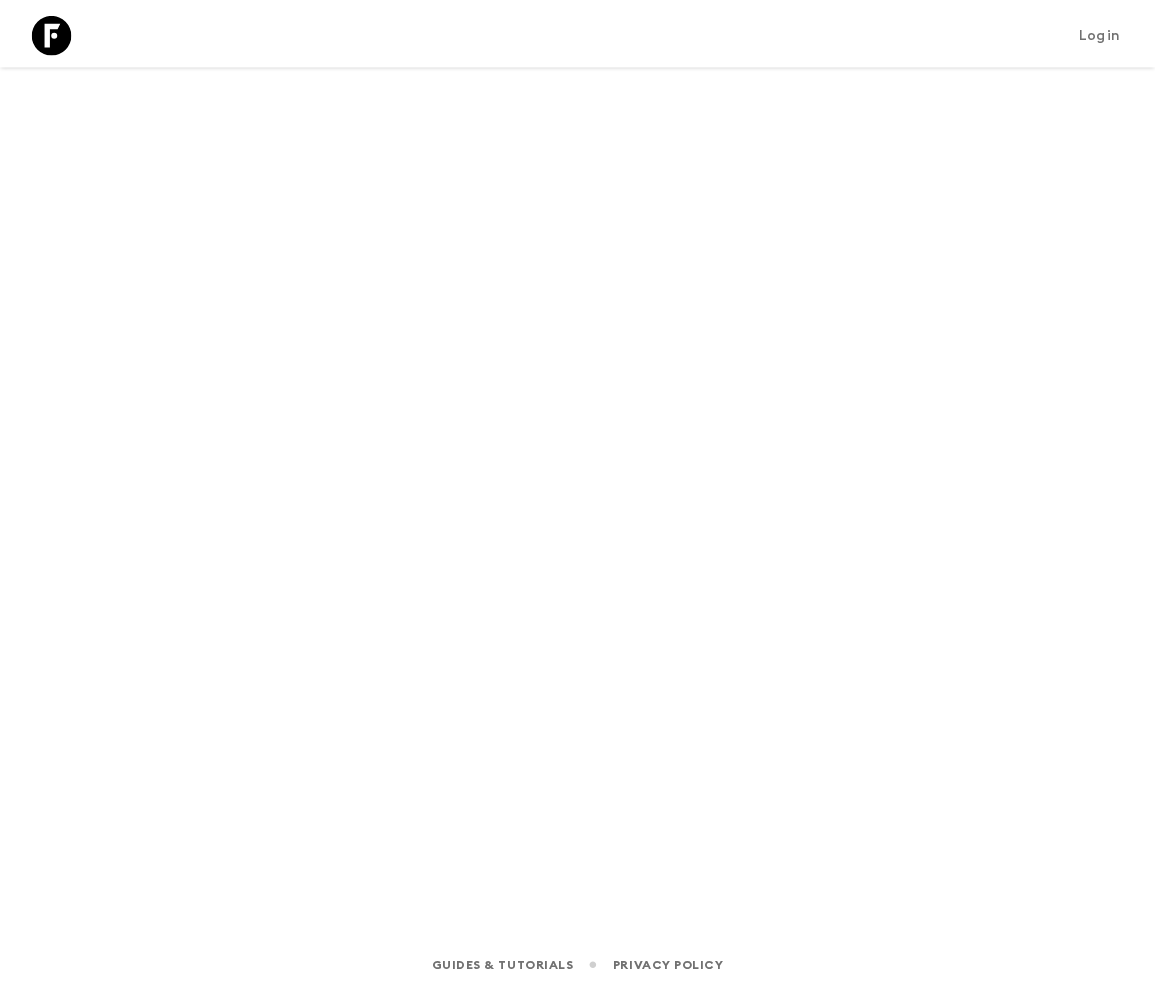 scroll, scrollTop: 0, scrollLeft: 0, axis: both 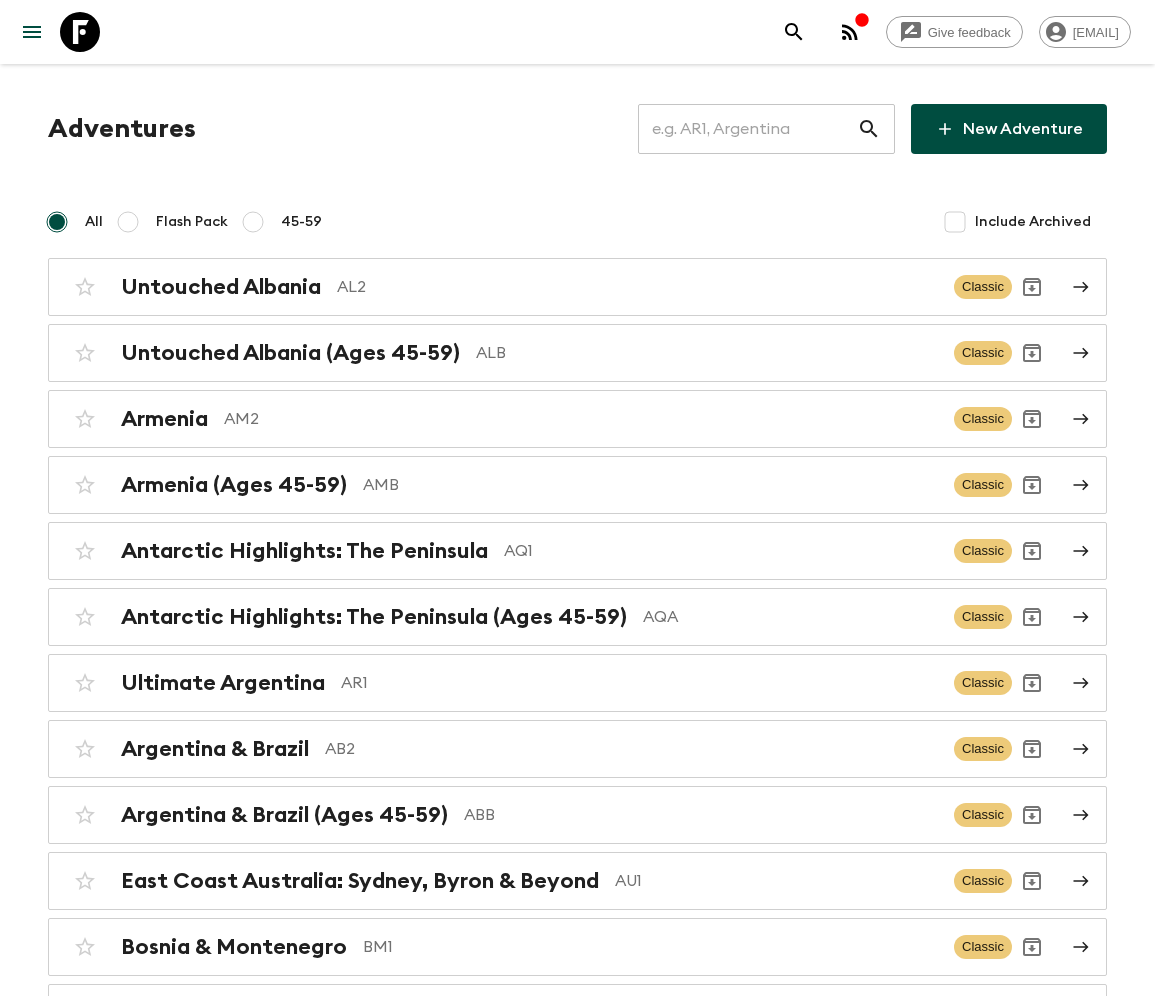 click at bounding box center (747, 129) 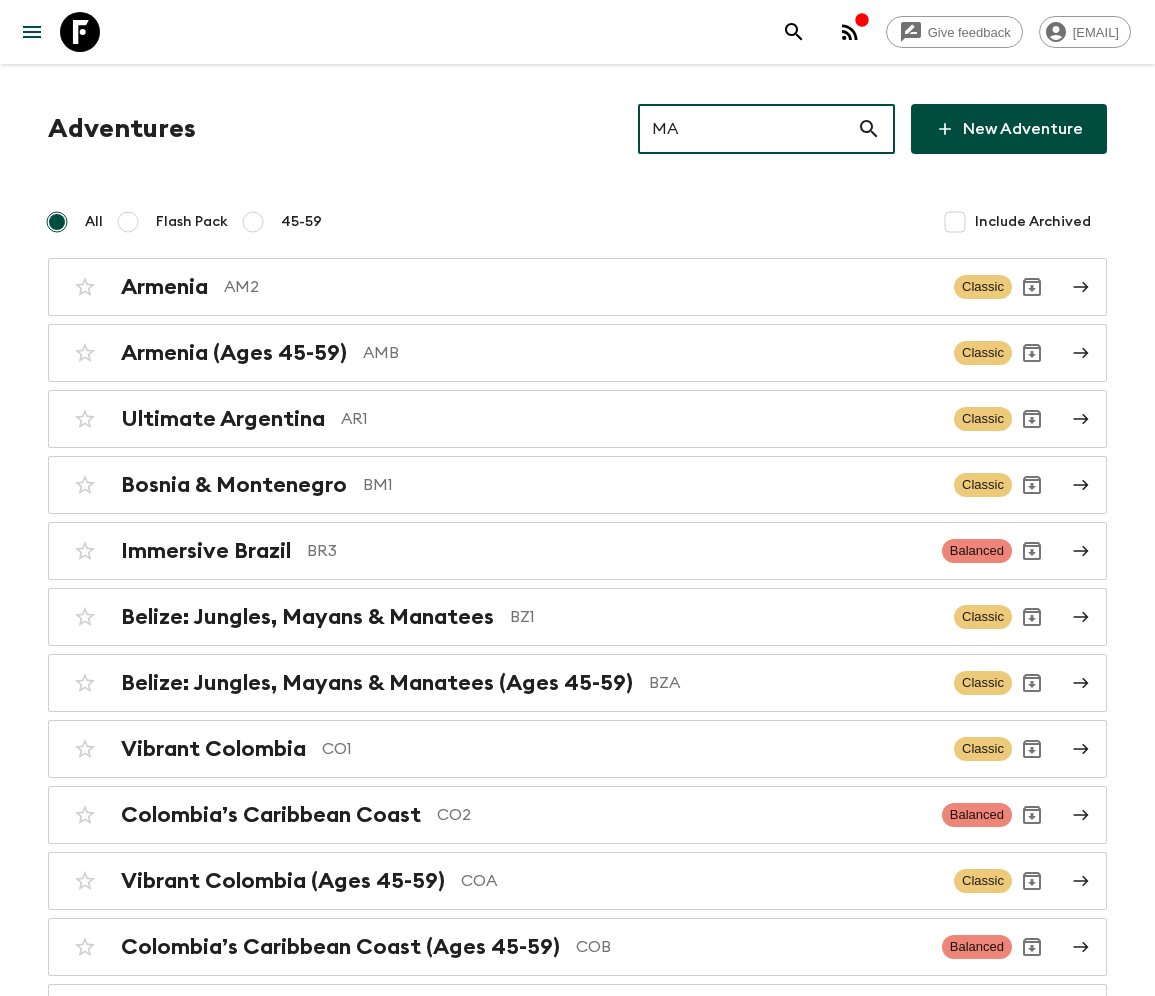 type on "MA4" 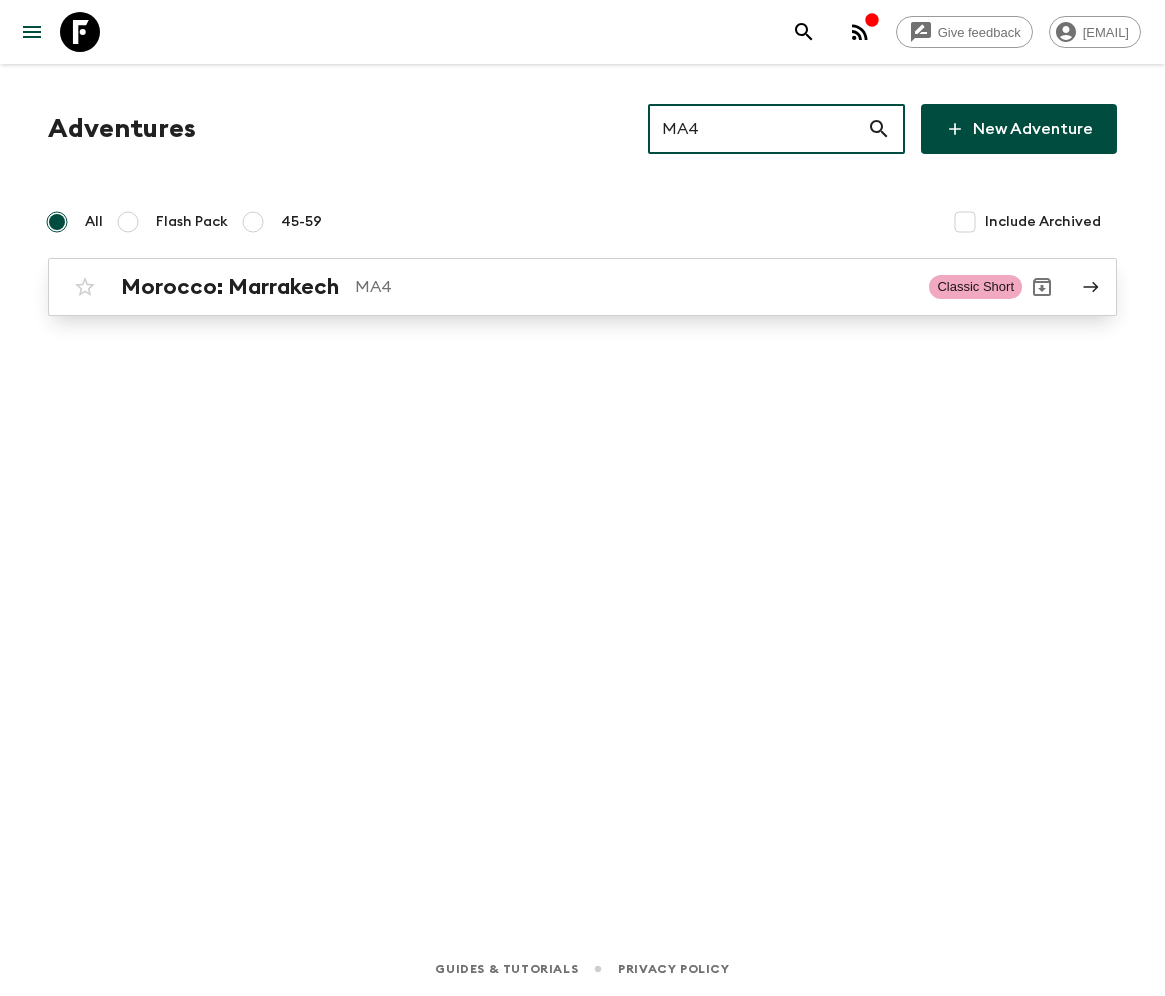 click on "Morocco: Marrakech" at bounding box center [230, 287] 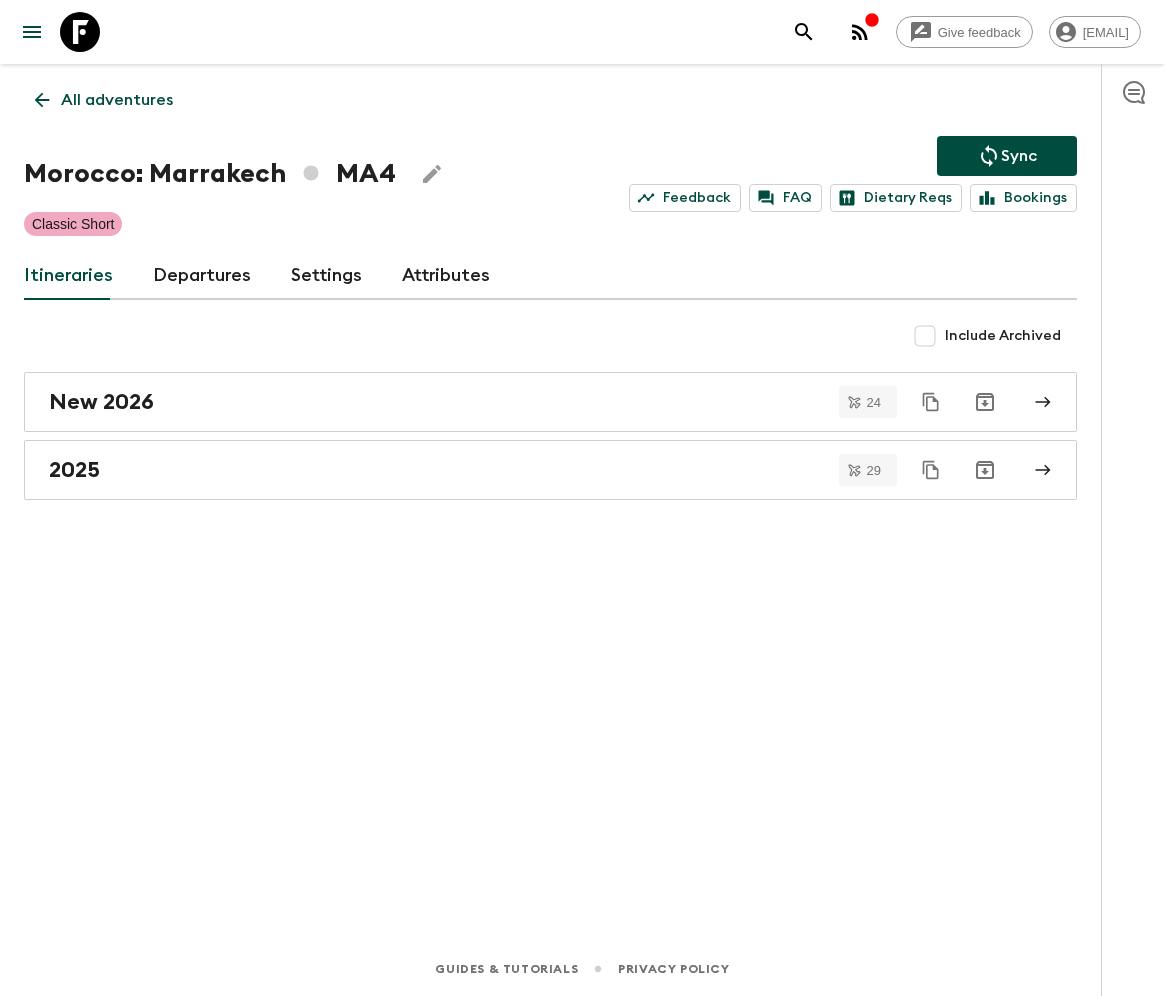 click on "Departures" at bounding box center (202, 276) 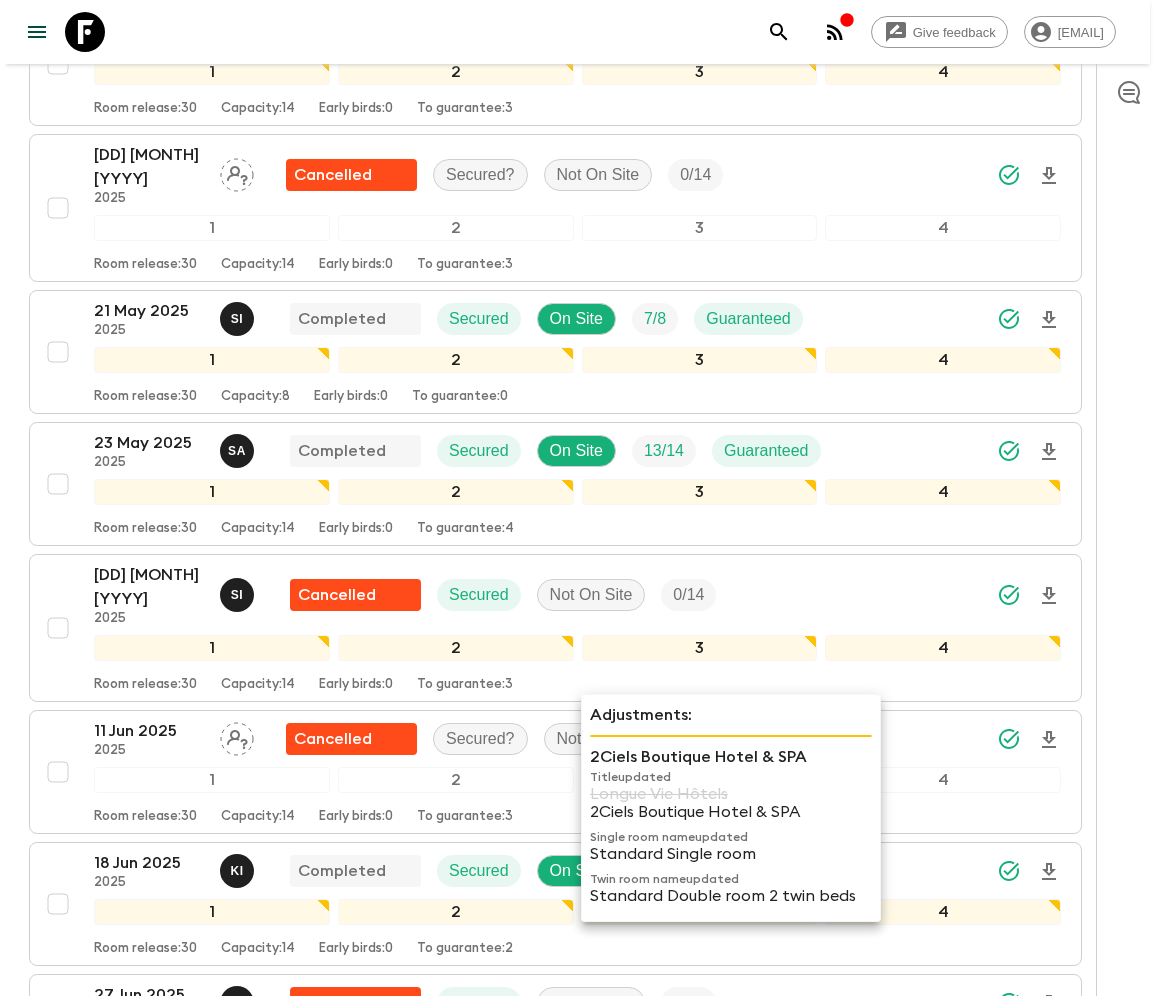 scroll, scrollTop: 3360, scrollLeft: 0, axis: vertical 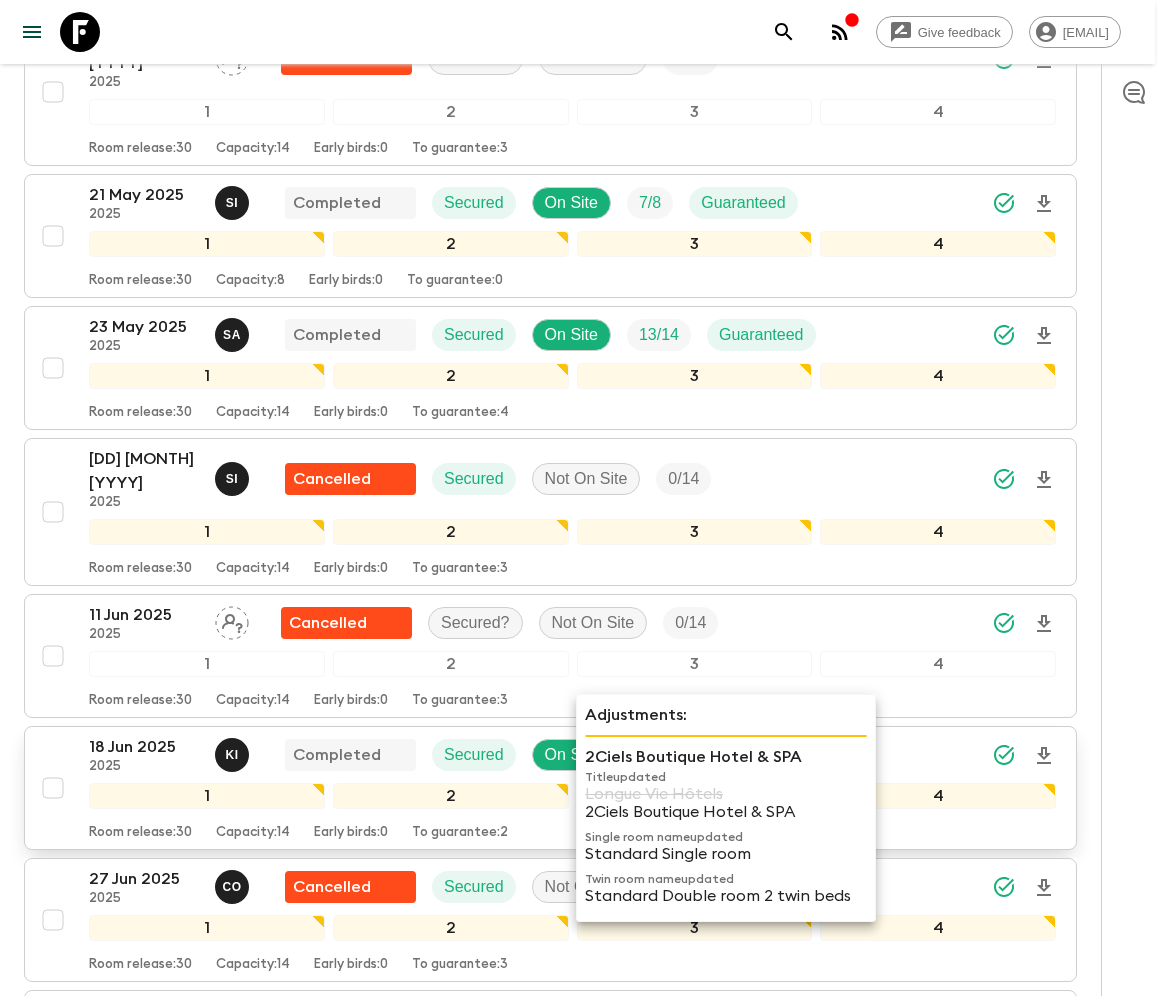 click on "[DD] [MONTH] [YYYY] [YEAR] K I Completed Secured On Site 5 / 14 Guaranteed 1 2 3 4 Room release: 30 Capacity: 14 Early birds: 0 To guarantee: 2" at bounding box center [572, 788] 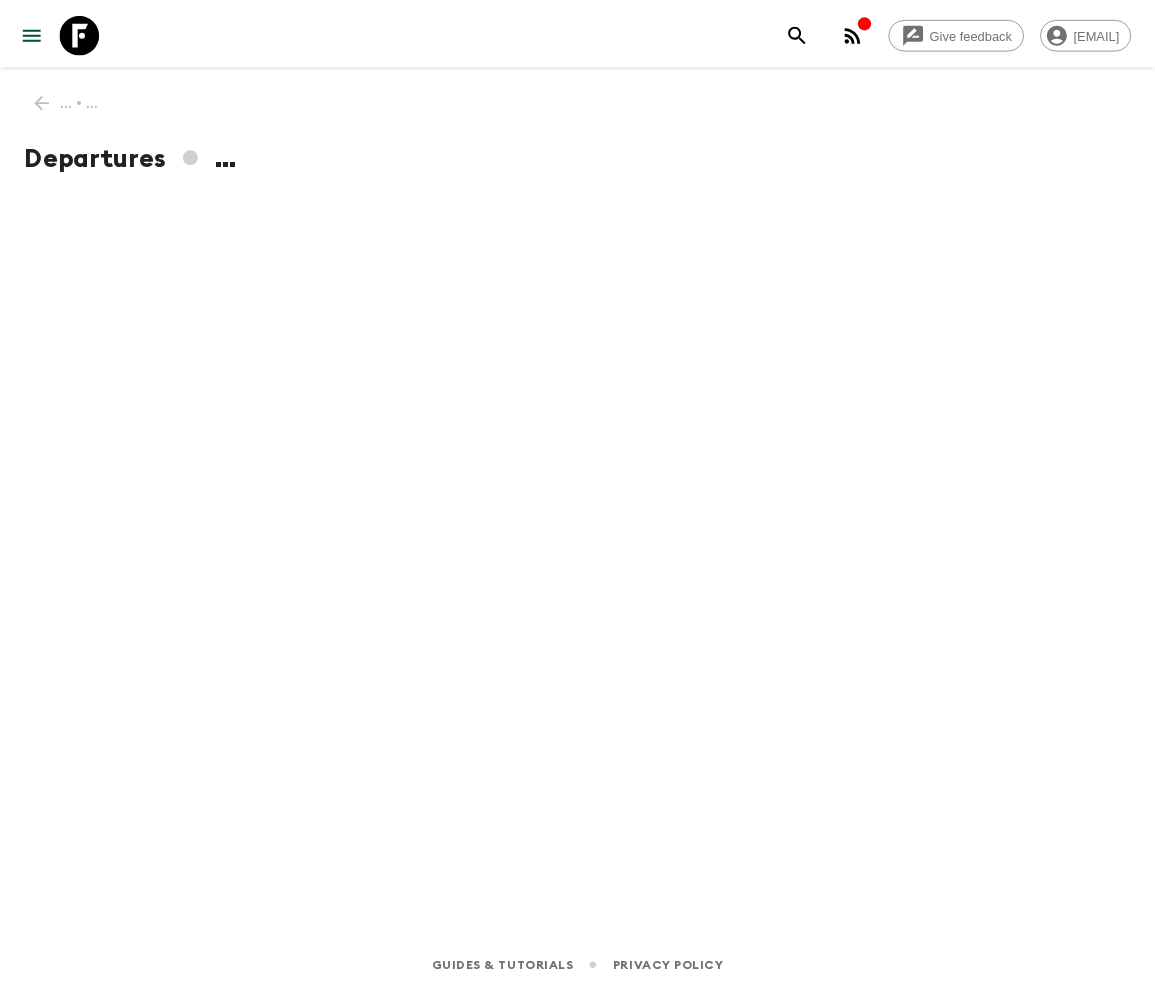 scroll, scrollTop: 0, scrollLeft: 0, axis: both 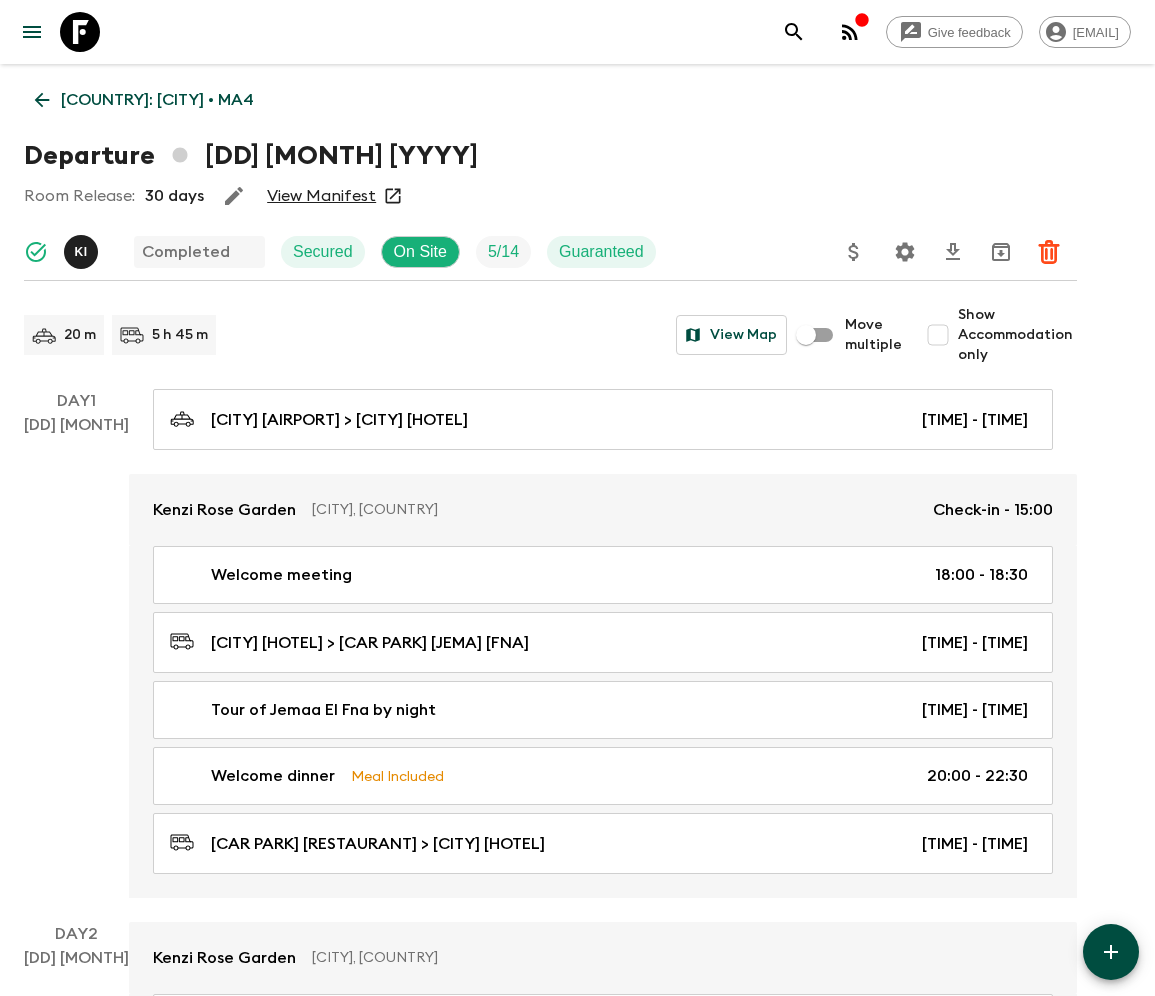 click 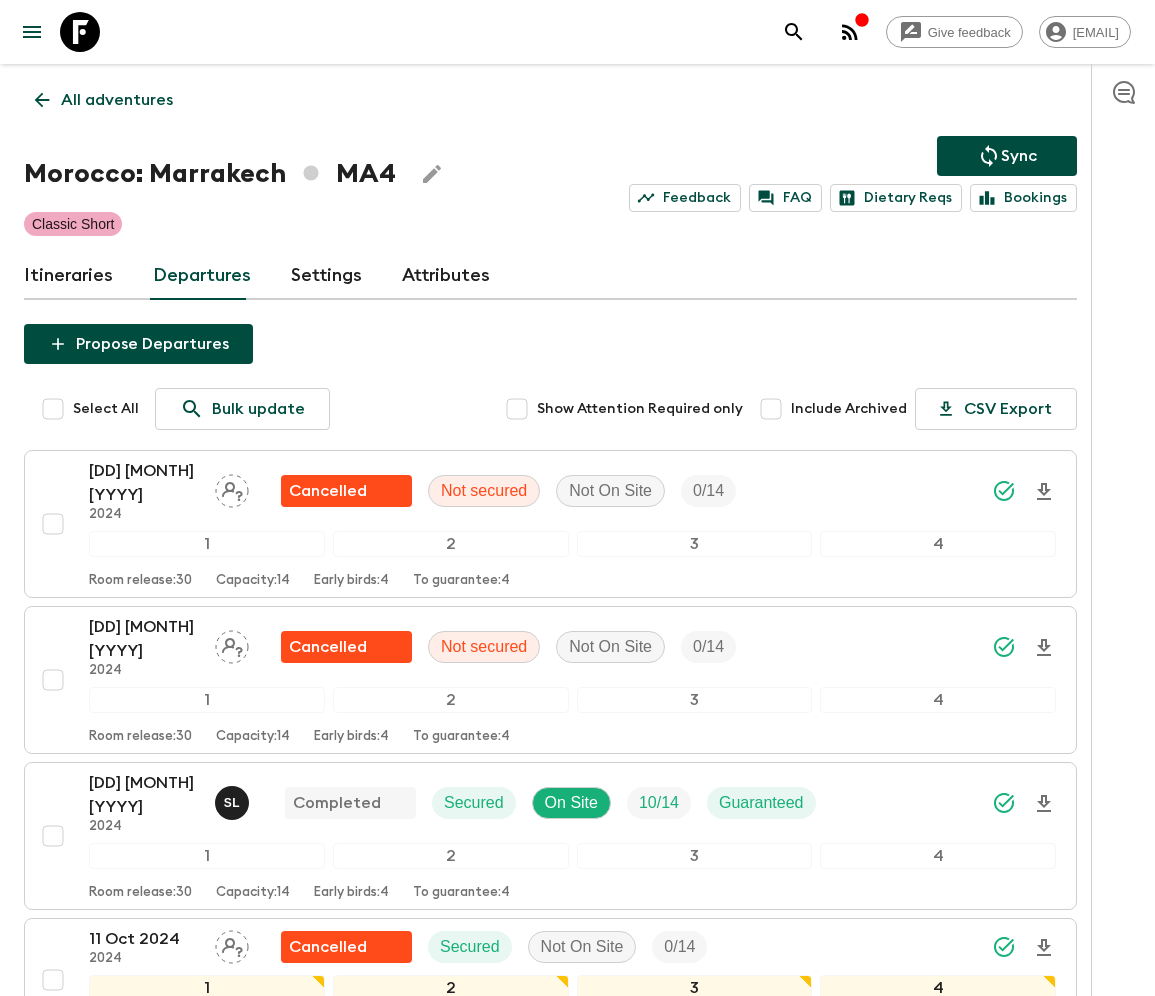 scroll, scrollTop: 4146, scrollLeft: 0, axis: vertical 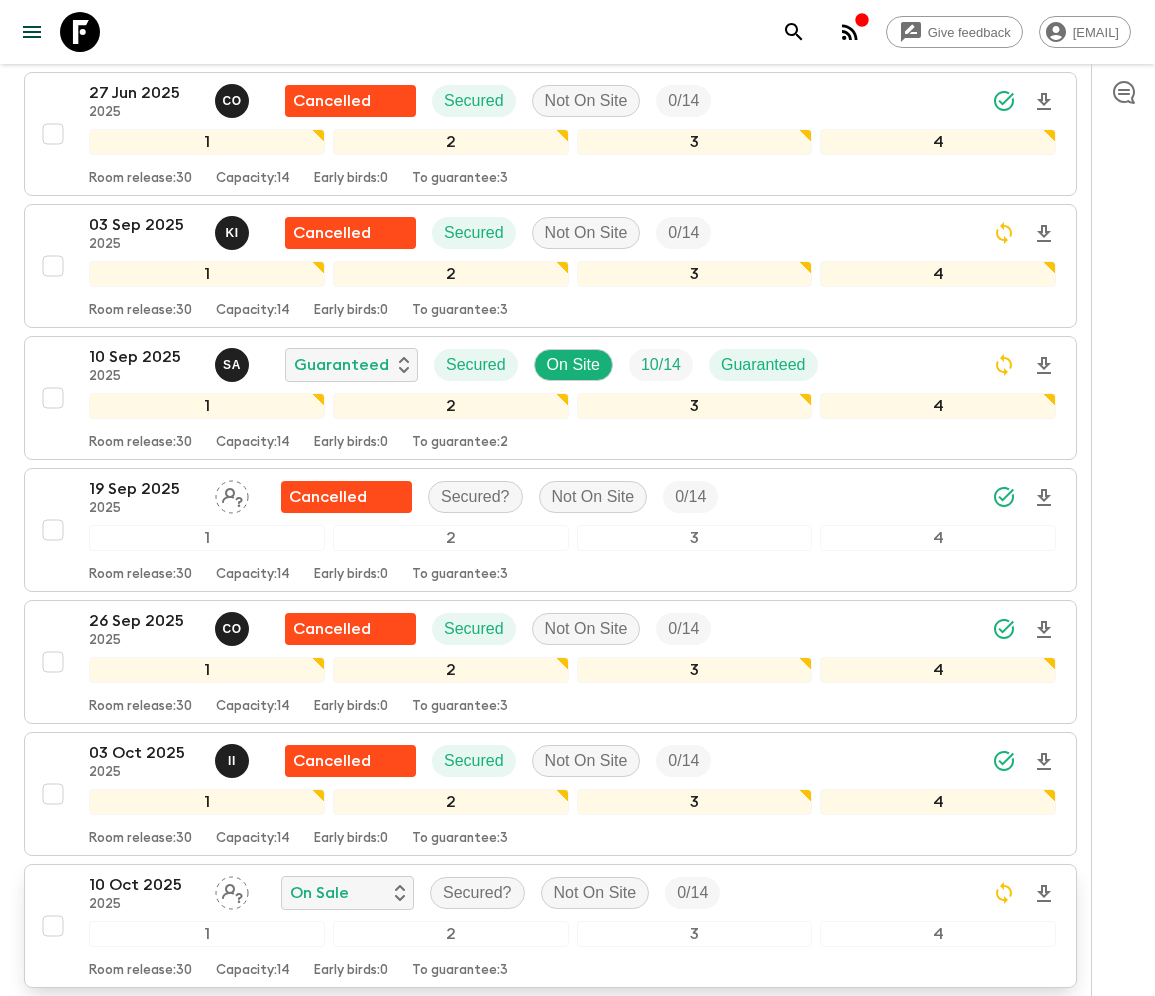 click at bounding box center [53, 926] 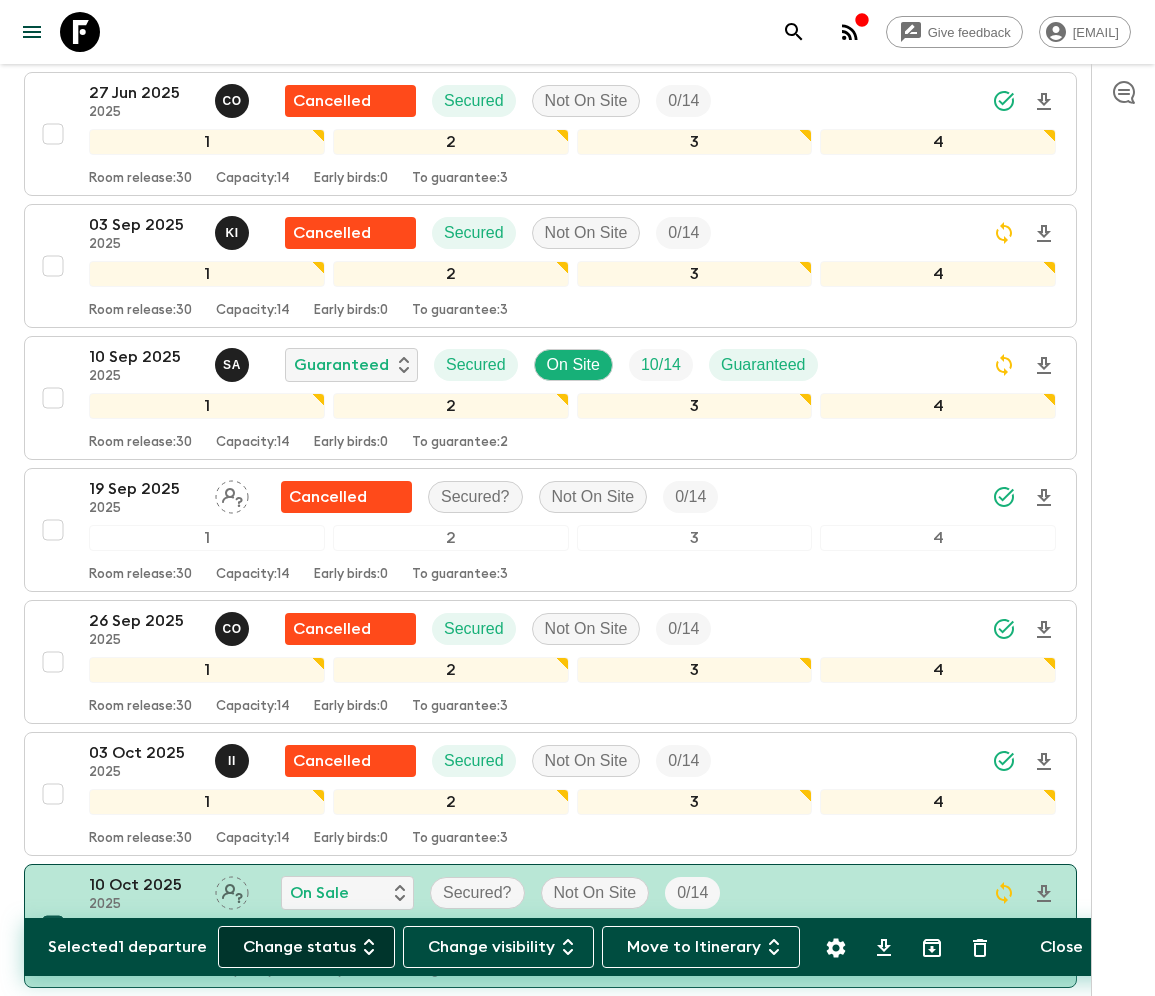click on "Change status" at bounding box center [306, 947] 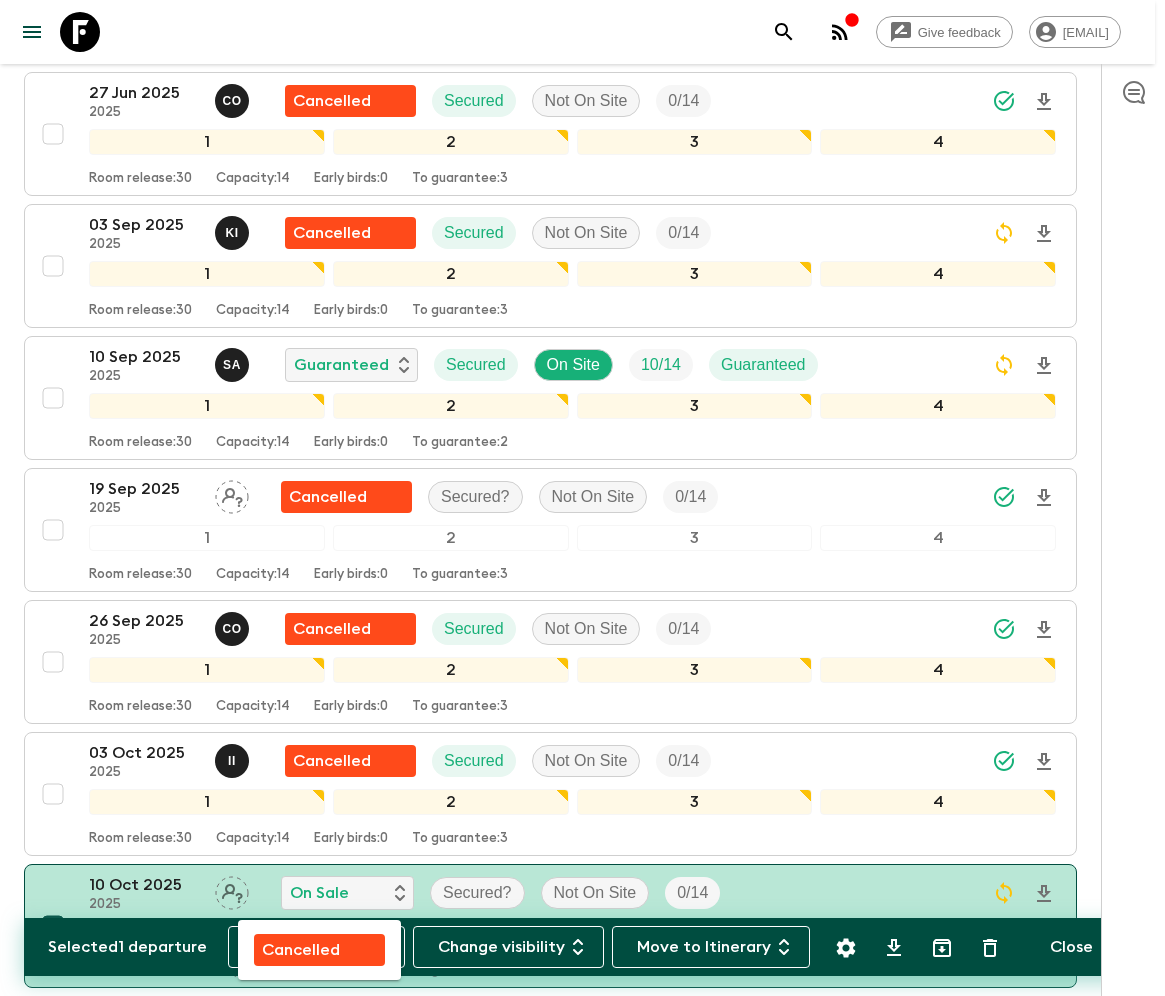 click on "Cancelled" at bounding box center [301, 950] 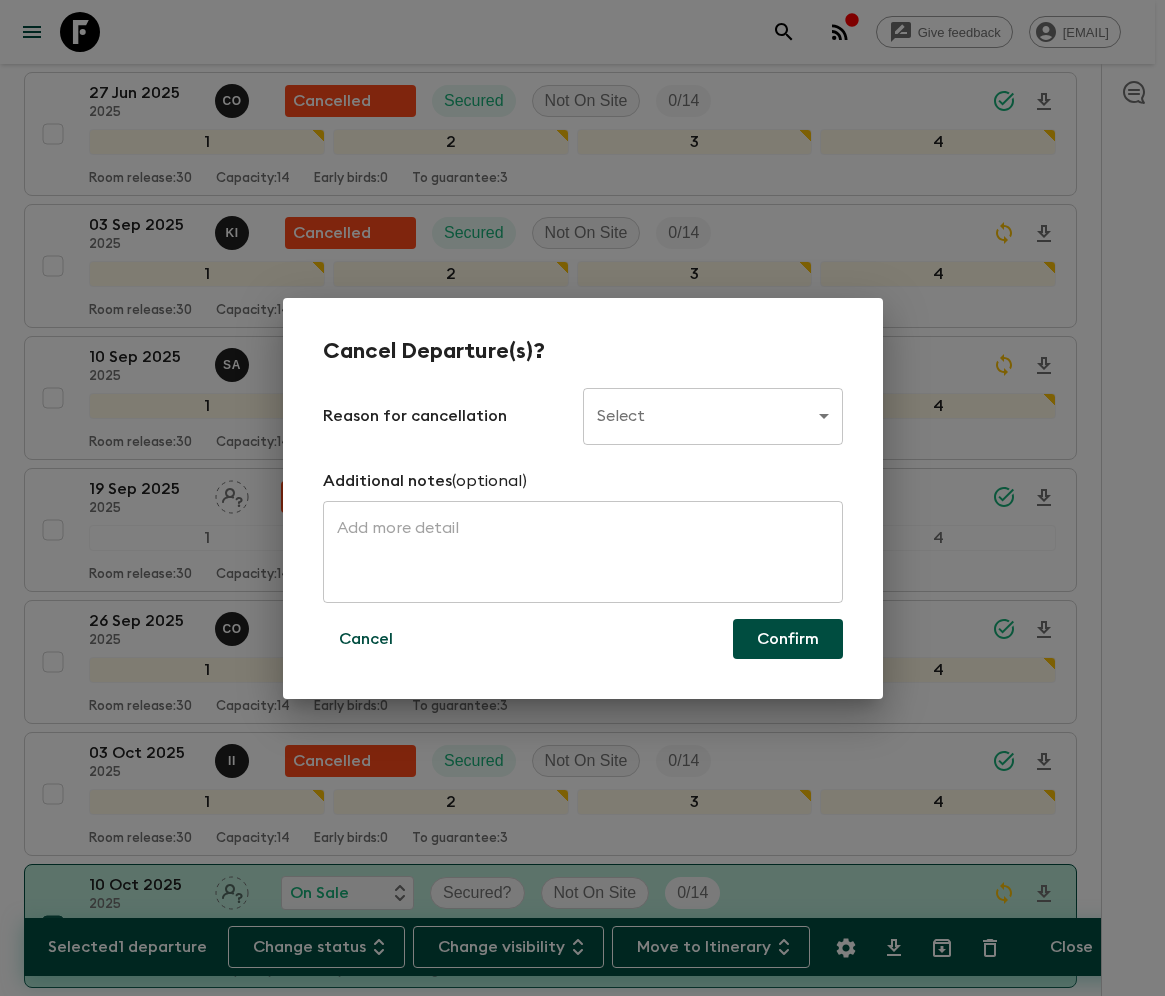 click on "Give feedback ellie.b@flashpack.com All adventures Morocco: Marrakech MA4 Sync Feedback FAQ Dietary Reqs Bookings Classic Short Itineraries Departures Settings Attributes Selected  1 departure Change status Change visibility Move to Itinerary Close Propose Departures Select All Bulk update Show Attention Required only Include Archived CSV Export 04 Sep 2024 2024 Cancelled Not secured Not On Site 0 / 14 1 2 3 4 Room release:  30 Capacity:  14 Early birds:  4 To guarantee:  4 13 Sep 2024 2024 Cancelled Not secured Not On Site 0 / 14 1 2 3 4 Room release:  30 Capacity:  14 Early birds:  4 To guarantee:  4 20 Sep 2024 2024 S L Completed Secured On Site 10 / 14 Guaranteed 1 2 3 4 Room release:  30 Capacity:  14 Early birds:  4 To guarantee:  4 11 Oct 2024 2024 Cancelled Secured Not On Site 0 / 14 1 2 3 4 Room release:  30 Capacity:  14 Early birds:  4 To guarantee:  4 18 Oct 2024 2024 S A Cancelled Secured Not On Site 0 / 14 1 2 3 4 Room release:  30 Capacity:  14 Early birds:  4 To guarantee:  4 23 Oct 2024" at bounding box center [582, 714] 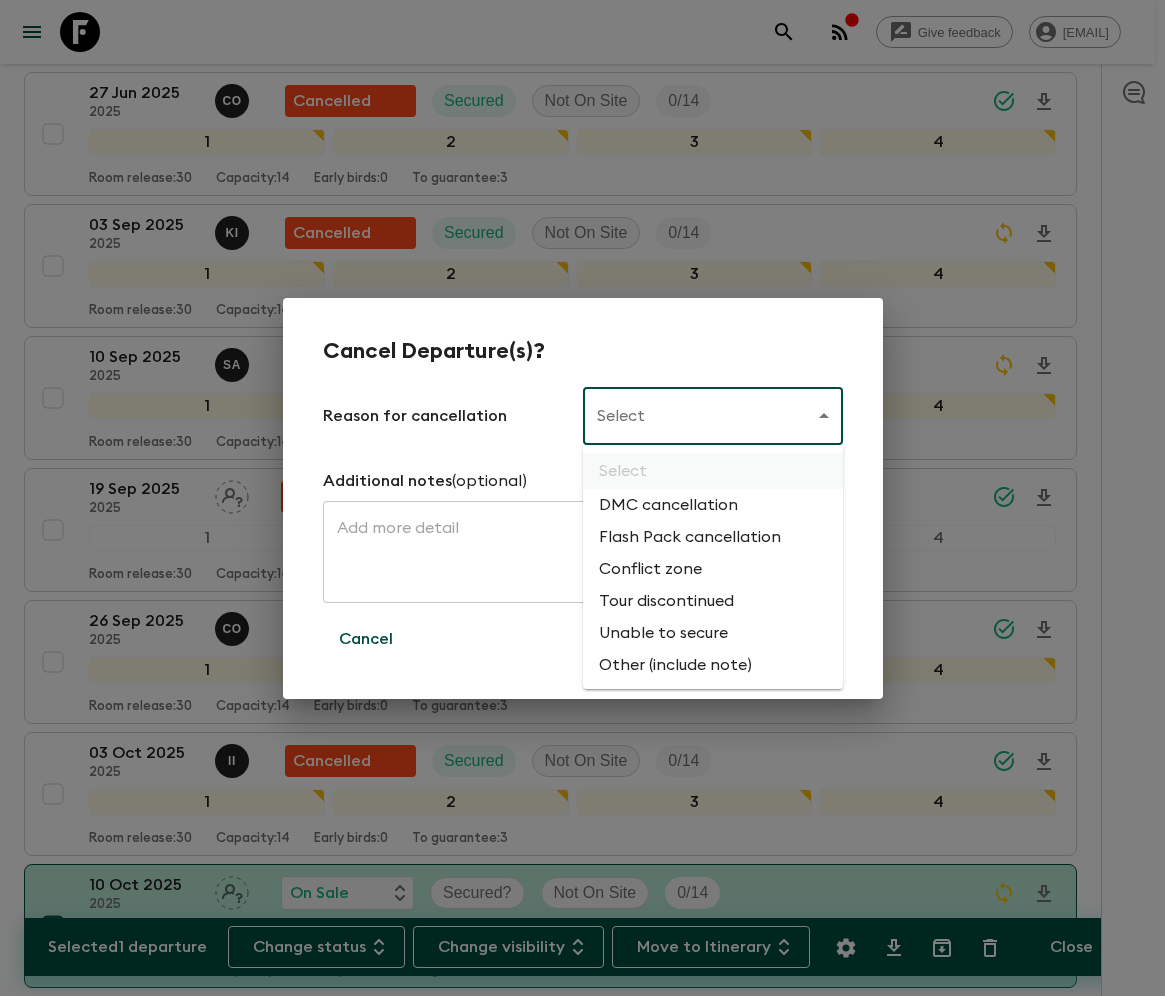click on "Flash Pack cancellation" at bounding box center (713, 537) 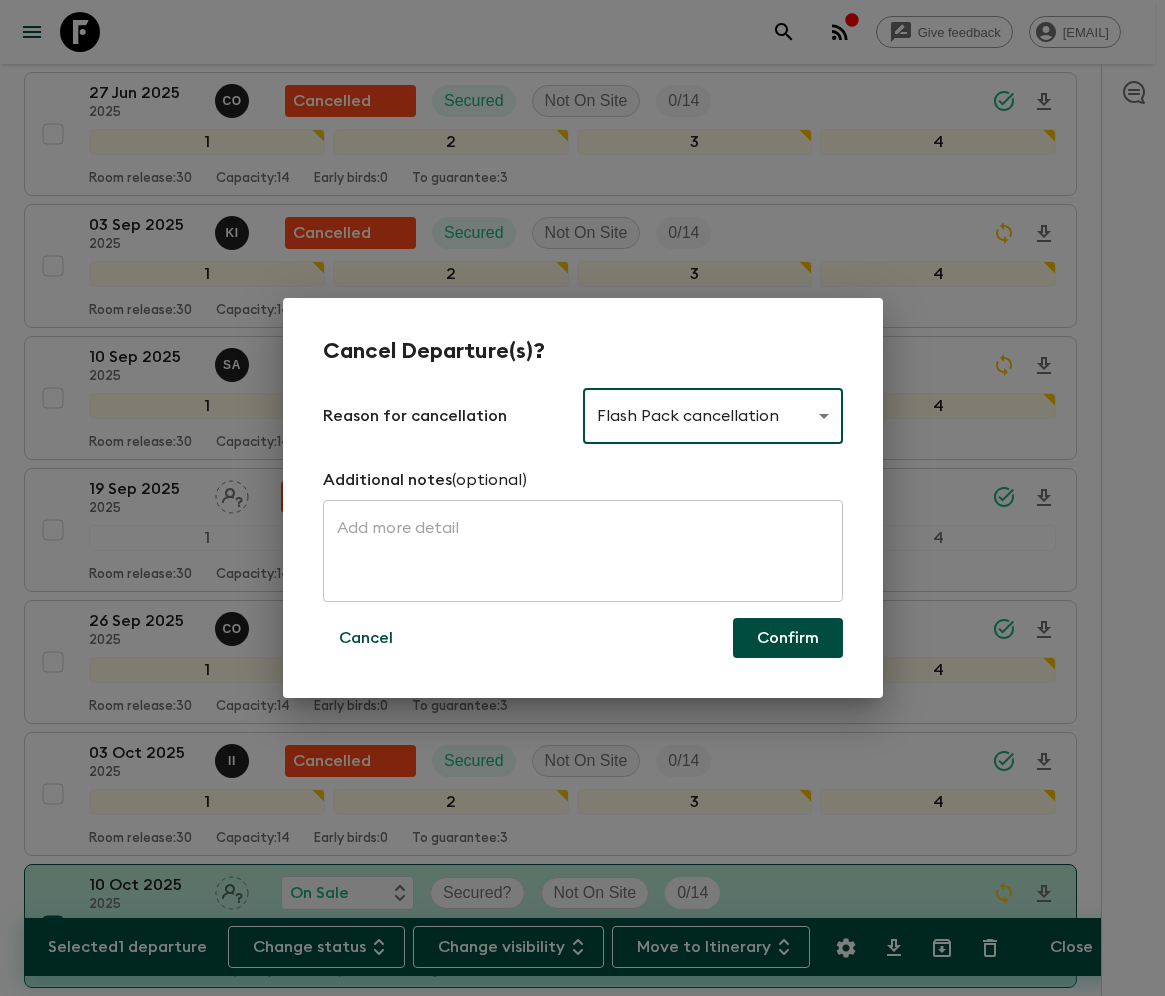click on "Confirm" at bounding box center [788, 638] 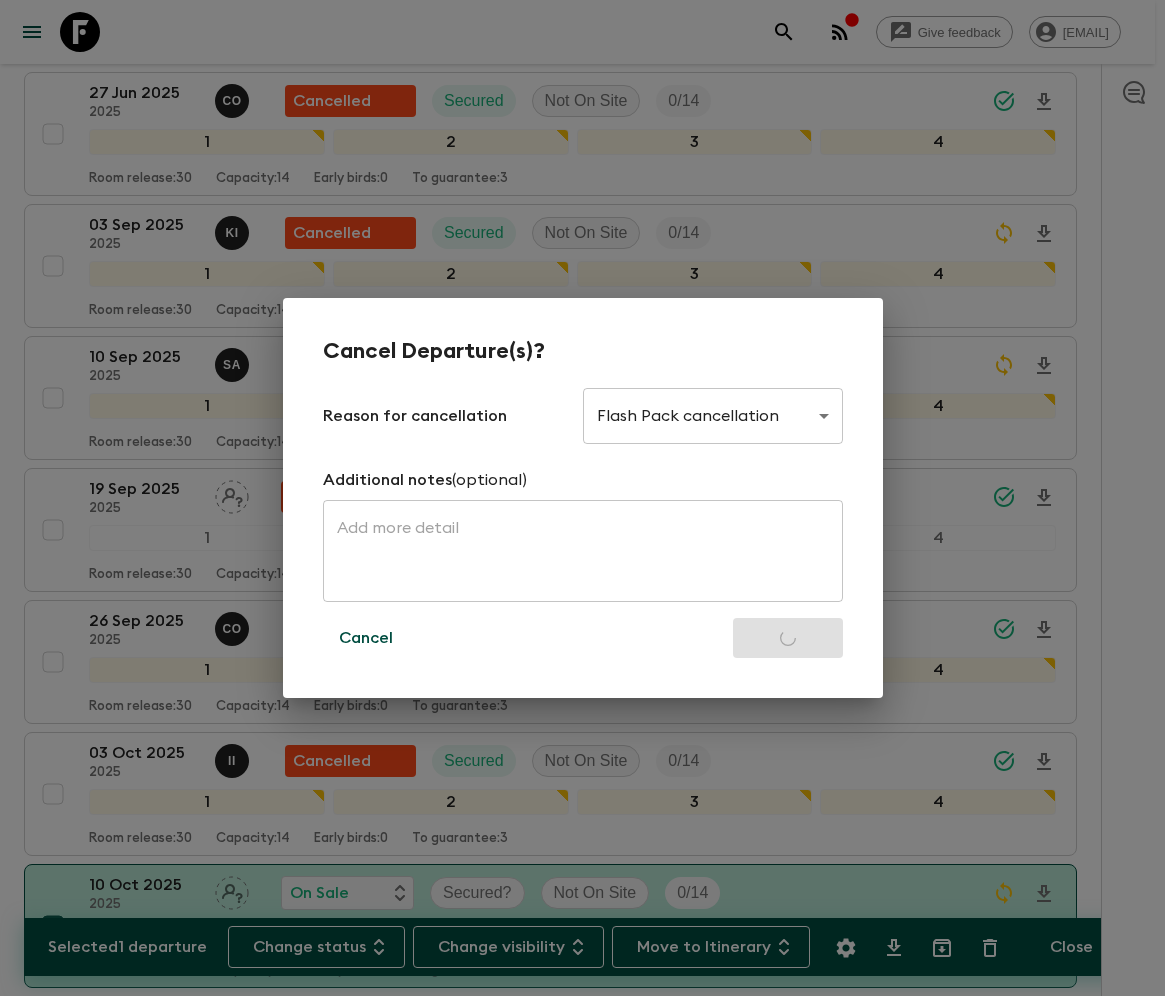 checkbox on "false" 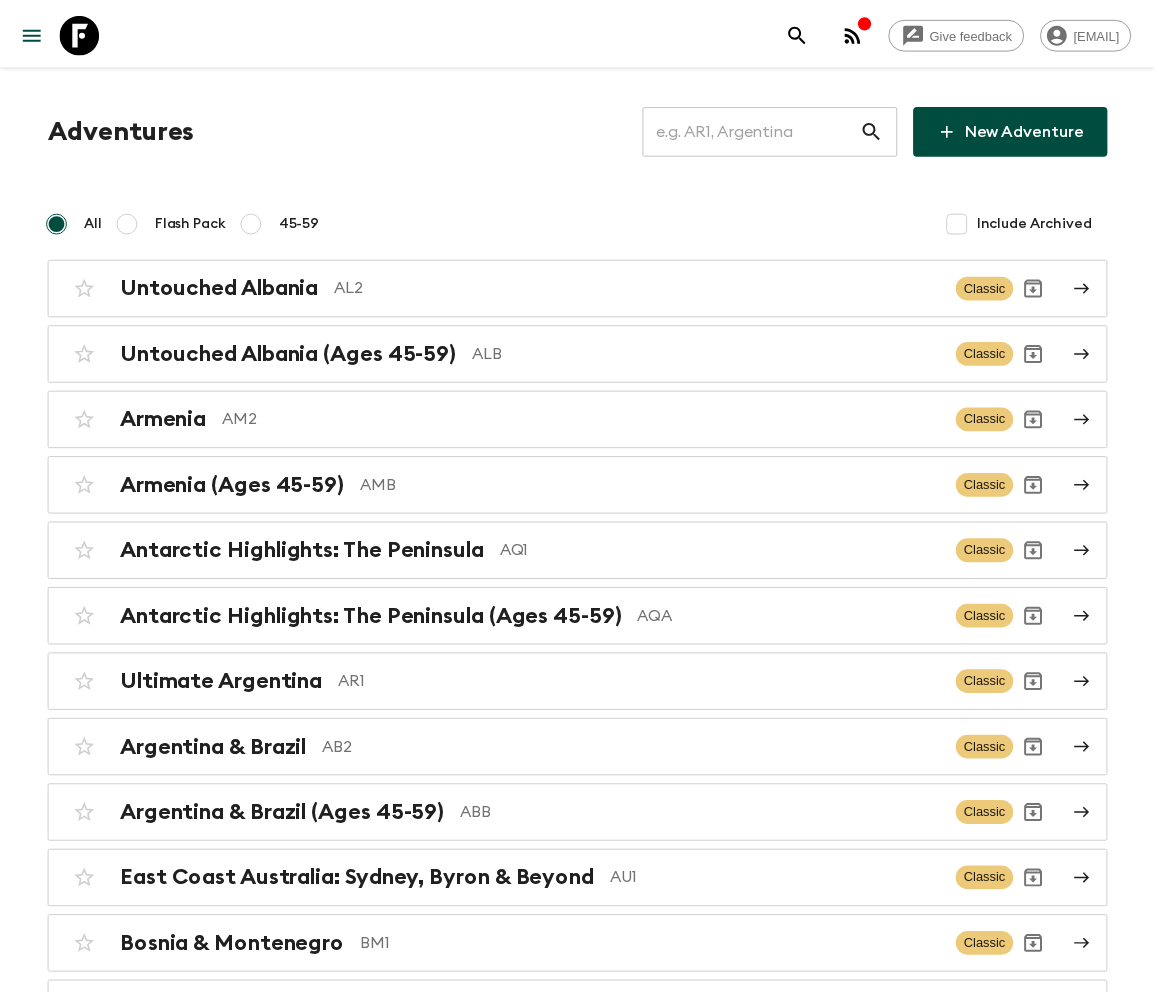 scroll, scrollTop: 0, scrollLeft: 0, axis: both 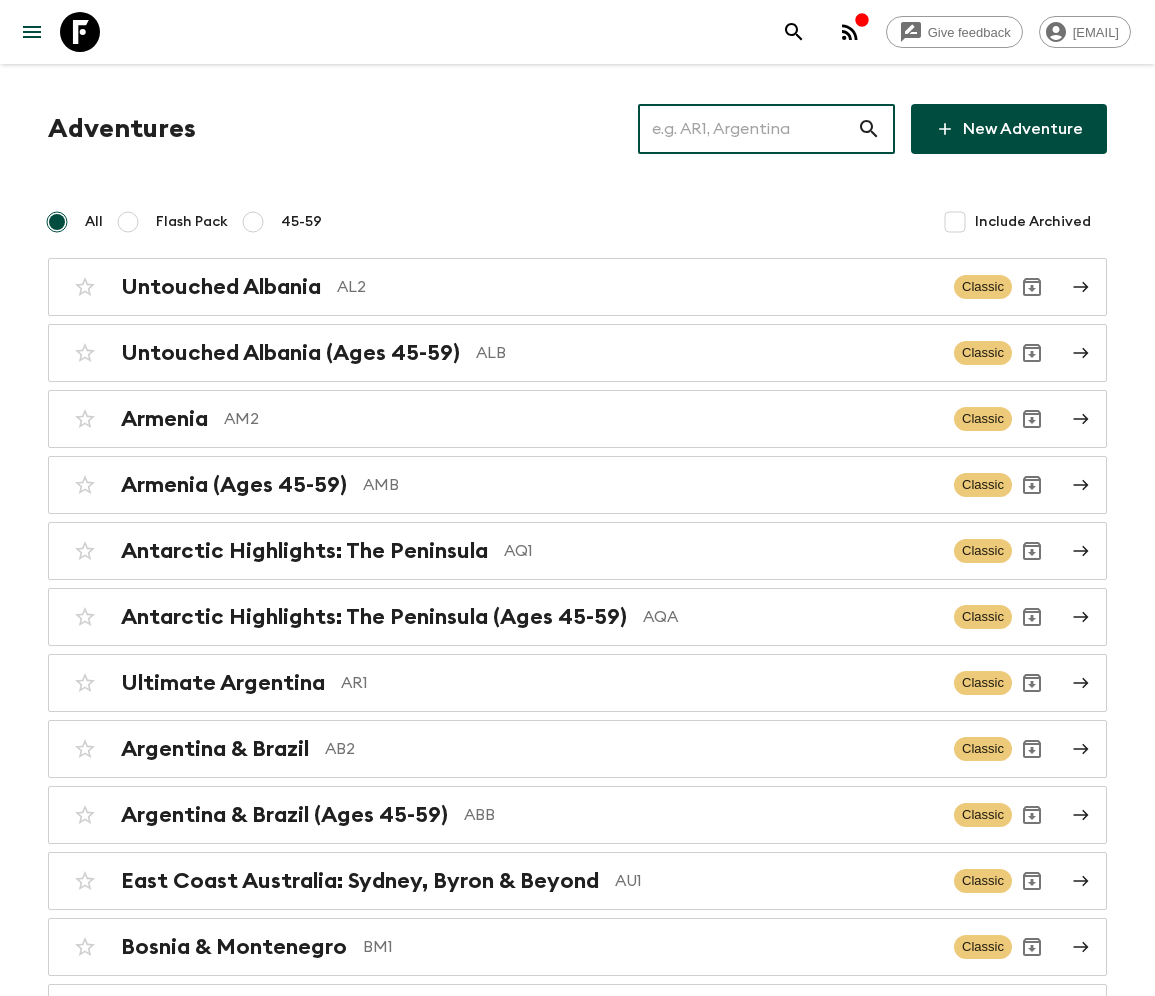 click at bounding box center (747, 129) 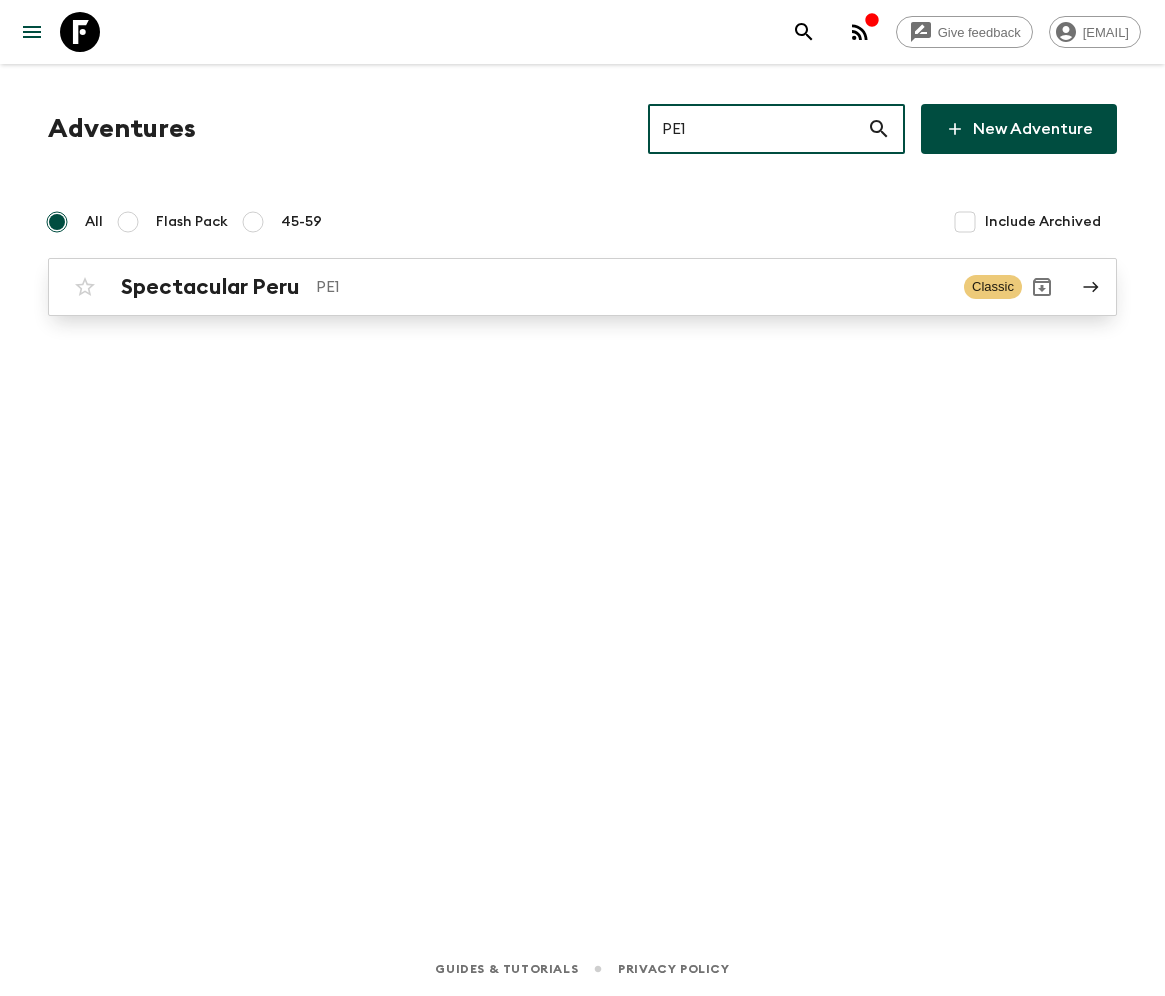 type on "PE1" 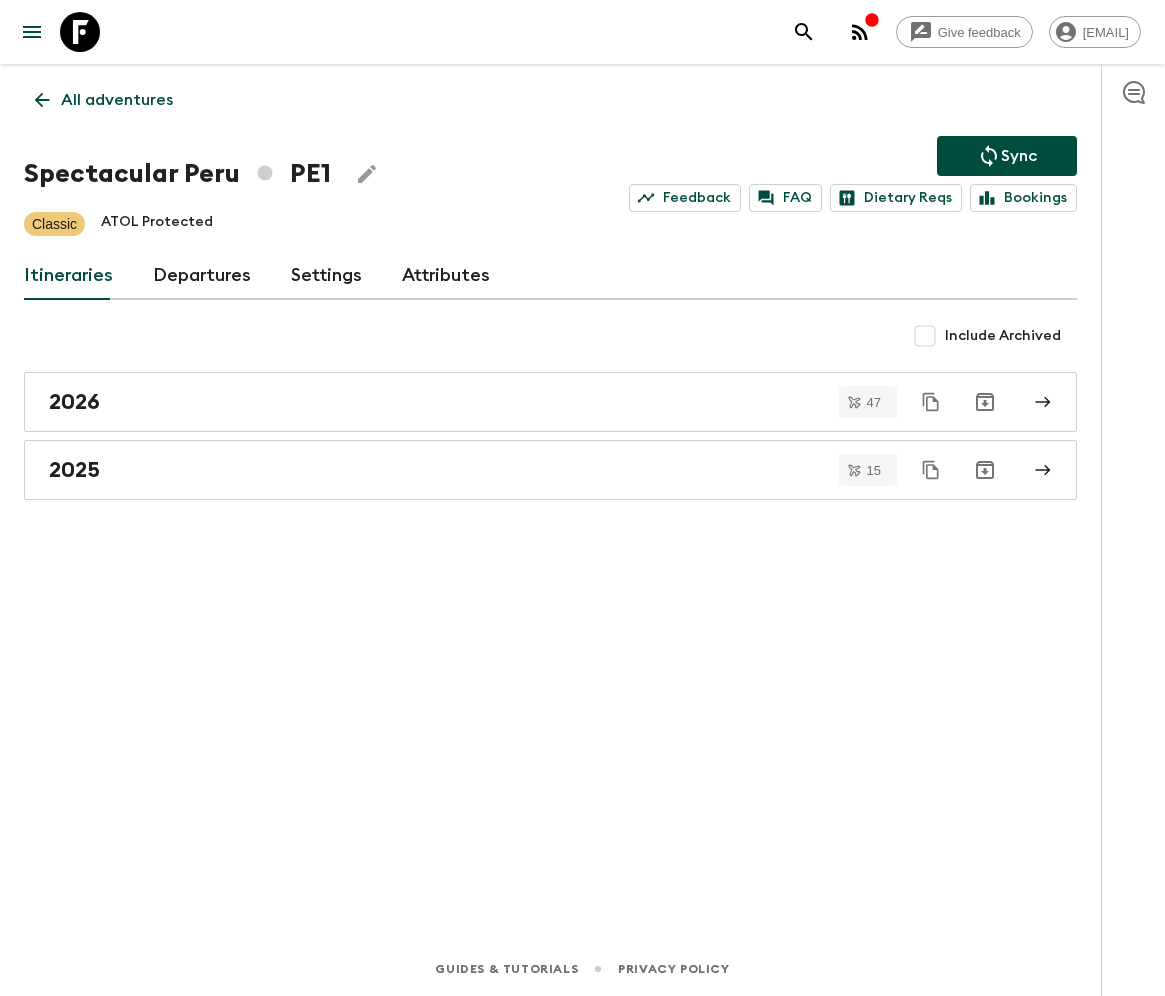 click on "Departures" at bounding box center (202, 276) 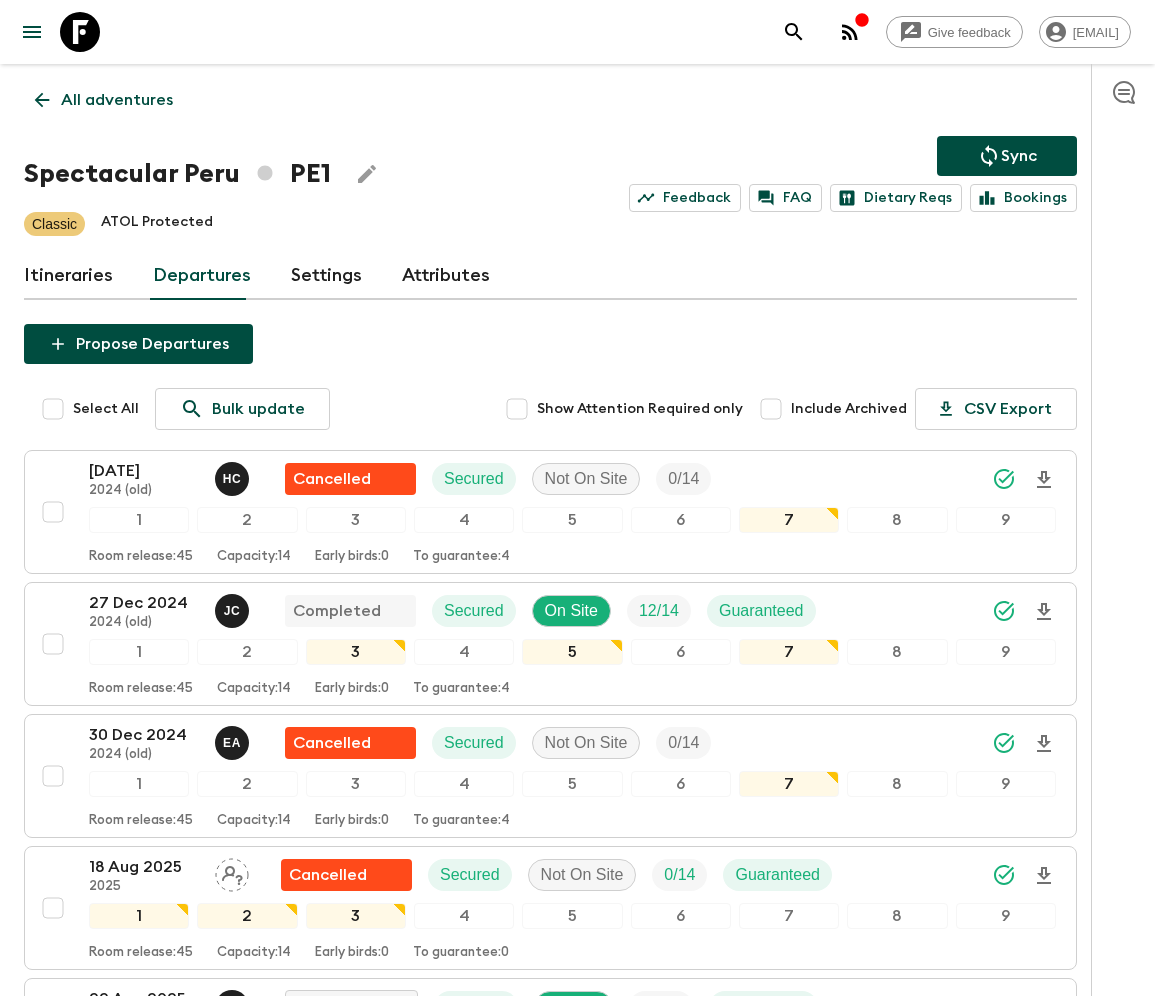 scroll, scrollTop: 1405, scrollLeft: 0, axis: vertical 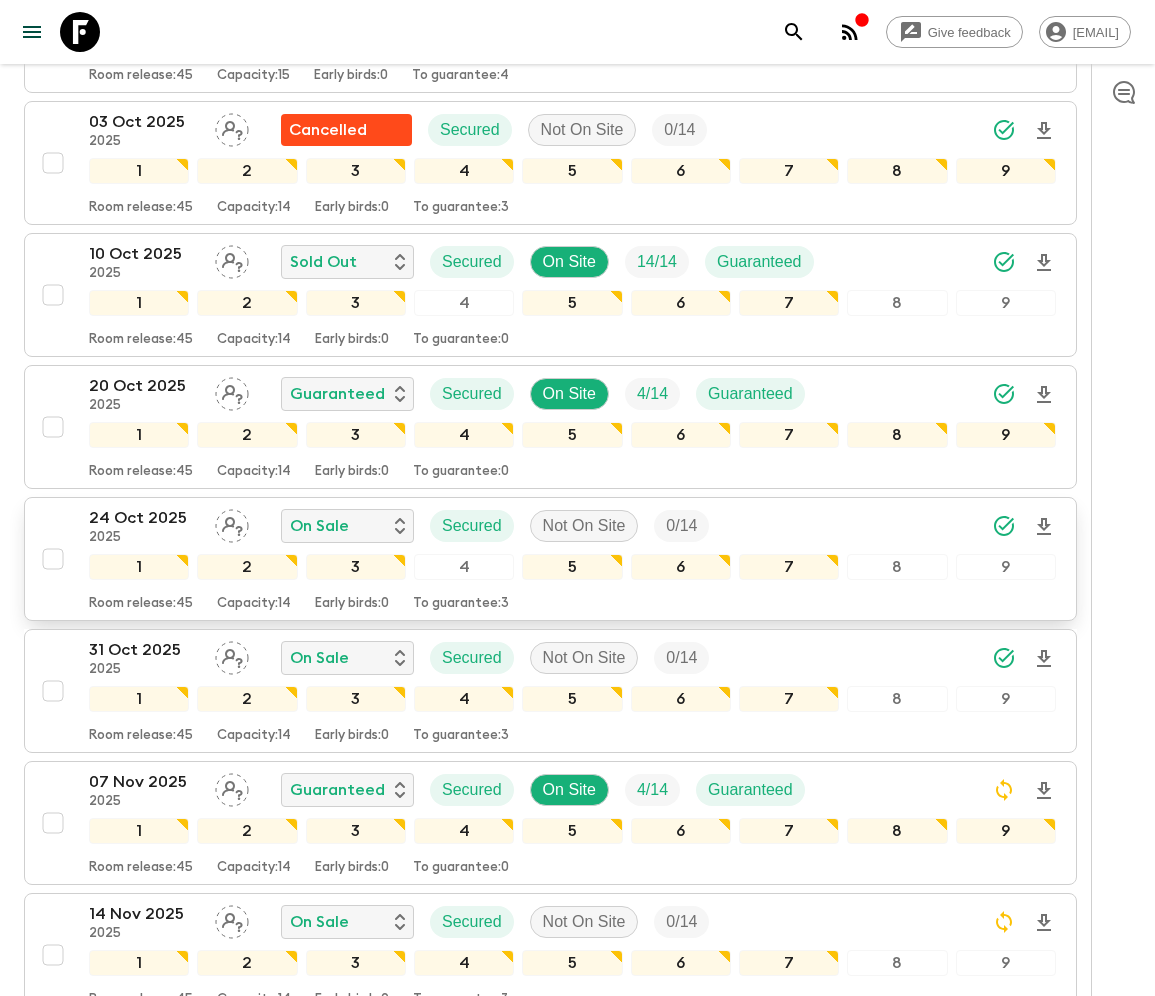 click at bounding box center (53, 559) 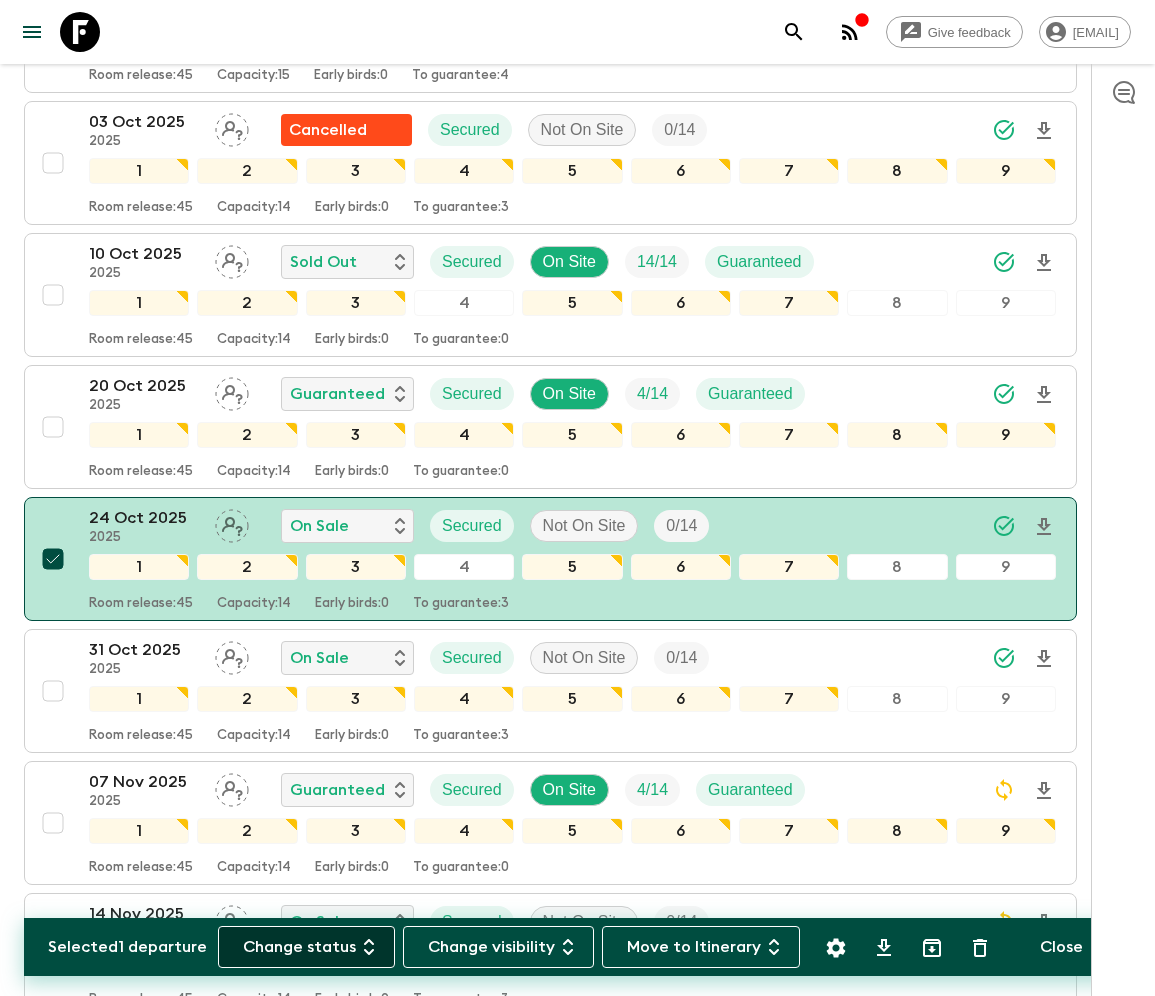 click on "Change status" at bounding box center (306, 947) 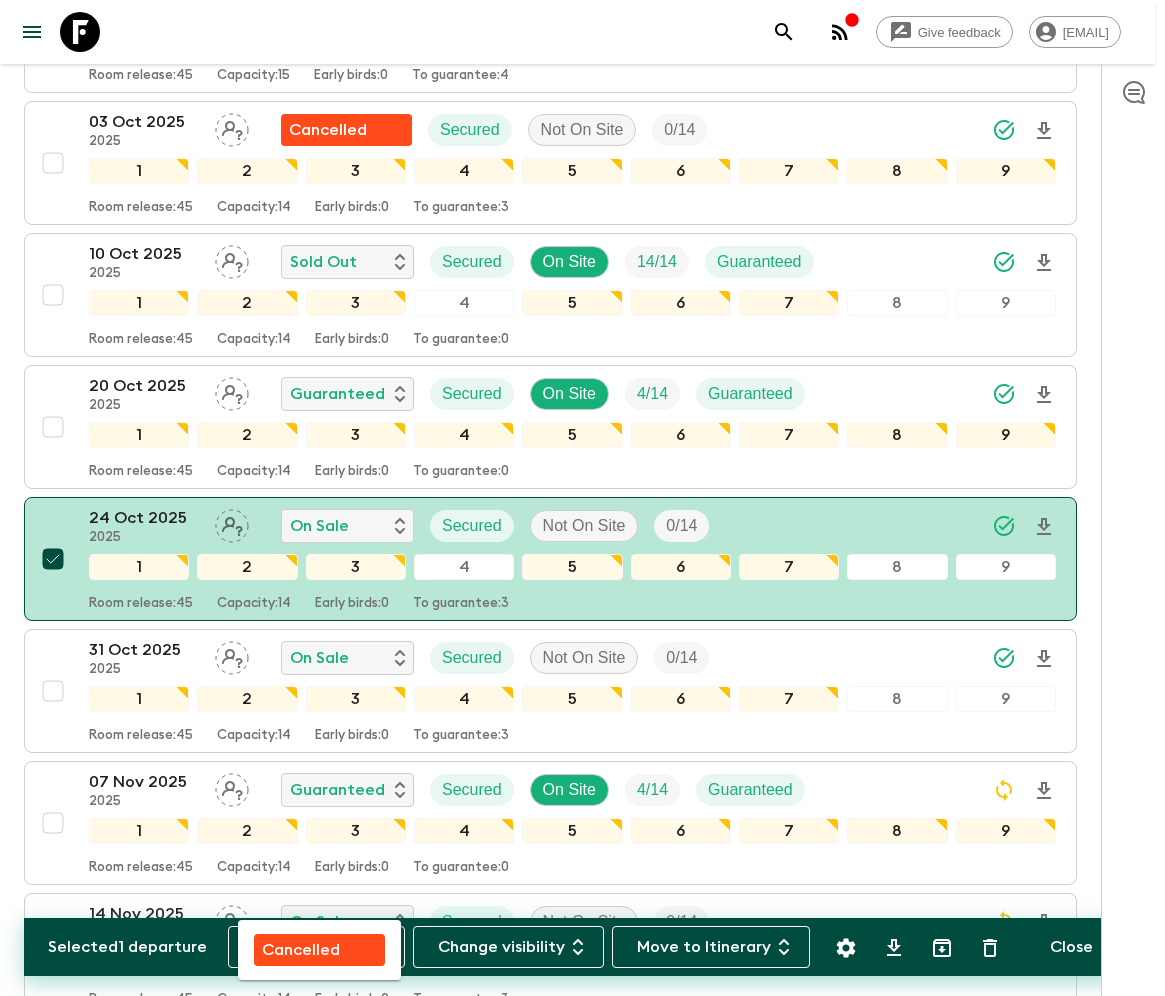 click on "Cancelled" at bounding box center (301, 950) 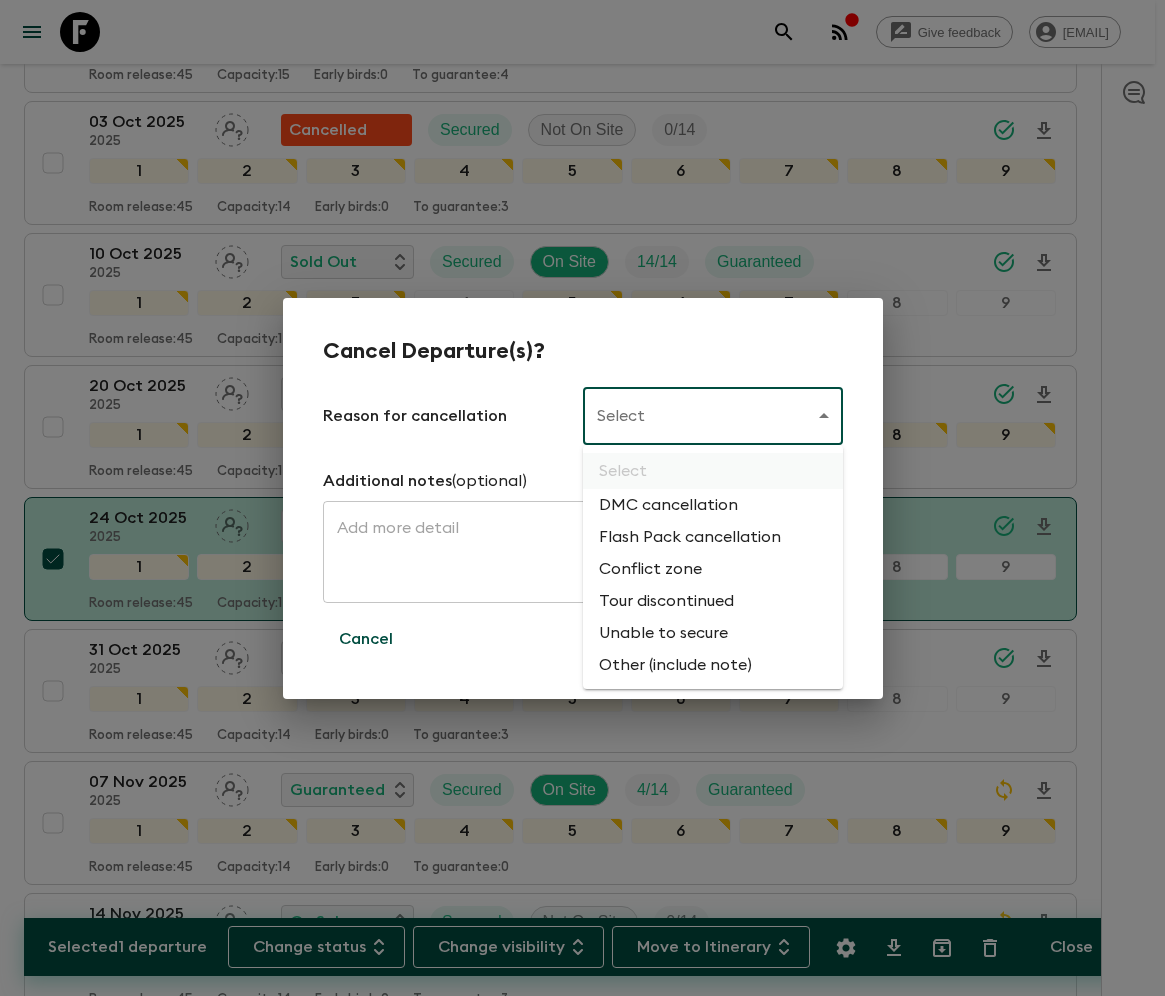 click on "Give feedback ellie.b@flashpack.com All adventures Spectacular Peru PE1 Sync Feedback FAQ Dietary Reqs Bookings Classic ATOL Protected Itineraries Departures Settings Attributes Selected  1 departure Change status Change visibility Move to Itinerary Close Propose Departures Select All Bulk update Show Attention Required only Include Archived CSV Export 20 Dec 2024 2024 (old) H C Cancelled Secured Not On Site 0 / 14 1 2 3 4 5 6 7 8 9 Room release:  45 Capacity:  14 Early birds:  0 To guarantee:  4 27 Dec 2024 2024 (old) J C Completed Secured On Site 12 / 14 Guaranteed 1 2 3 4 5 6 7 8 9 Room release:  45 Capacity:  14 Early birds:  0 To guarantee:  4 30 Dec 2024 2024 (old) E A Cancelled Secured Not On Site 0 / 14 1 2 3 4 5 6 7 8 9 Room release:  45 Capacity:  14 Early birds:  0 To guarantee:  4 18 Aug 2025 2025 Cancelled Secured Not On Site 0 / 14 Guaranteed 1 2 3 4 5 6 7 8 9 Room release:  45 Capacity:  14 Early birds:  0 To guarantee:  0 22 Aug 2025 2025 J P Sold Out Secured On Site 14 / 14 Guaranteed 1" at bounding box center (582, 3197) 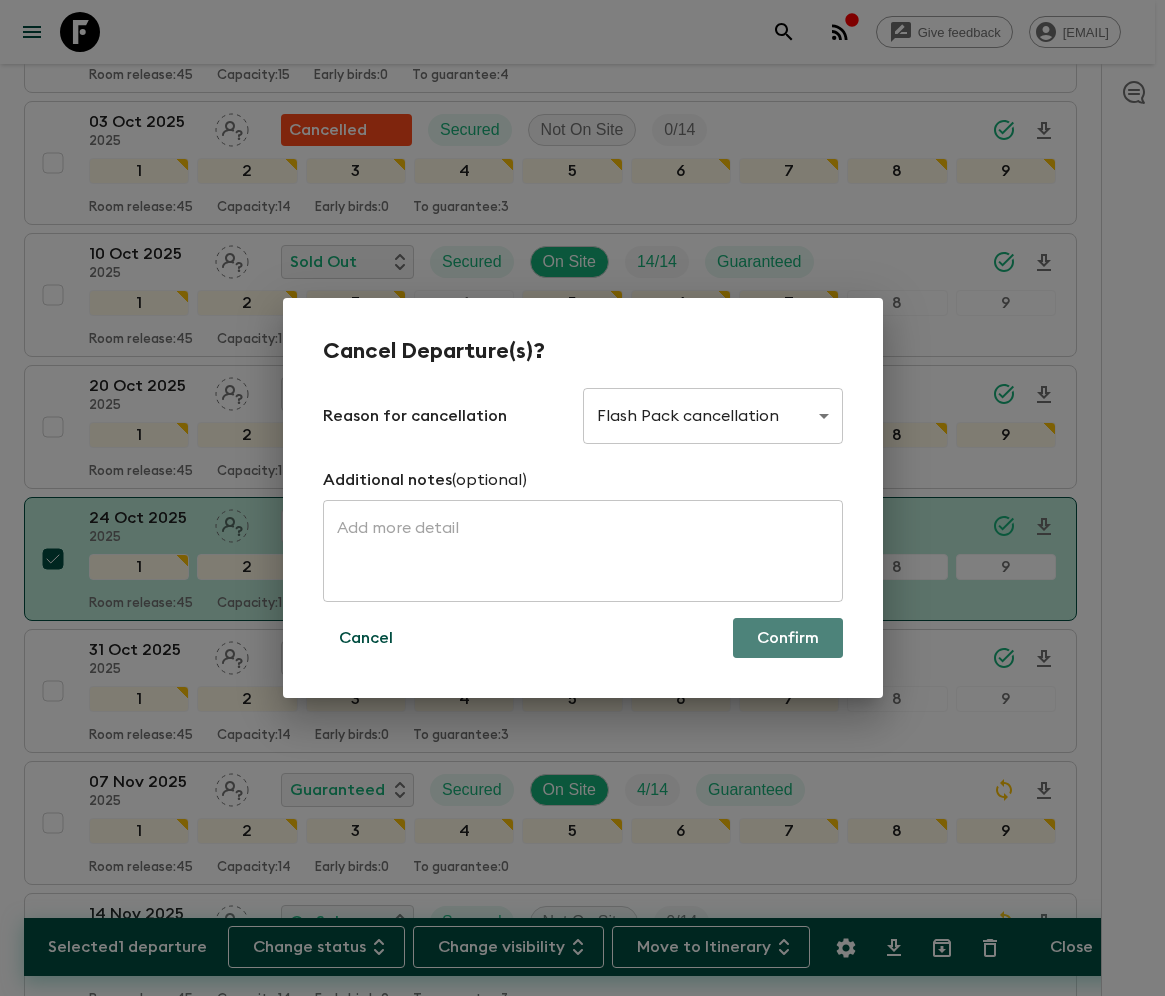click on "Confirm" at bounding box center [788, 638] 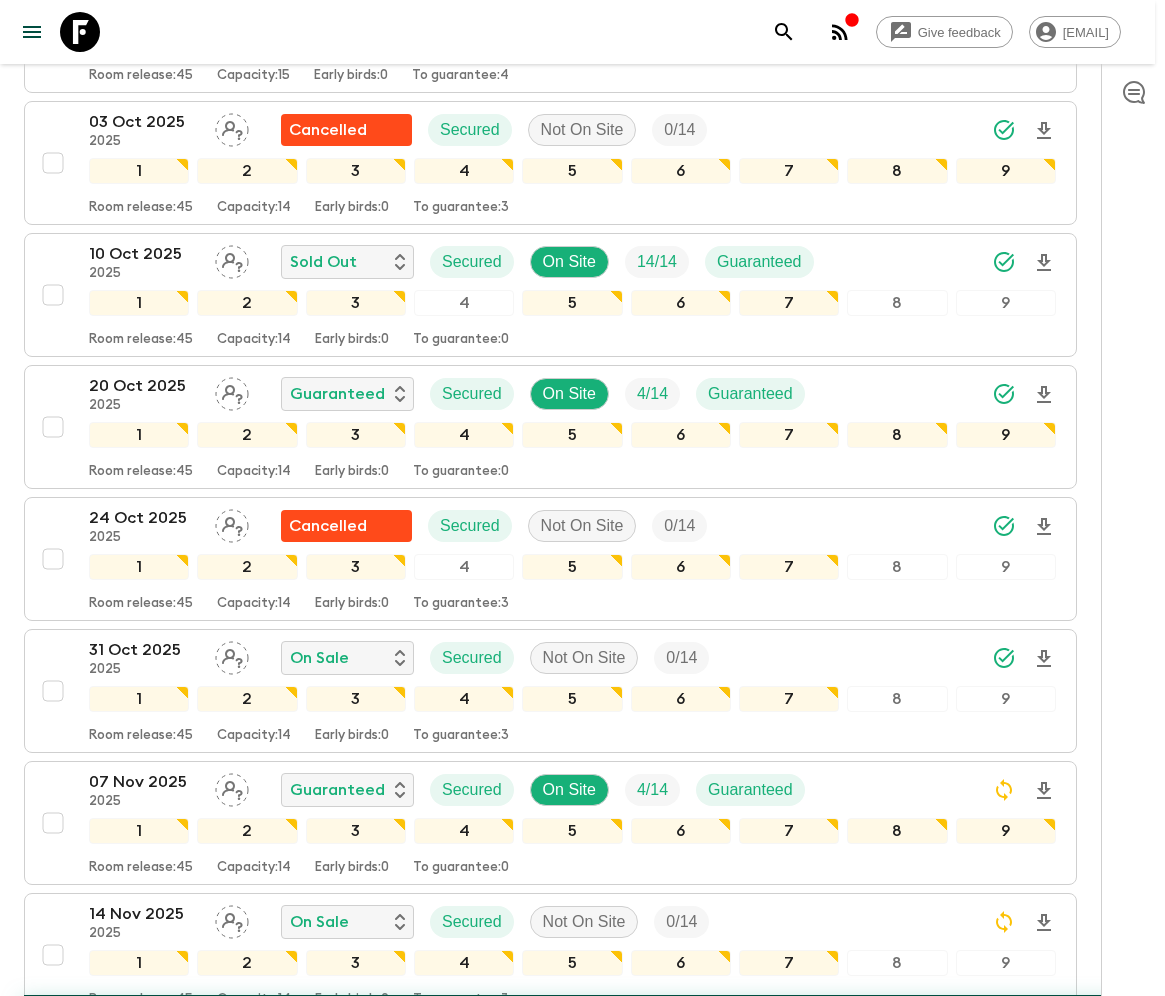 checkbox on "false" 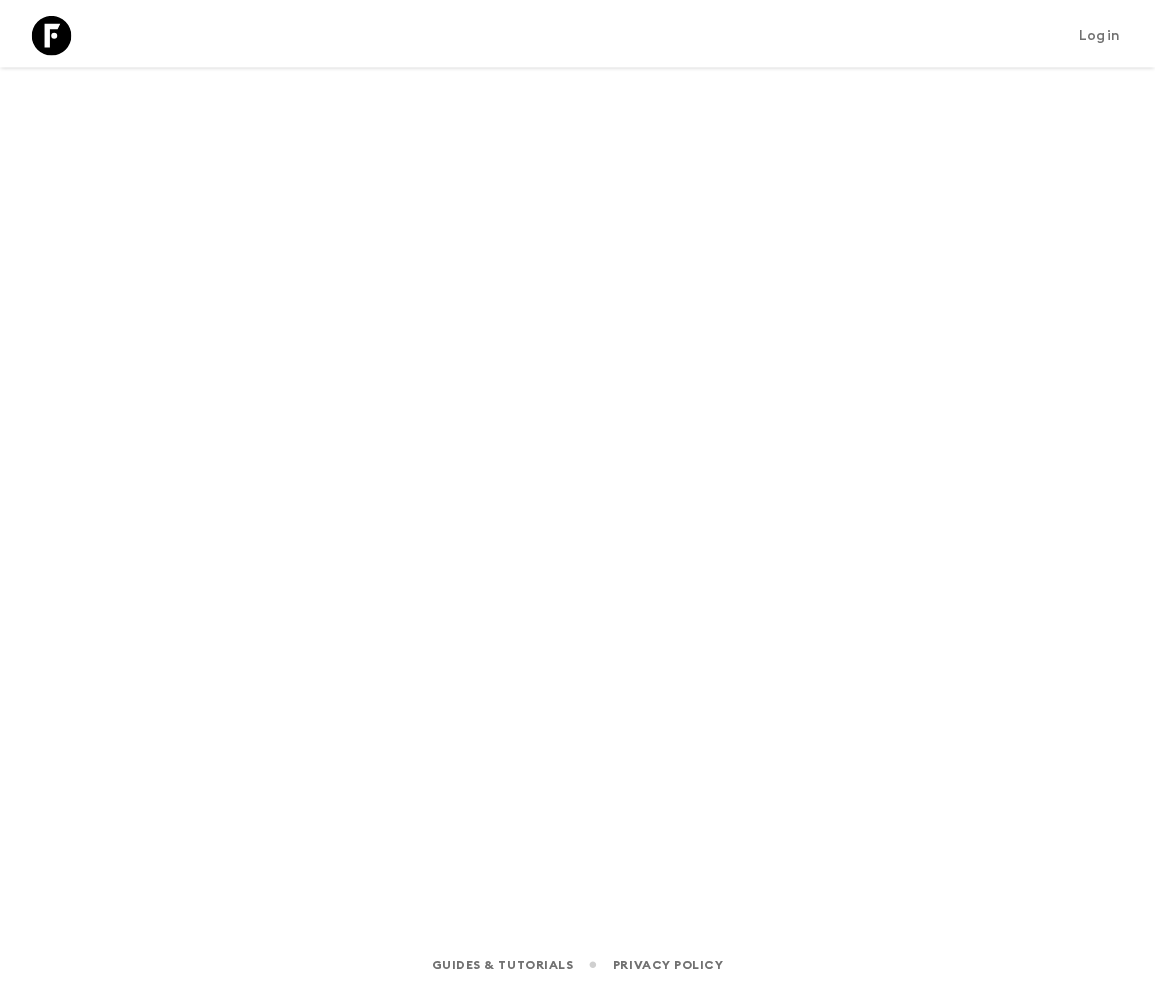 scroll, scrollTop: 0, scrollLeft: 0, axis: both 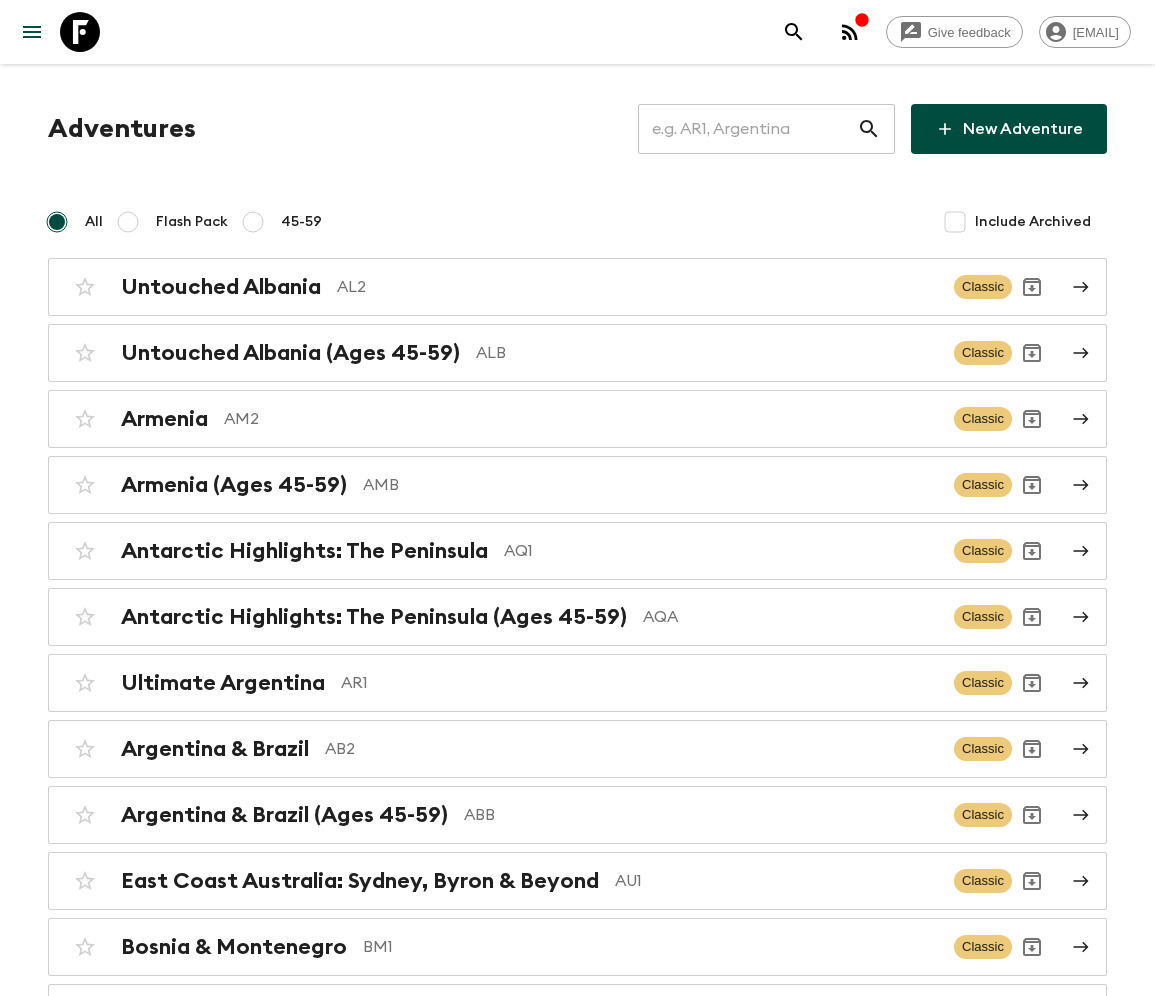 click at bounding box center [747, 129] 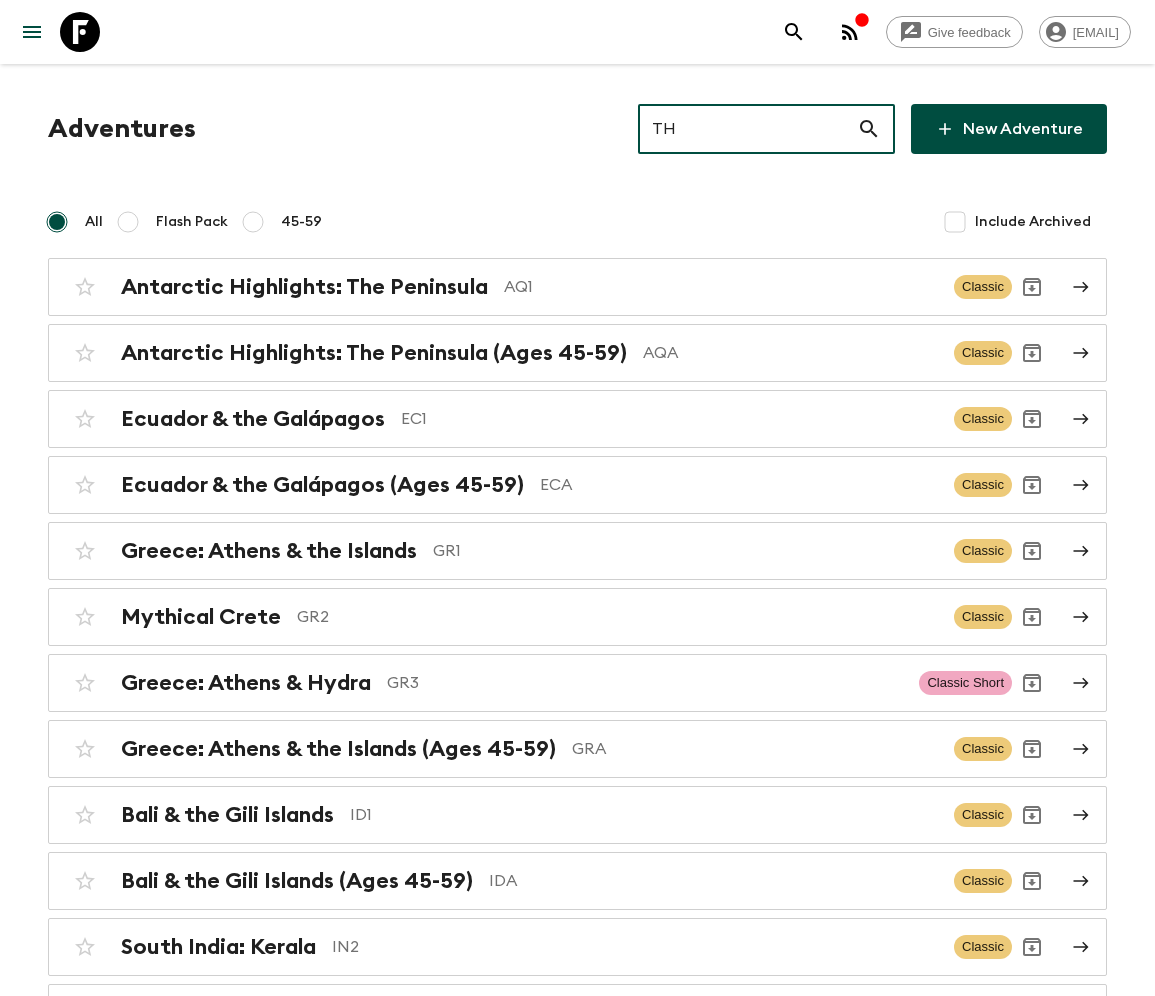 type on "TH2" 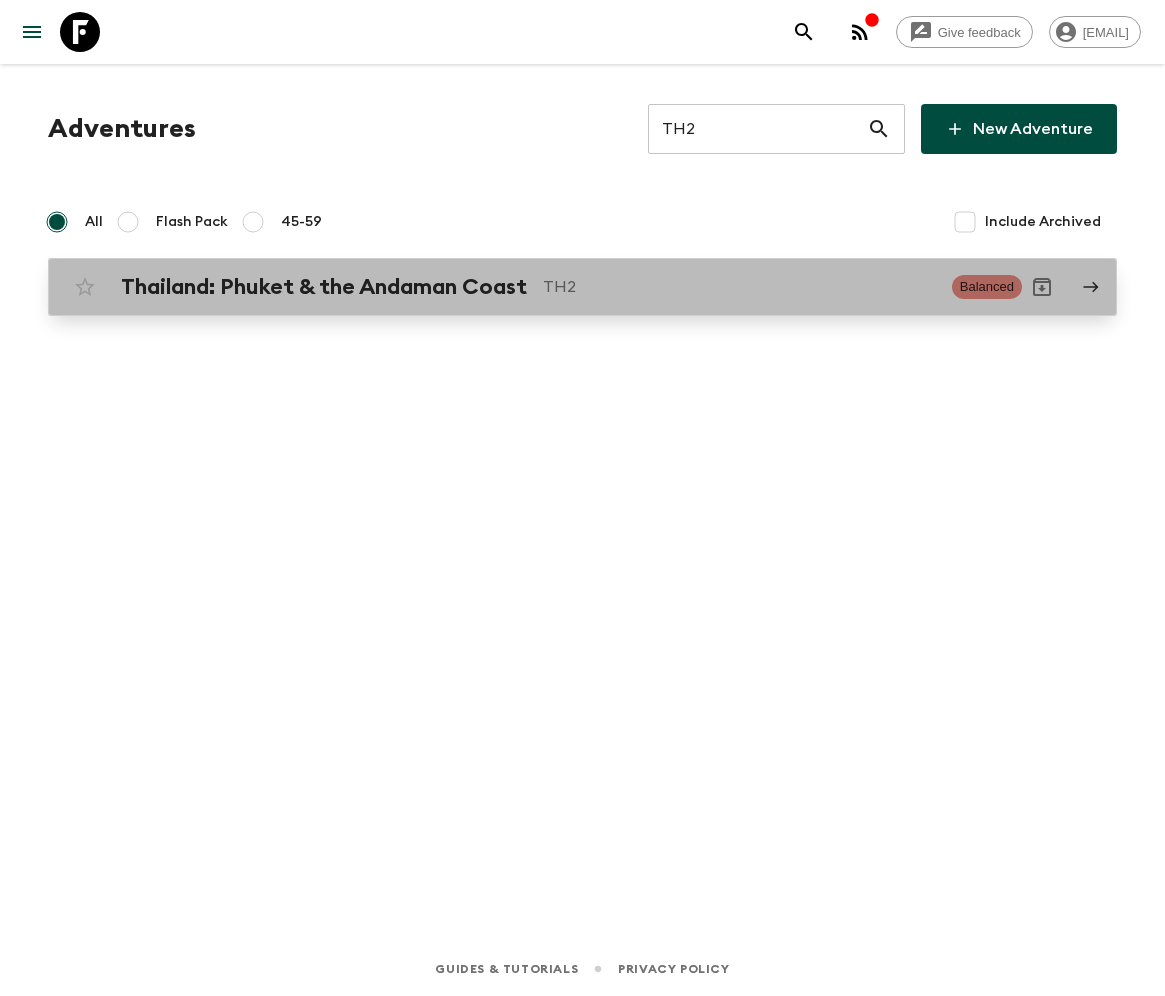 click on "Thailand: Phuket & the Andaman Coast" at bounding box center (324, 287) 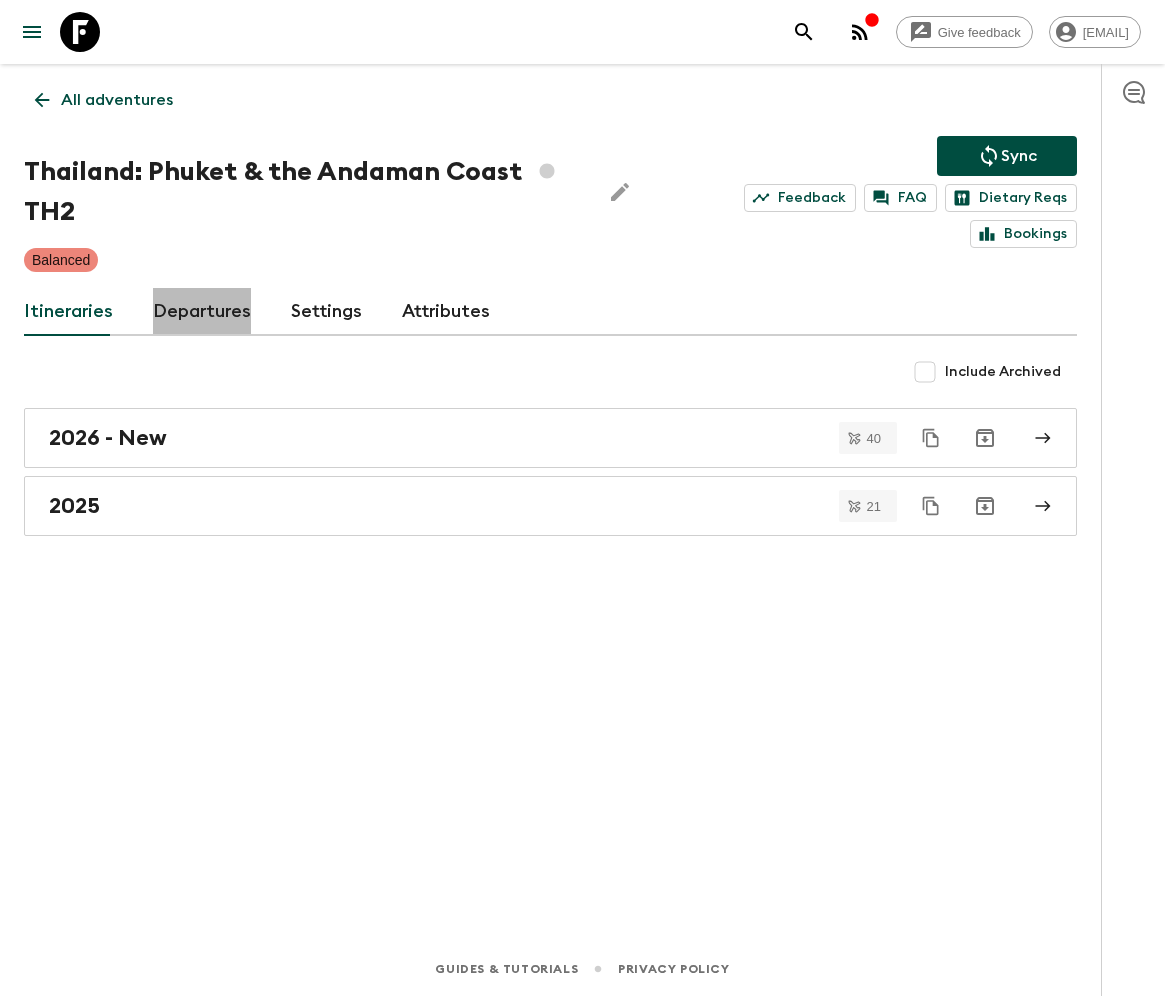 click on "Departures" at bounding box center (202, 312) 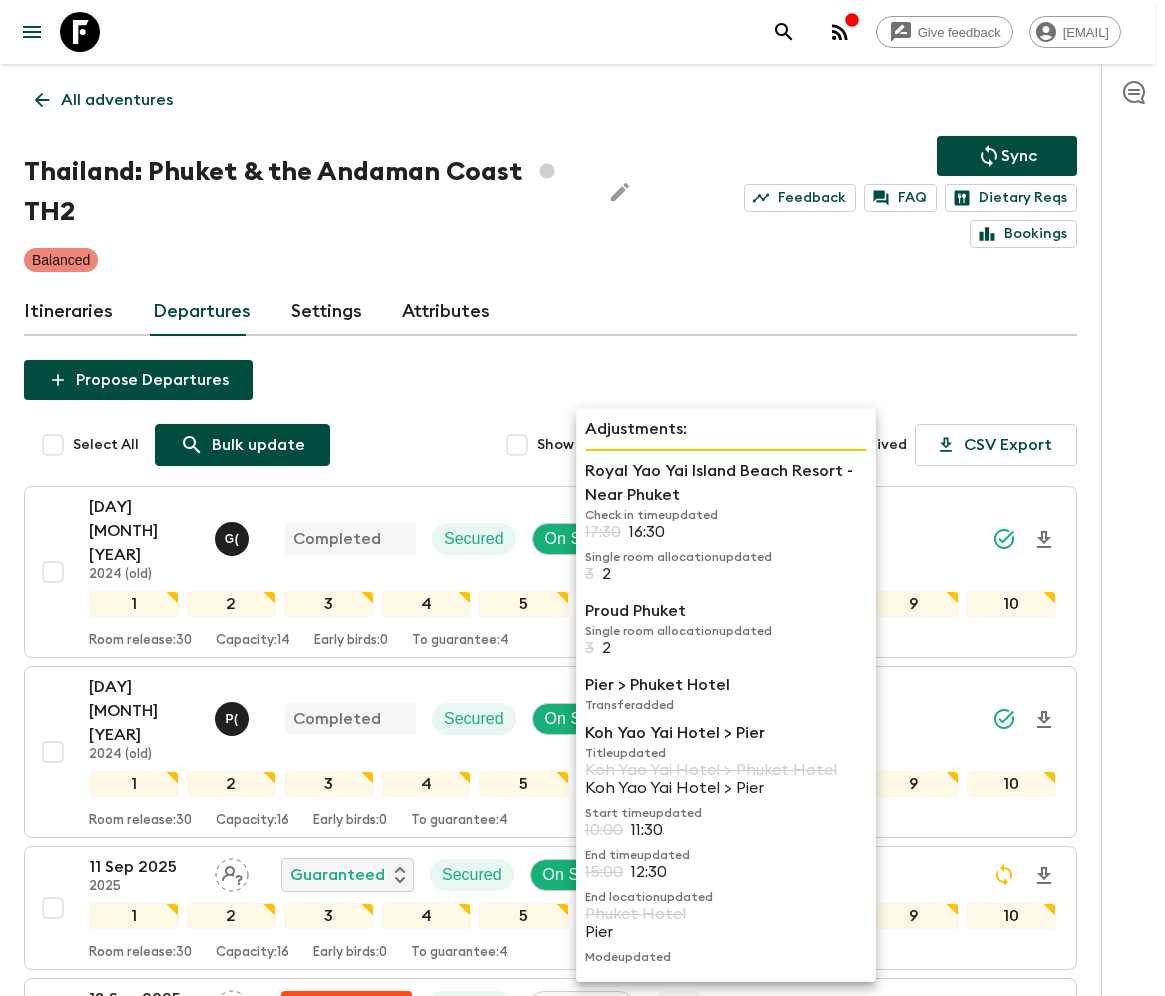 click on "Bulk update" at bounding box center [258, 445] 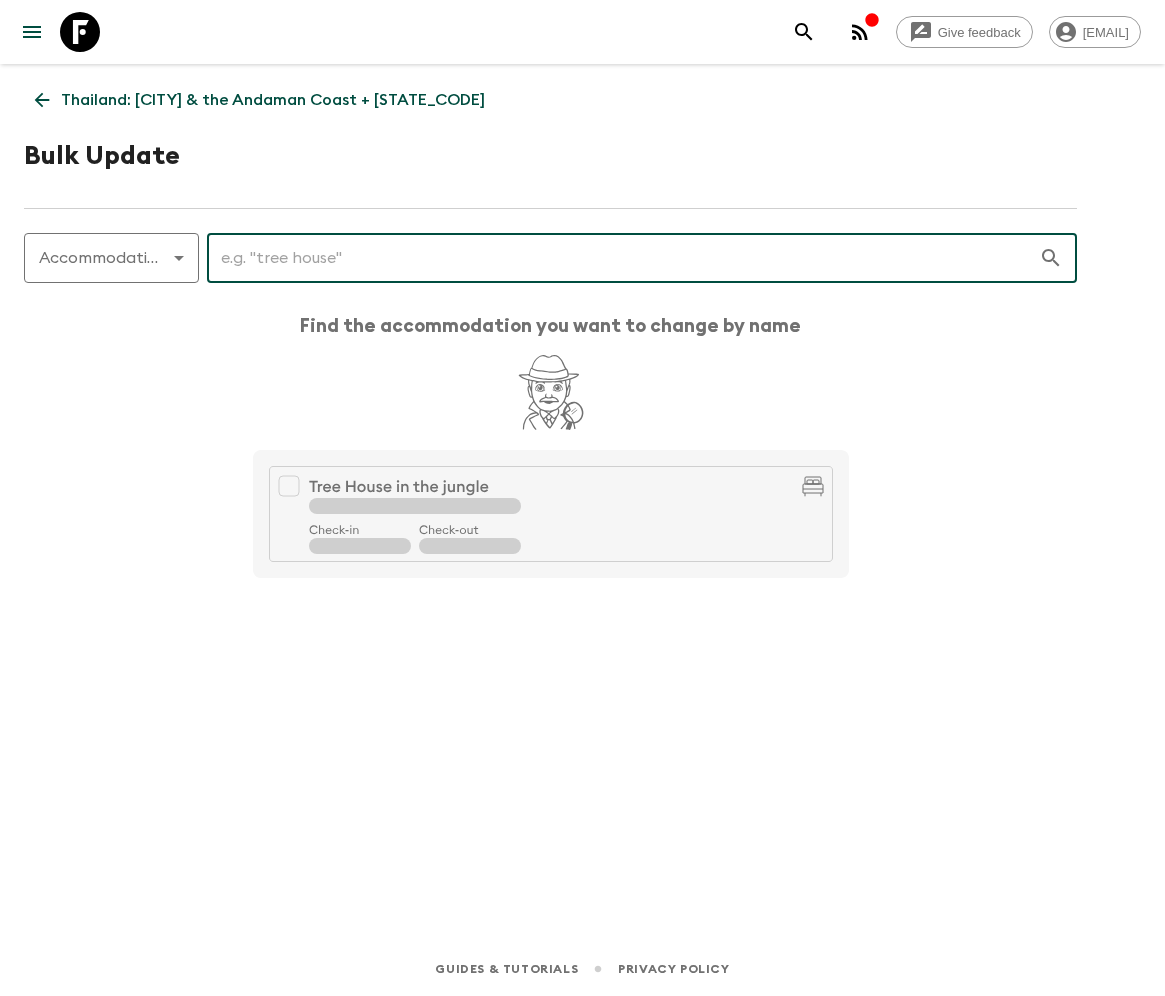 click 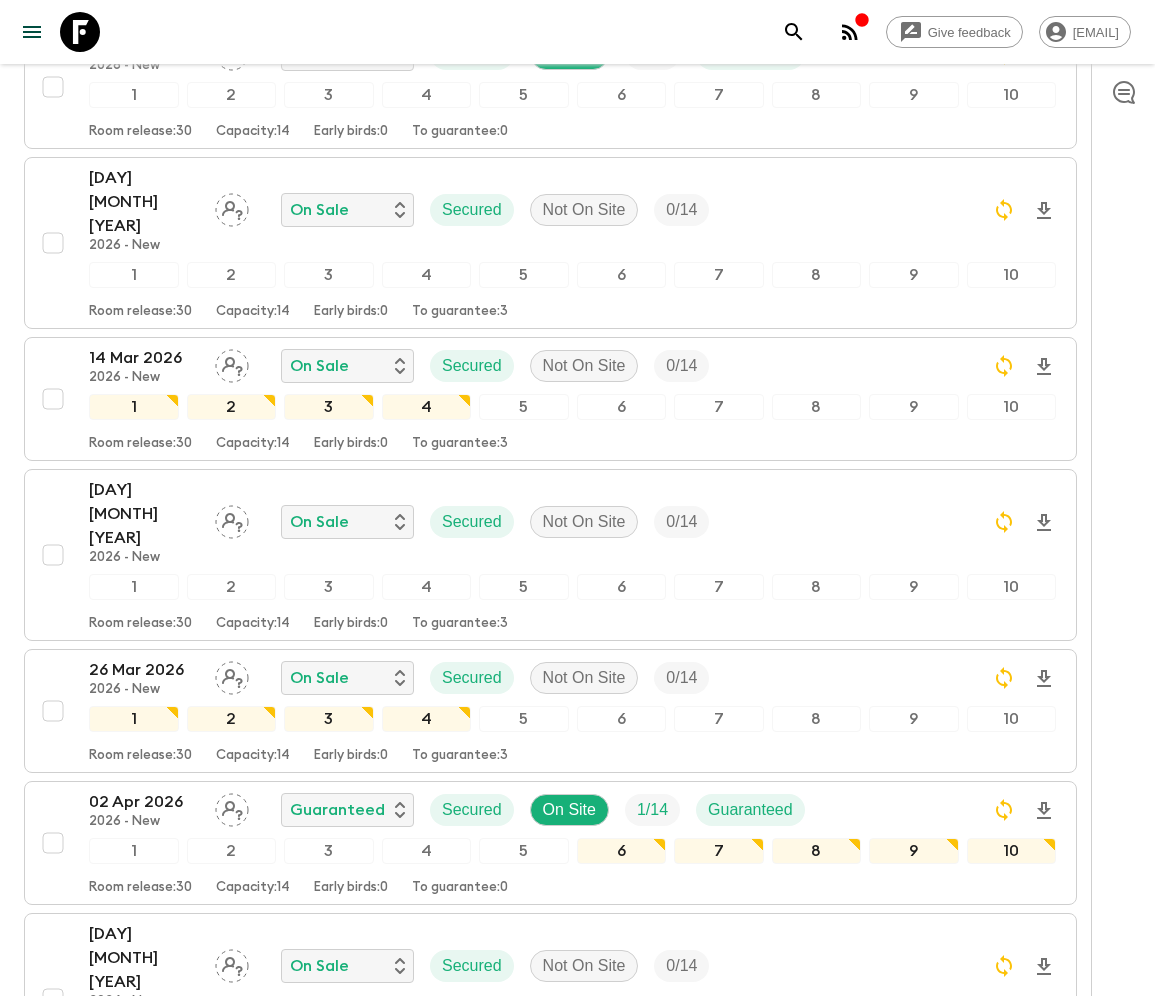 scroll, scrollTop: 658, scrollLeft: 0, axis: vertical 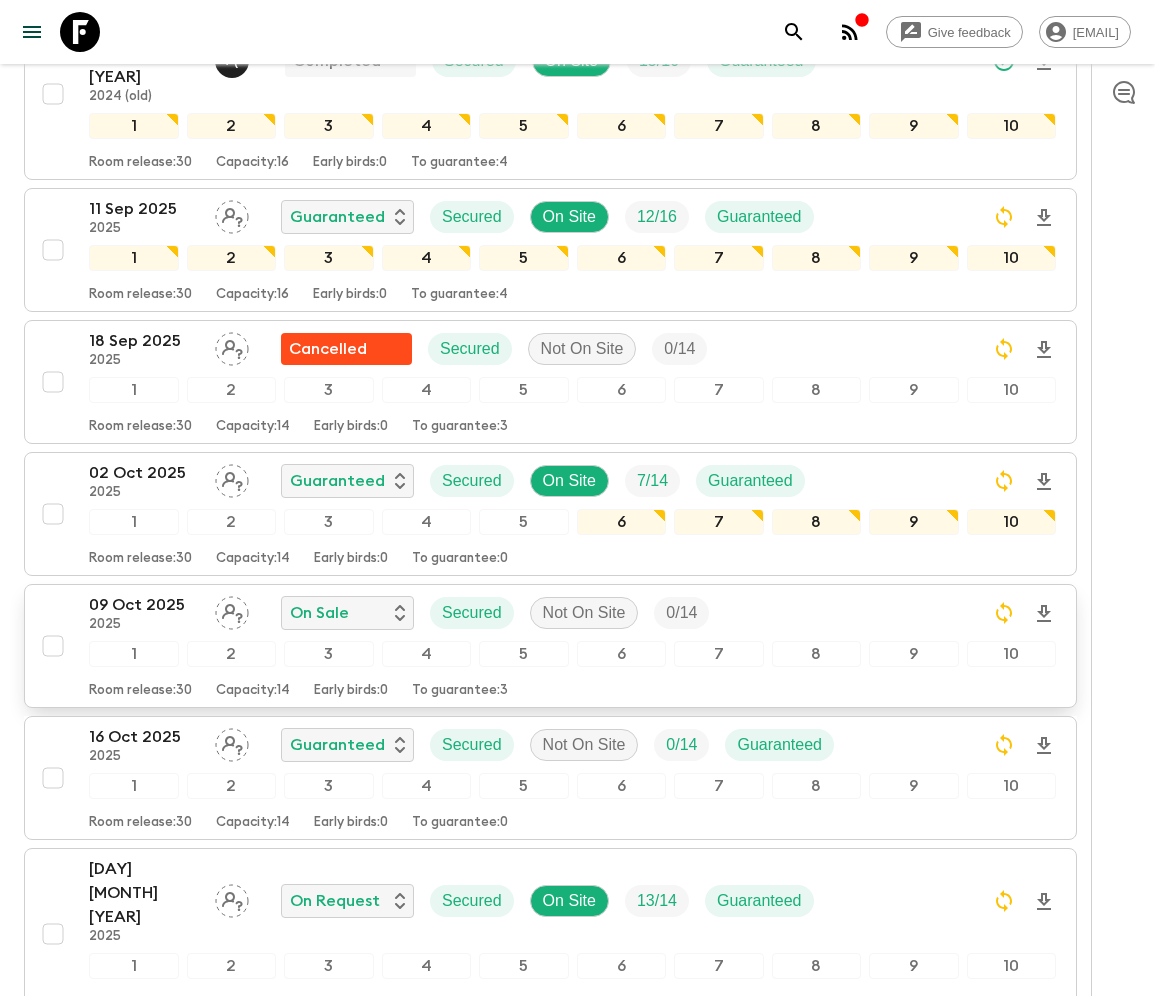 click on "[DAY] [MONTH] [YEAR] [YEAR] On Sale Secured Not On Site 0 / 14 1 2 3 4 5 6 7 8 9 10 Room release: 30 Capacity: 14 Early birds: 0 To guarantee: 3" at bounding box center [544, 646] 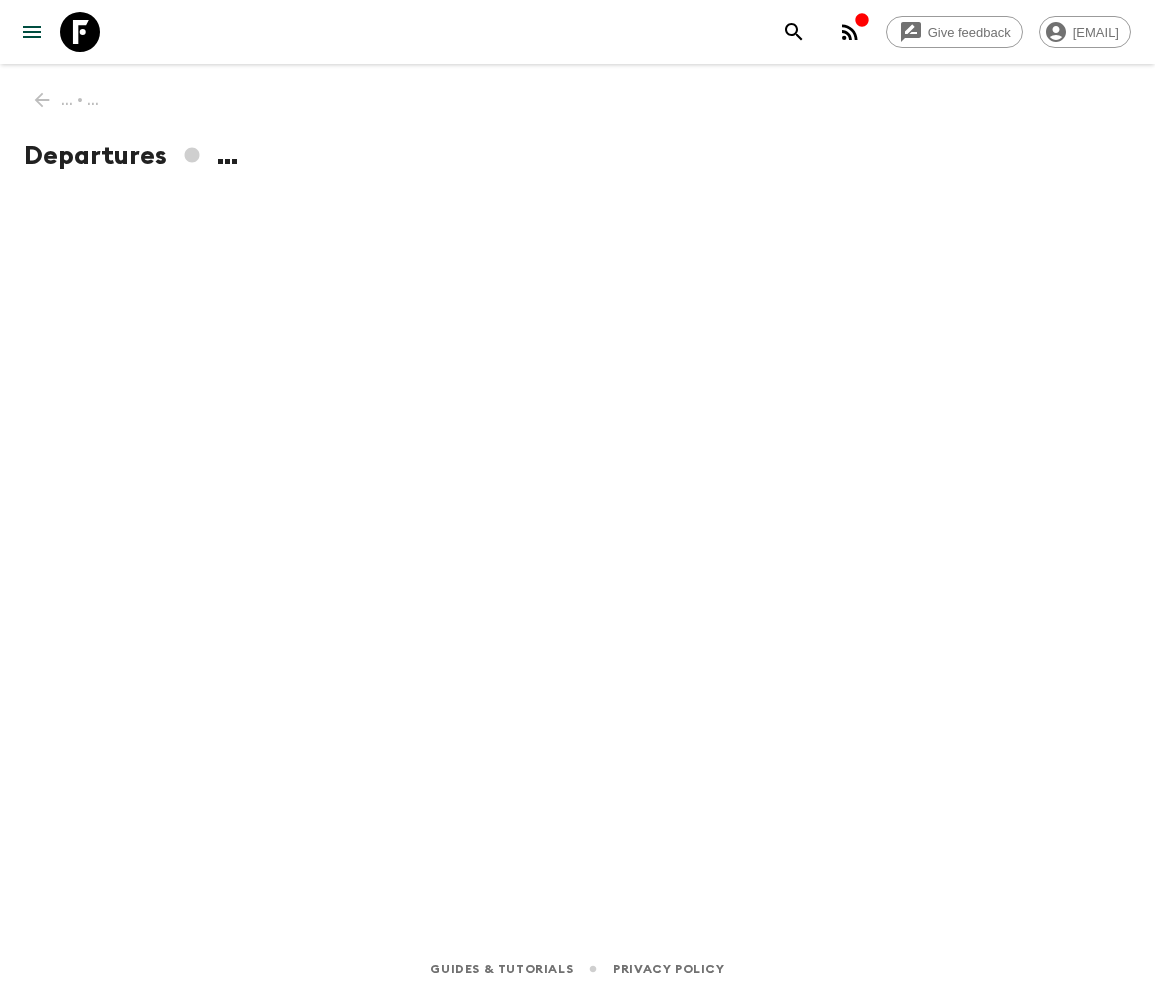scroll, scrollTop: 0, scrollLeft: 0, axis: both 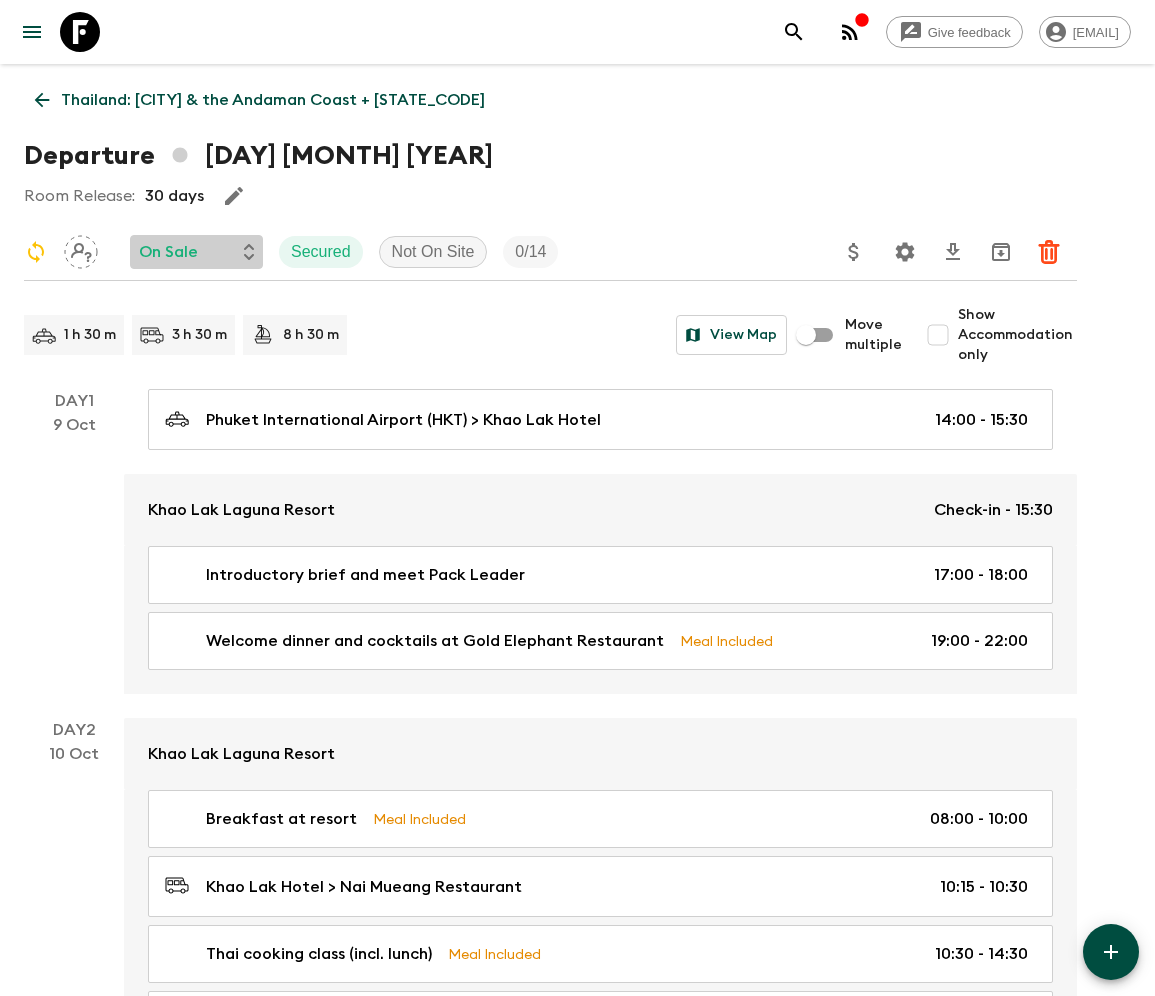click on "On Sale" at bounding box center [168, 252] 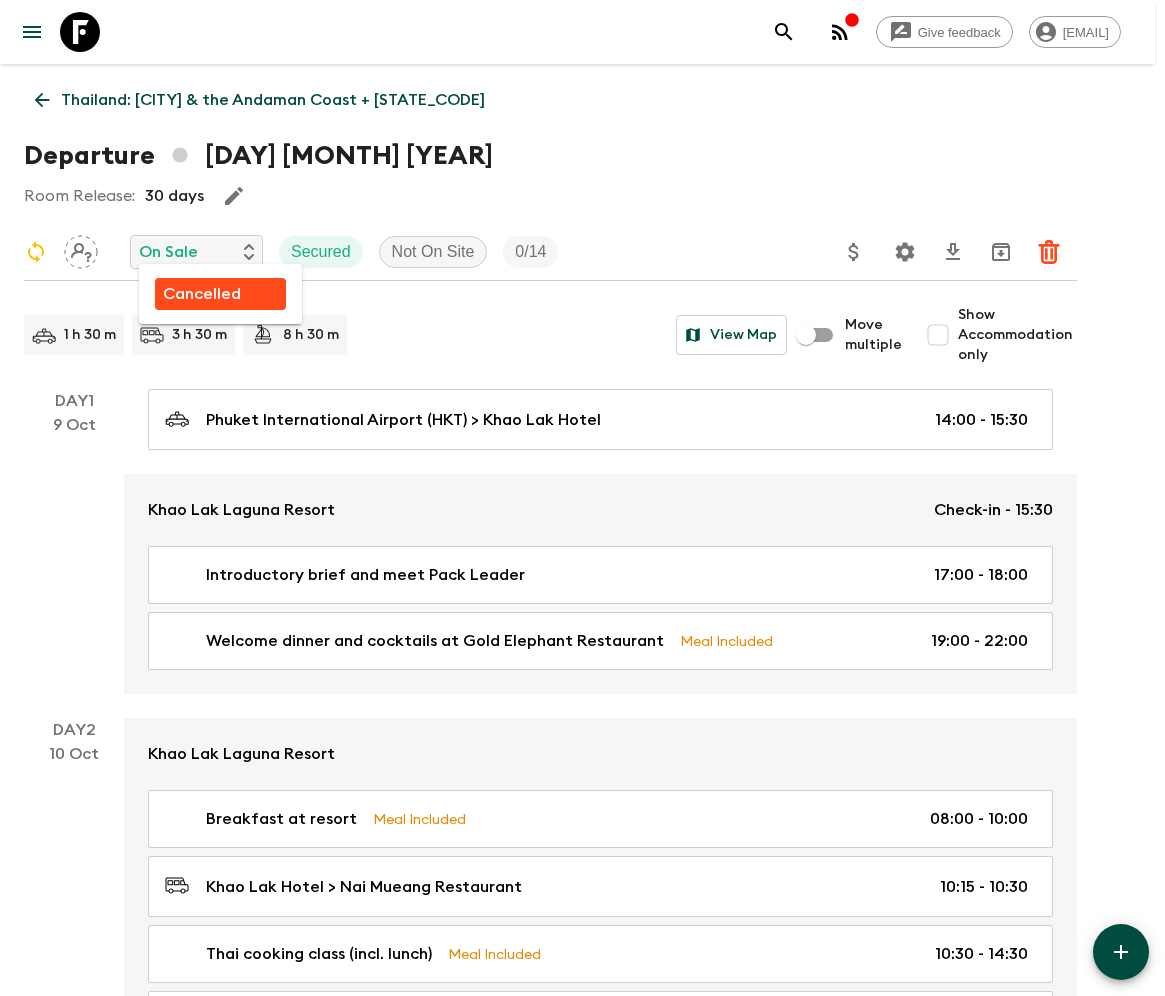 click on "Cancelled" at bounding box center [202, 294] 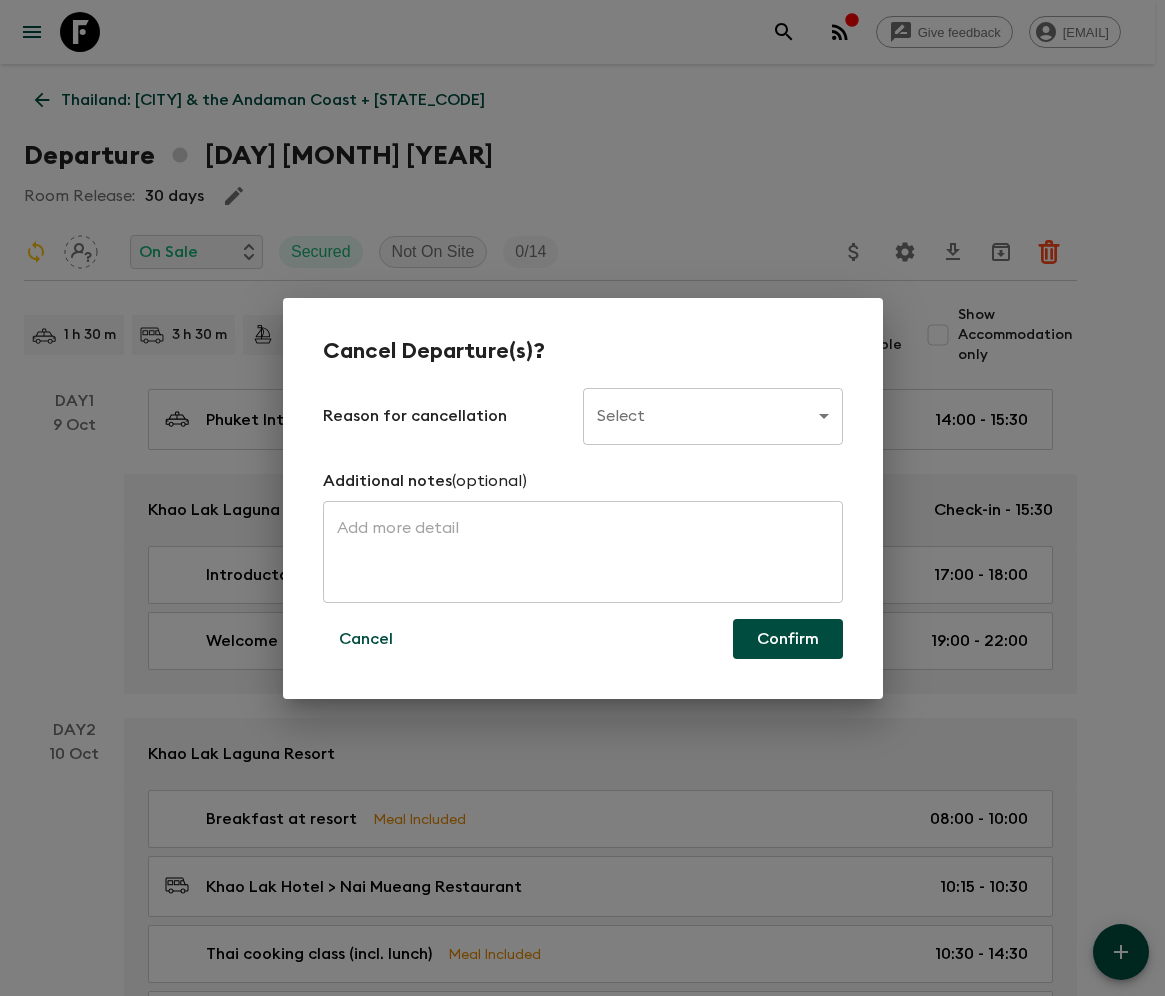 click on "Give feedback [EMAIL] Thailand: [CITY] & the Andaman Coast + [STATE_CODE] Departure [DAY] [MONTH] [YEAR] Room Release: 30 days On Sale Secured Not On Site 0 / 14 1 h 30 m 3 h 30 m 8 h 30 m View Map Move multiple Show Accommodation only Day 1 [DAY] [PHUKET INTERNATIONAL AIRPORT] ([HKT]) > [KHAO LAK HOTEL] 14:00 - 15:30 [KHAO LAK LAGUNA RESORT] Check-in - 15:30 Introductory brief and meet Pack Leader 17:00 - 18:00 Welcome dinner and cocktails at Gold Elephant Restaurant Meal Included 19:00 - 22:00 Day 2 [DAY] [KHAO LAK LAGUNA RESORT] Breakfast at resort Meal Included 08:00 - 10:00 [KHAO LAK HOTEL] > [NAI MUEANG RESTAURANT] 10:15 - 10:30 Thai cooking class (incl. lunch) Meal Included 10:30 - 14:30 [NAI MUEANG RESTAURANT] > [KHAO LAK HOTEL] 14:30 - 14:45 Free time 15:00 - 23:59 Day 3 [DAY] [KHAO LAK LAGUNA RESORT] Breakfast at resort Meal Included 07:00 - 08:30 [KHAO LAK] coastline boat cruise (incl. lunch) Meal Included 08:30 - 14:00 Sea Turtle Conservation Centre visit 14:00 - 17:00 Free time 17:00 - 23:59 Day 4 Day" at bounding box center (582, 2192) 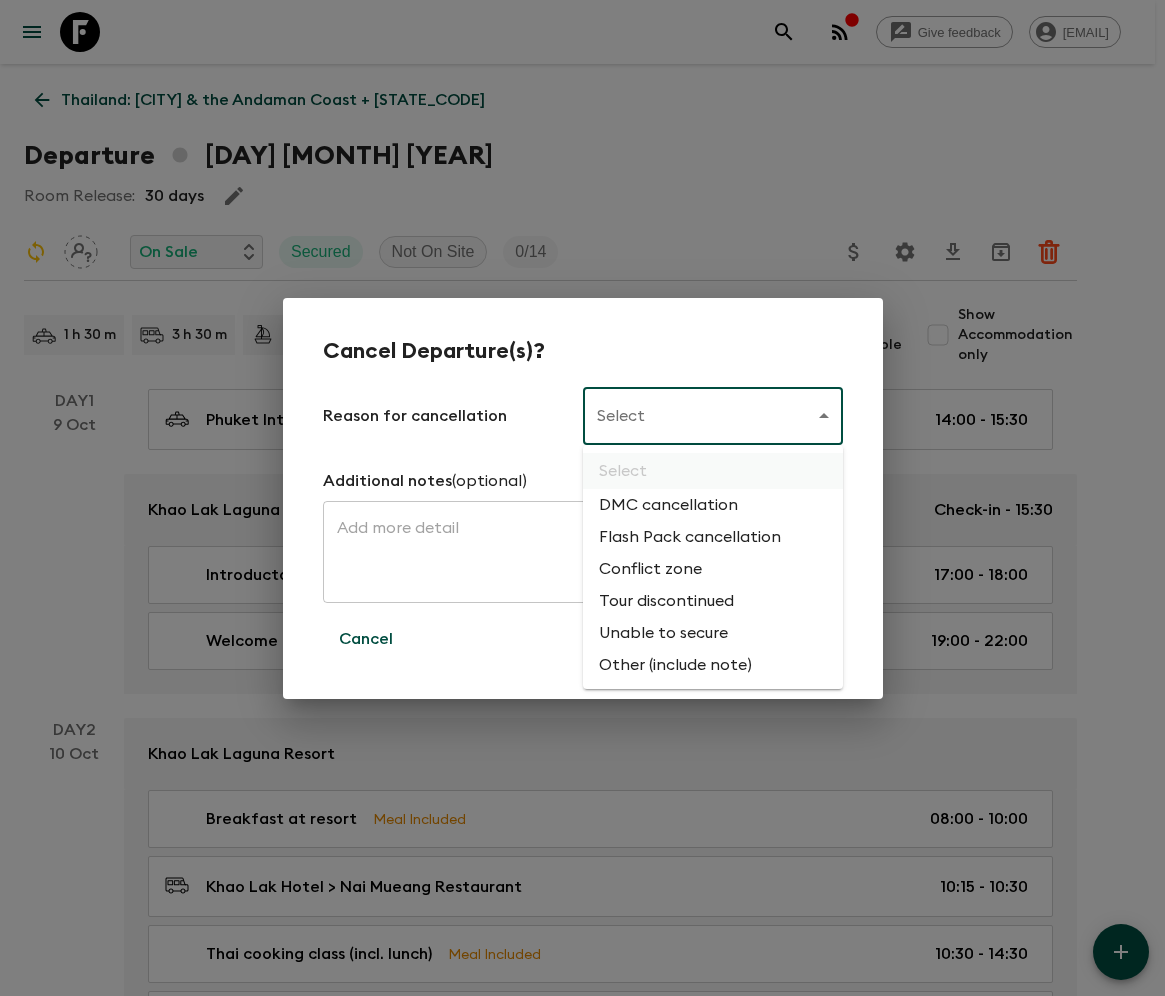 click on "Flash Pack cancellation" at bounding box center [713, 537] 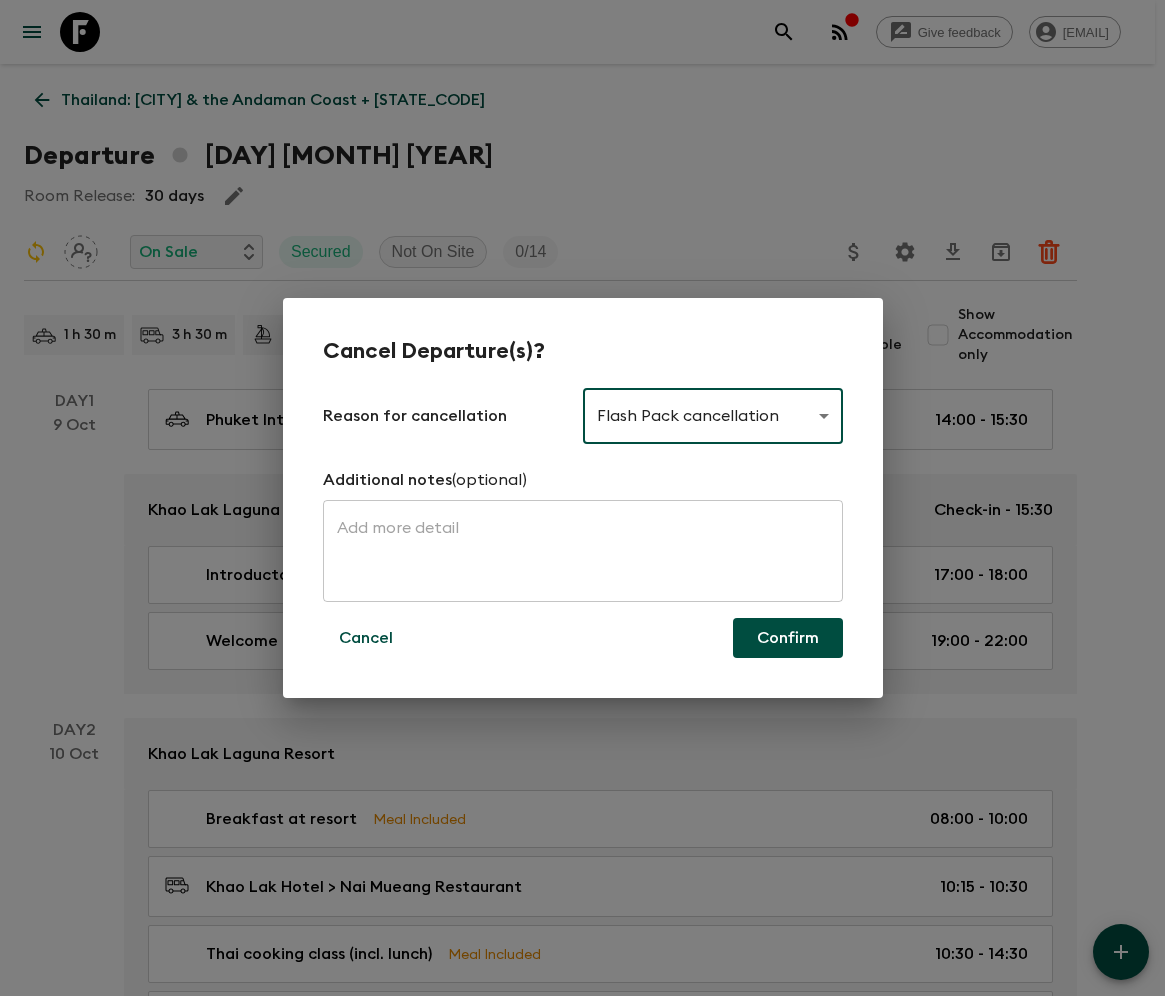 click on "Confirm" at bounding box center (788, 638) 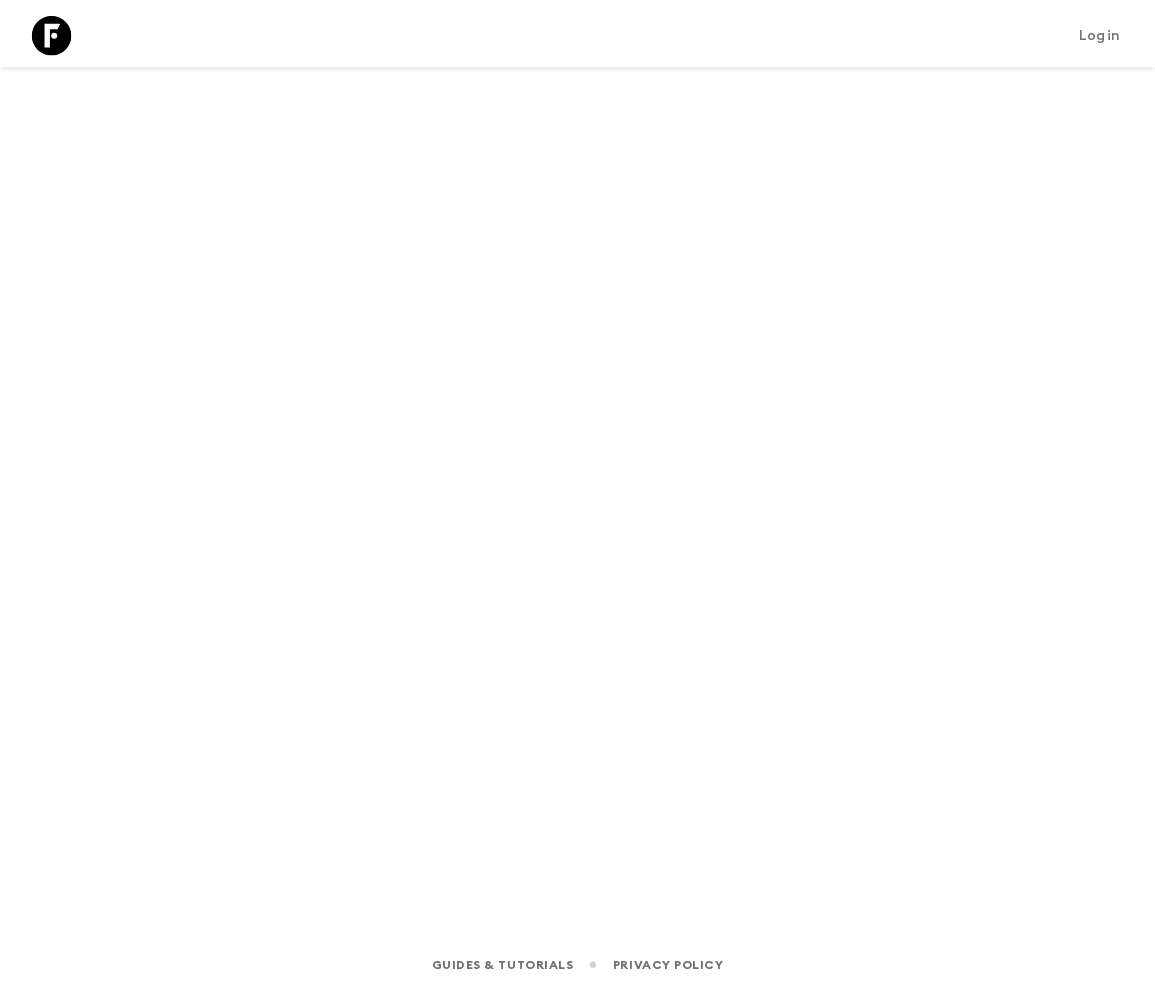 scroll, scrollTop: 0, scrollLeft: 0, axis: both 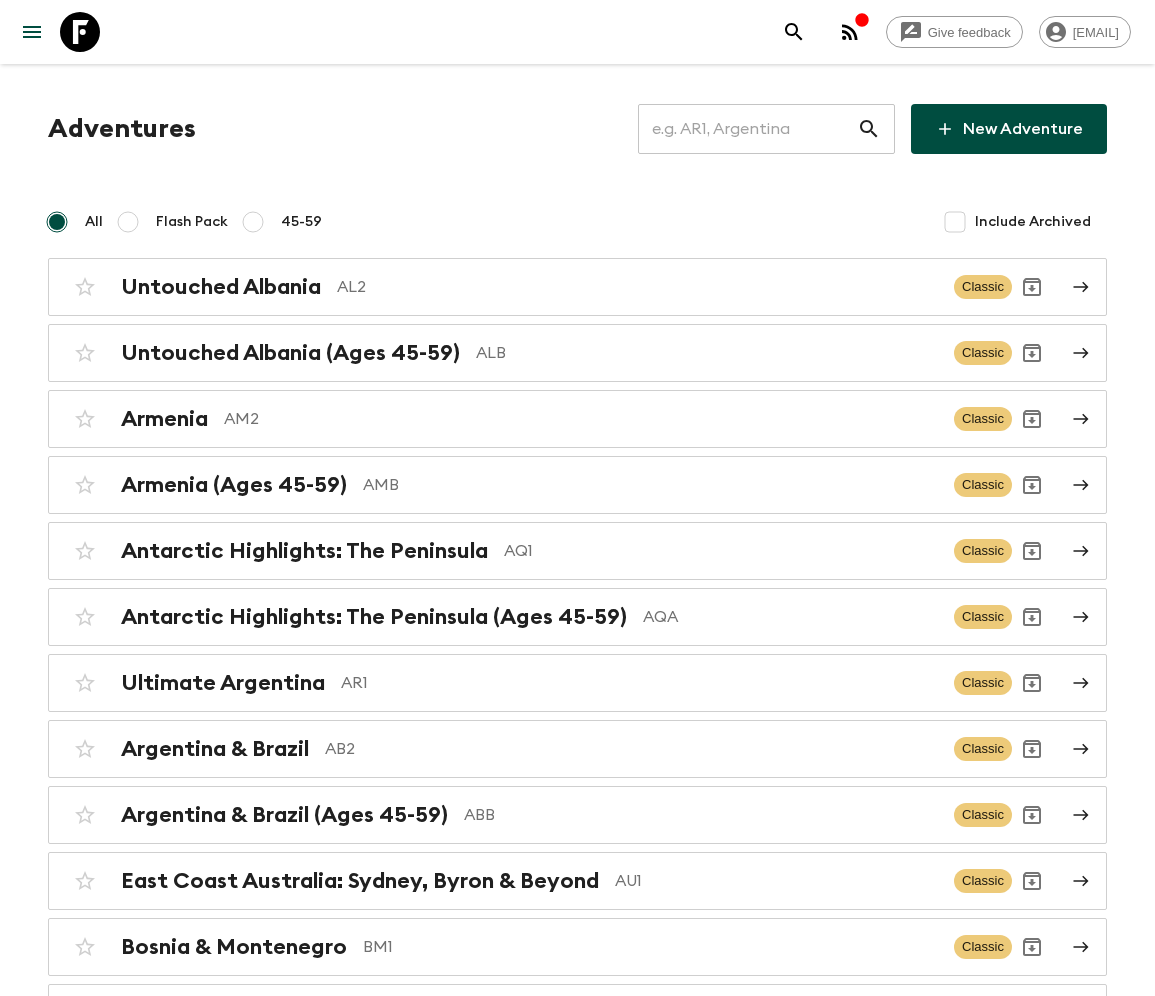 click at bounding box center (747, 129) 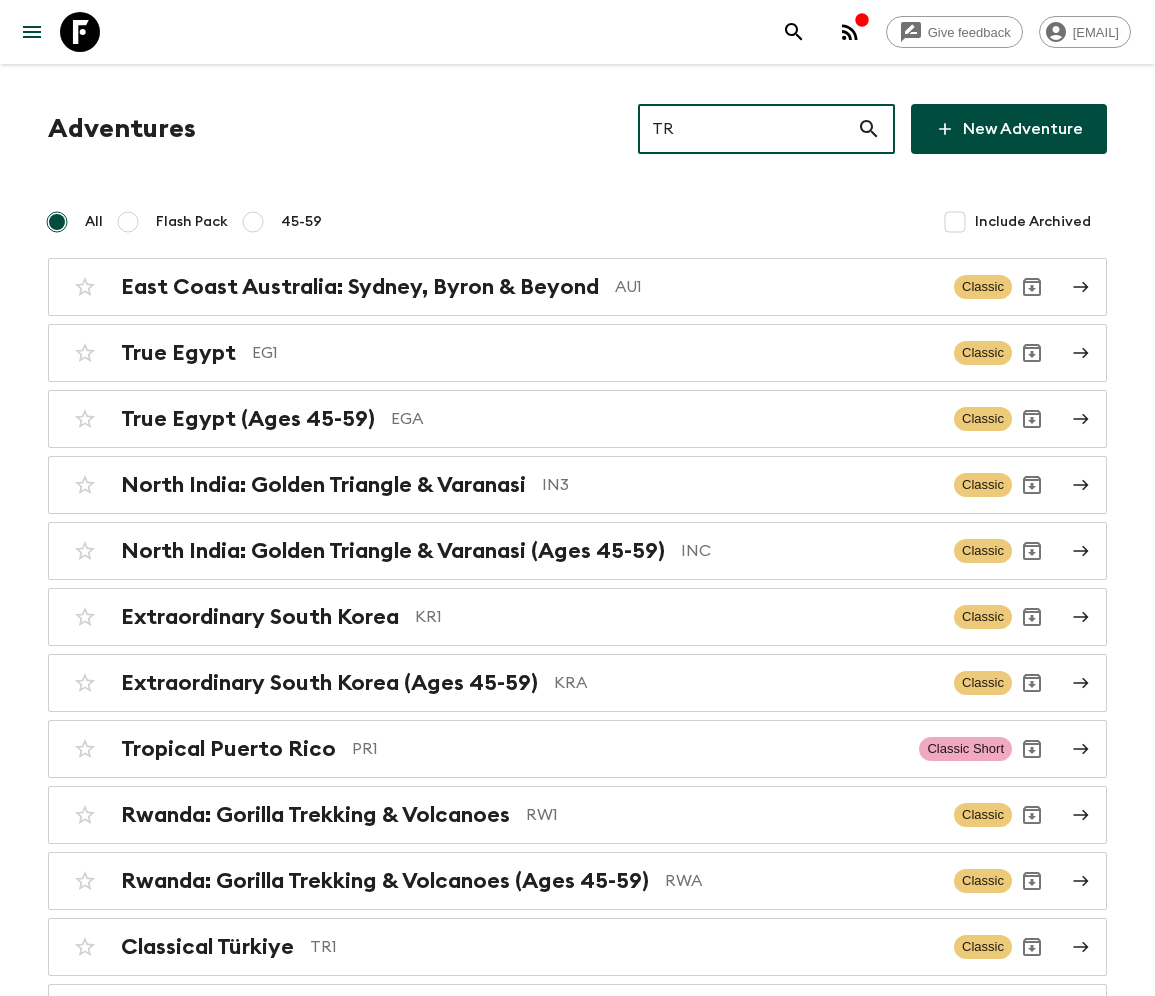type on "TR2" 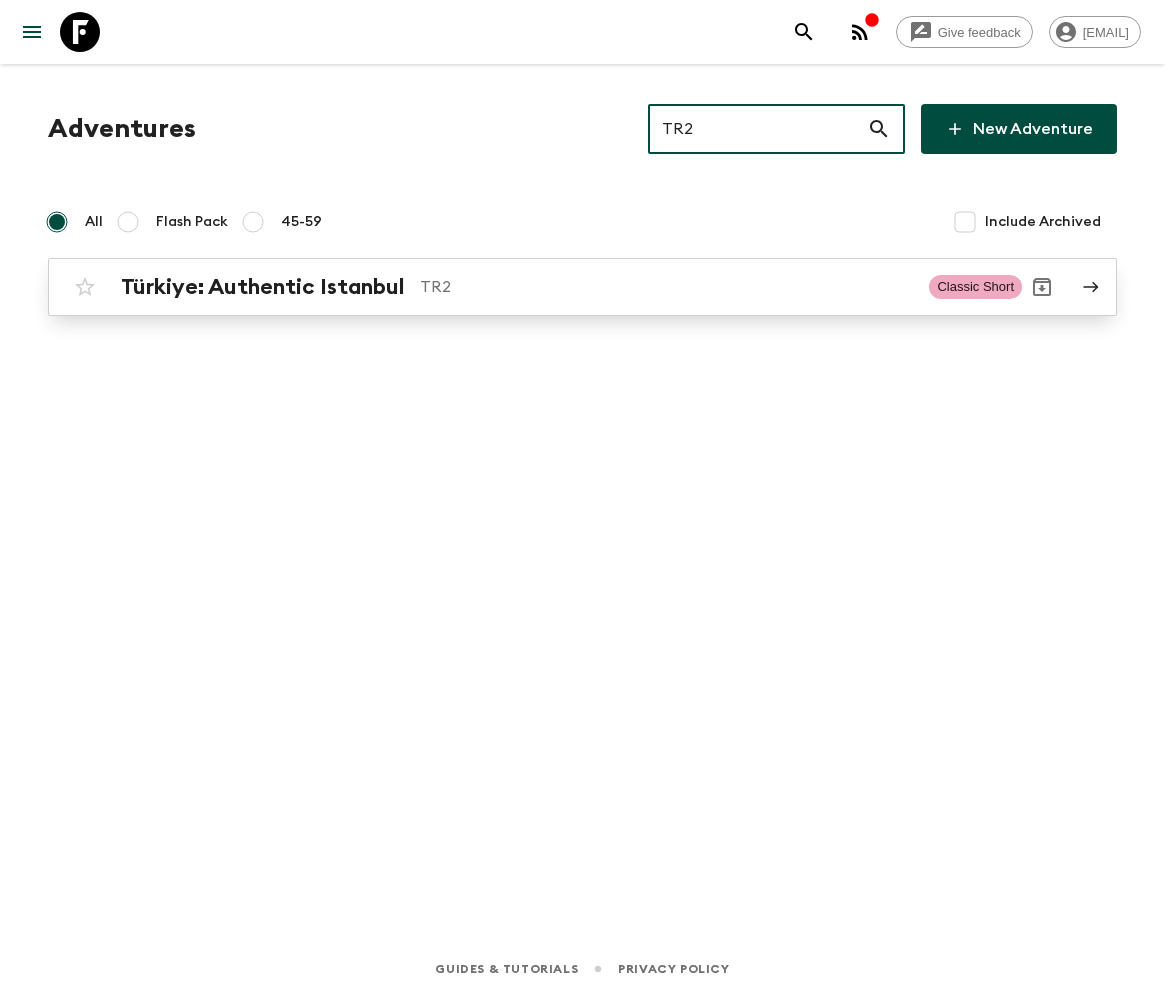 click on "Türkiye: Authentic Istanbul" at bounding box center (262, 287) 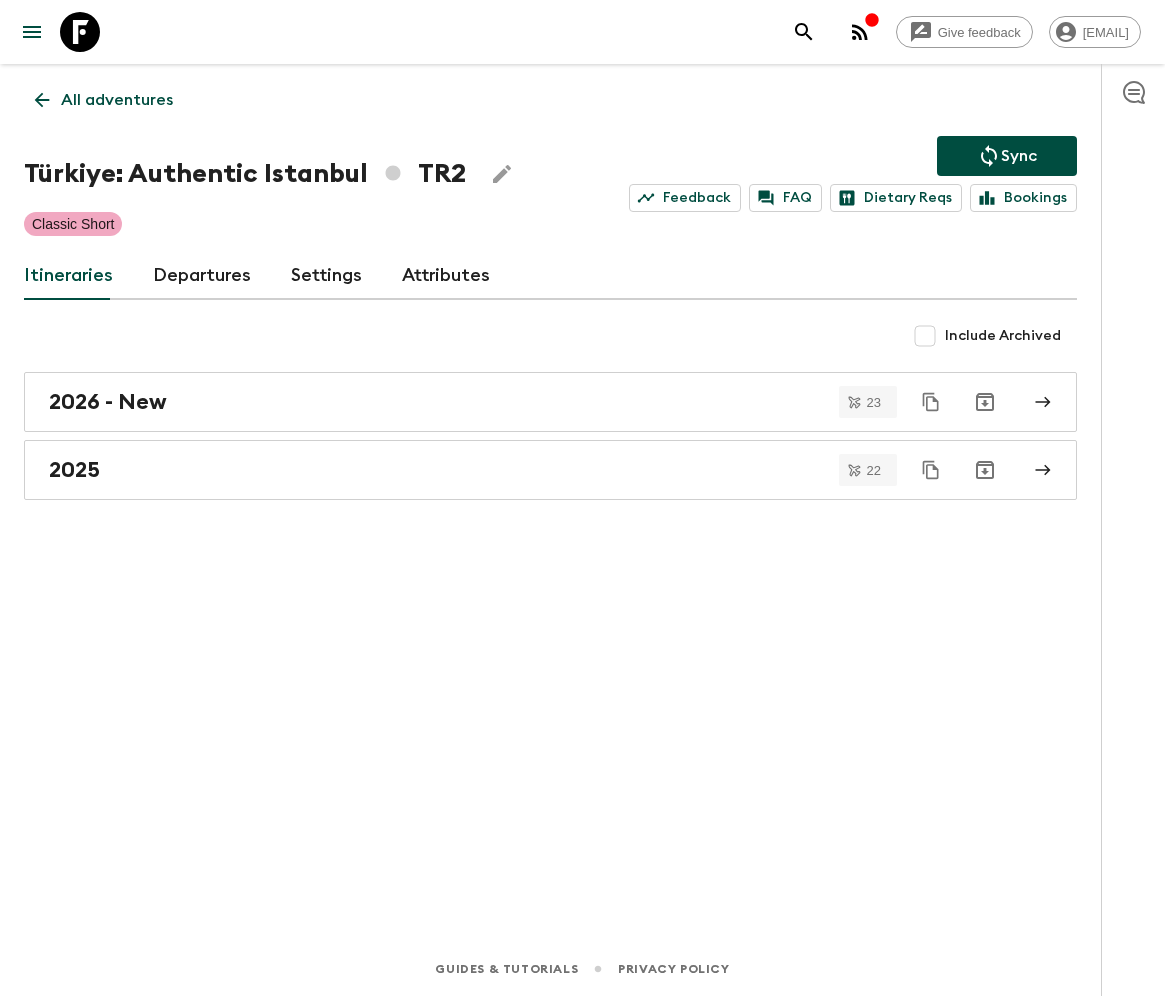click on "Departures" at bounding box center (202, 276) 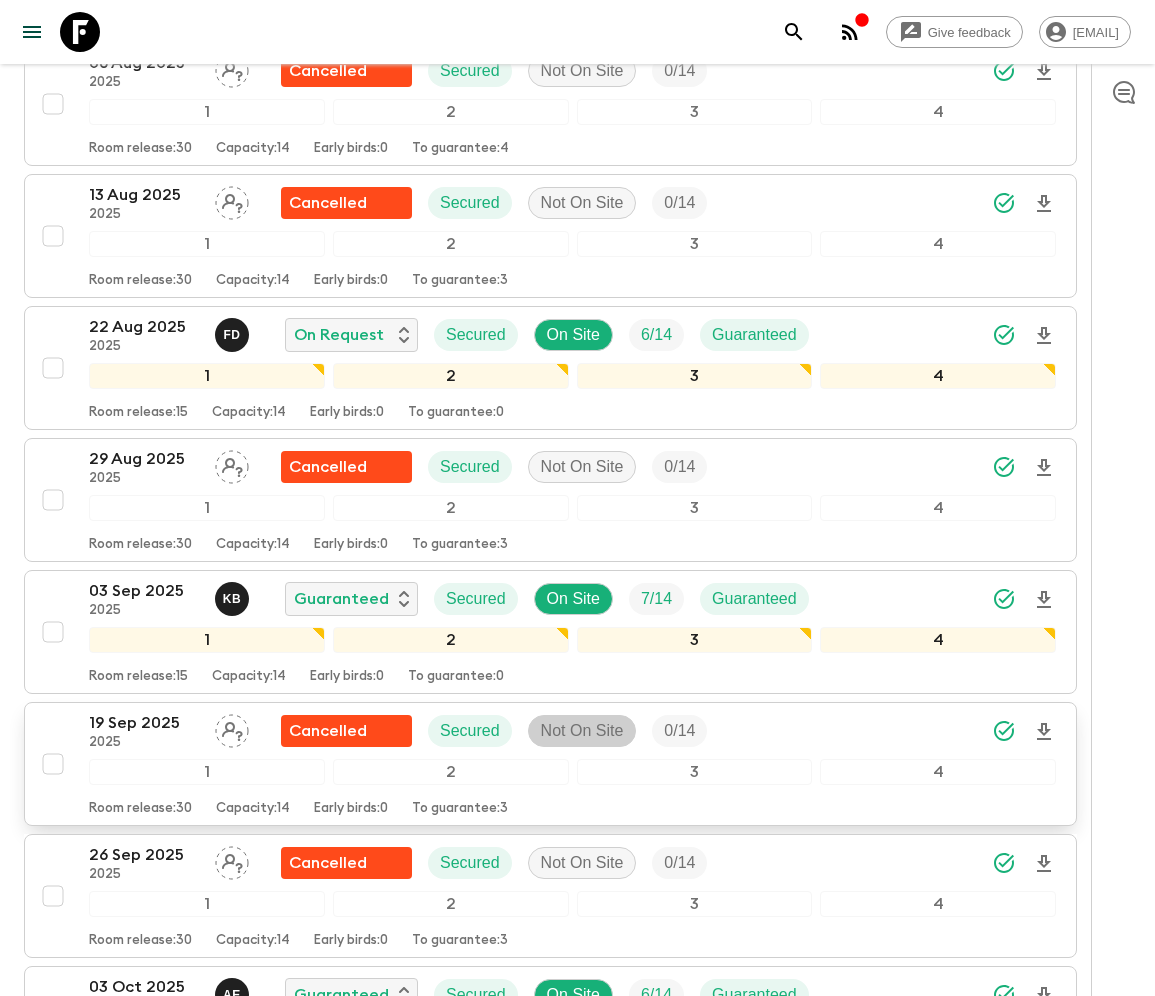 scroll, scrollTop: 2760, scrollLeft: 0, axis: vertical 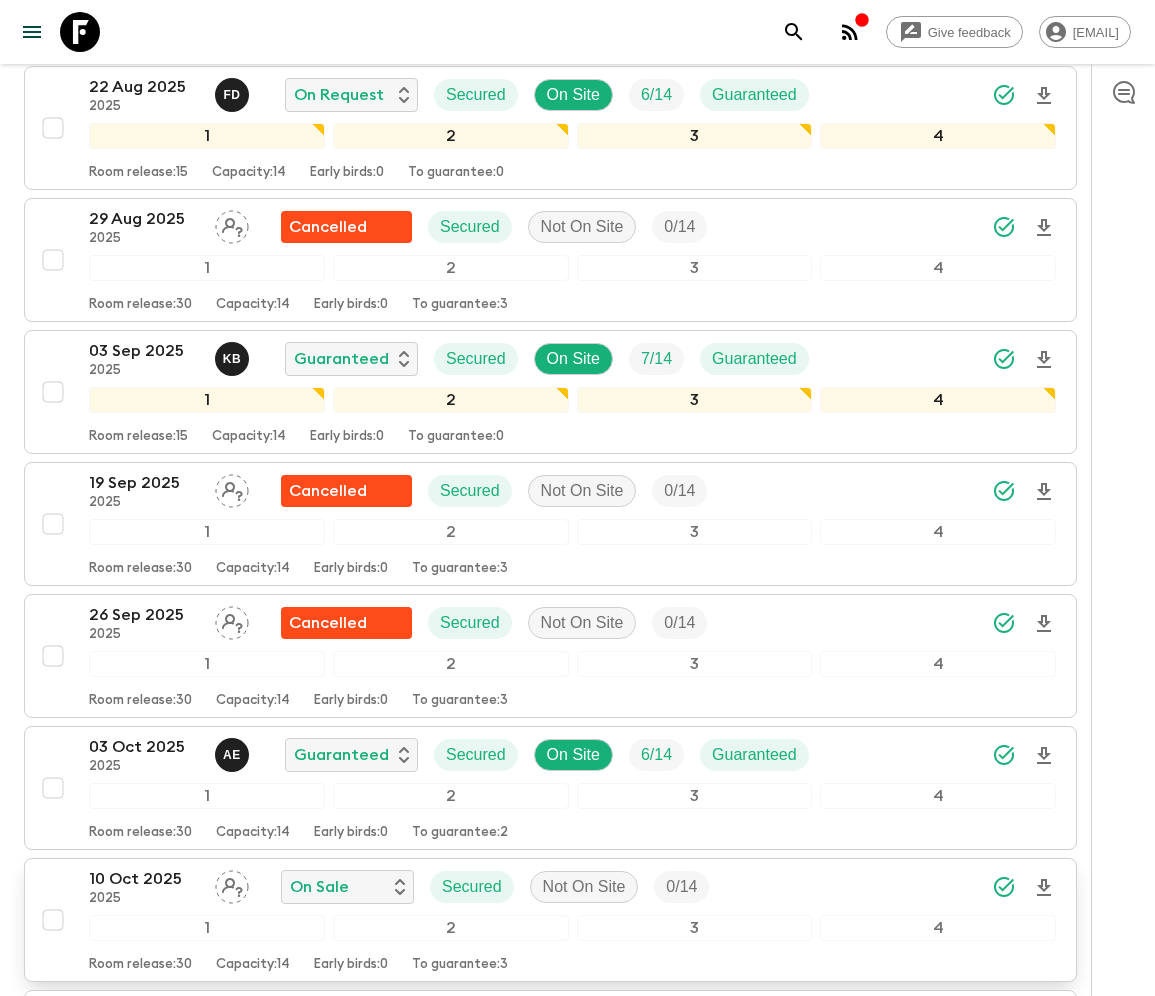 click at bounding box center [53, 920] 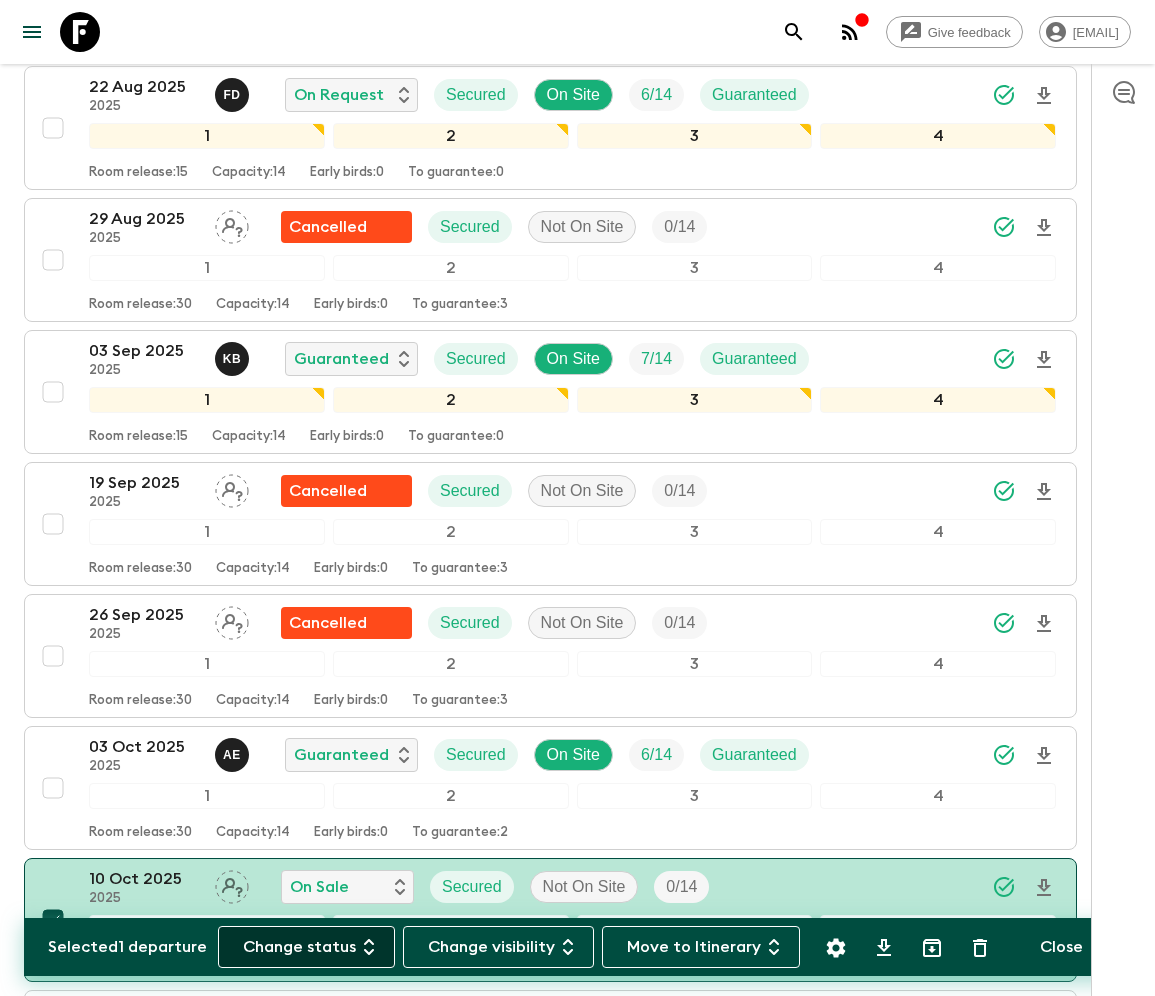 click on "Change status" at bounding box center [306, 947] 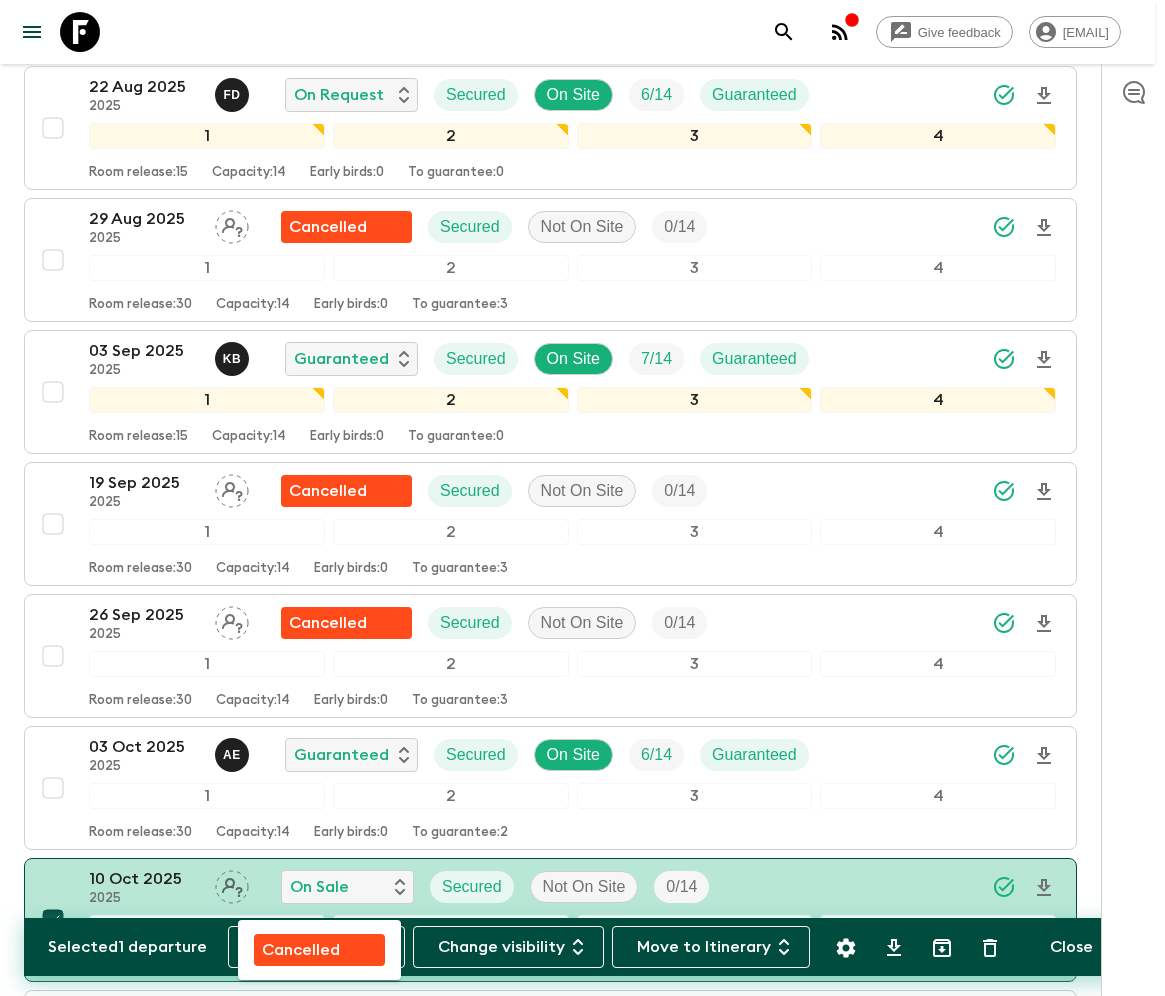 click on "Cancelled" at bounding box center (301, 950) 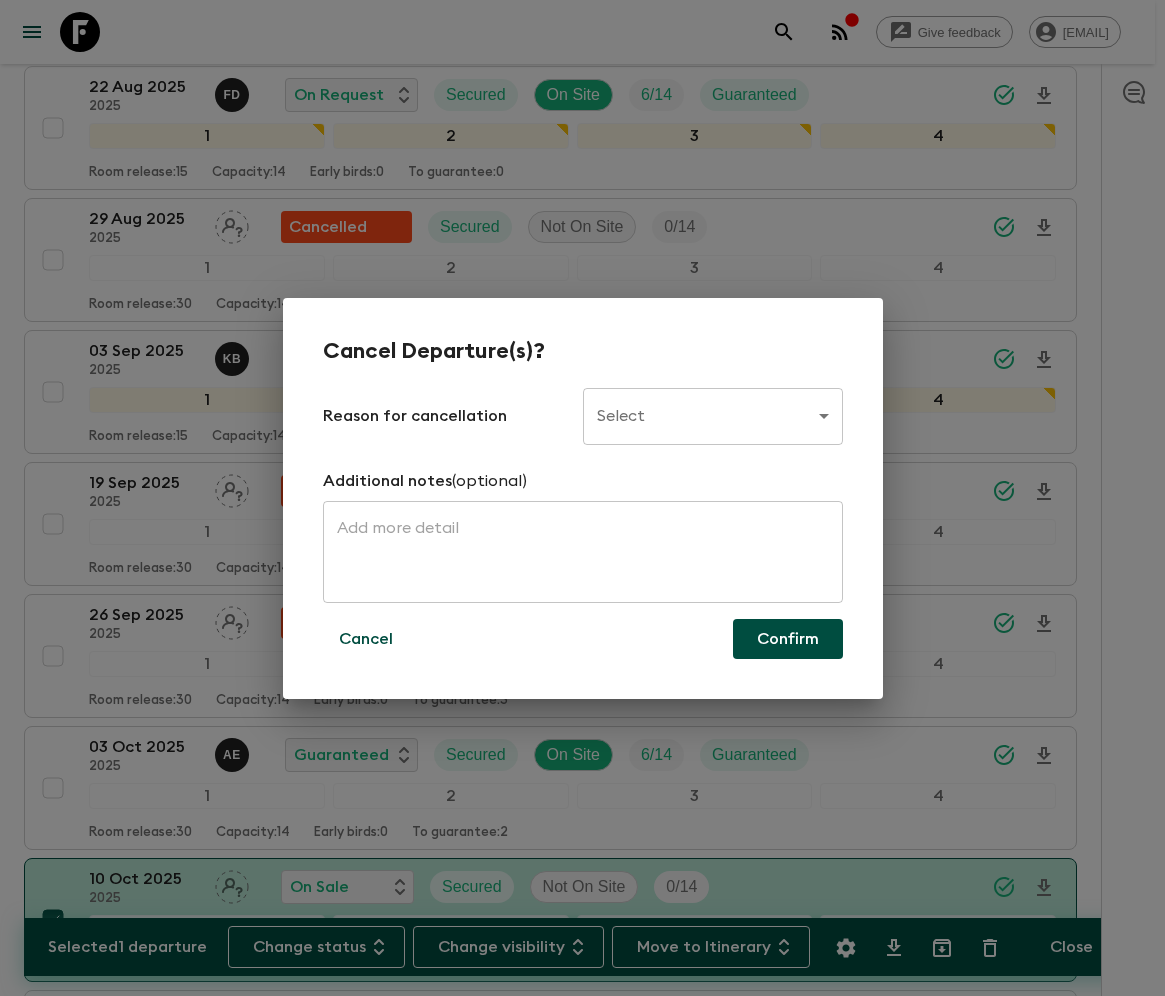 click on "Give feedback [EMAIL] All adventures [COUNTRY]: Authentic Istanbul TR2 Sync Feedback FAQ Dietary Reqs Bookings Classic Short Itineraries Departures Settings Attributes Selected 1 departure Change status Change visibility Move to Itinerary Close Propose Departures Select All Bulk update Show Attention Required only Include Archived CSV Export 13 Nov 2024 2024 (old) Cancelled Secured Not On Site 0 / 14 1 2 3 4 Room release: 30 Capacity: 14 Early birds: 0 To guarantee: 4 27 Nov 2024 2024 (old) F D Completed Secured On Site 14 / 14 Guaranteed 1 2 3 4 Room release: 30 Capacity: 14 Early birds: 0 To guarantee: 4 04 Dec 2024 2024 (old) S U Completed Secured On Site 6 / 14 Guaranteed 1 2 3 4 Room release: 14 Capacity: 14 Early birds: 0 To guarantee: 4 23 Dec 2024 2024 (old) Cancelled Secured Not On Site 0 / 14 1 2 3 4 Room release: 30 Capacity: 14 Early birds: 0 To guarantee: 4 15 Jan 2025 2025 F D Completed Secured On Site 7 / 14 Guaranteed 1 2 3 4 Room release: 30 Capacity: 14" at bounding box center (582, 786) 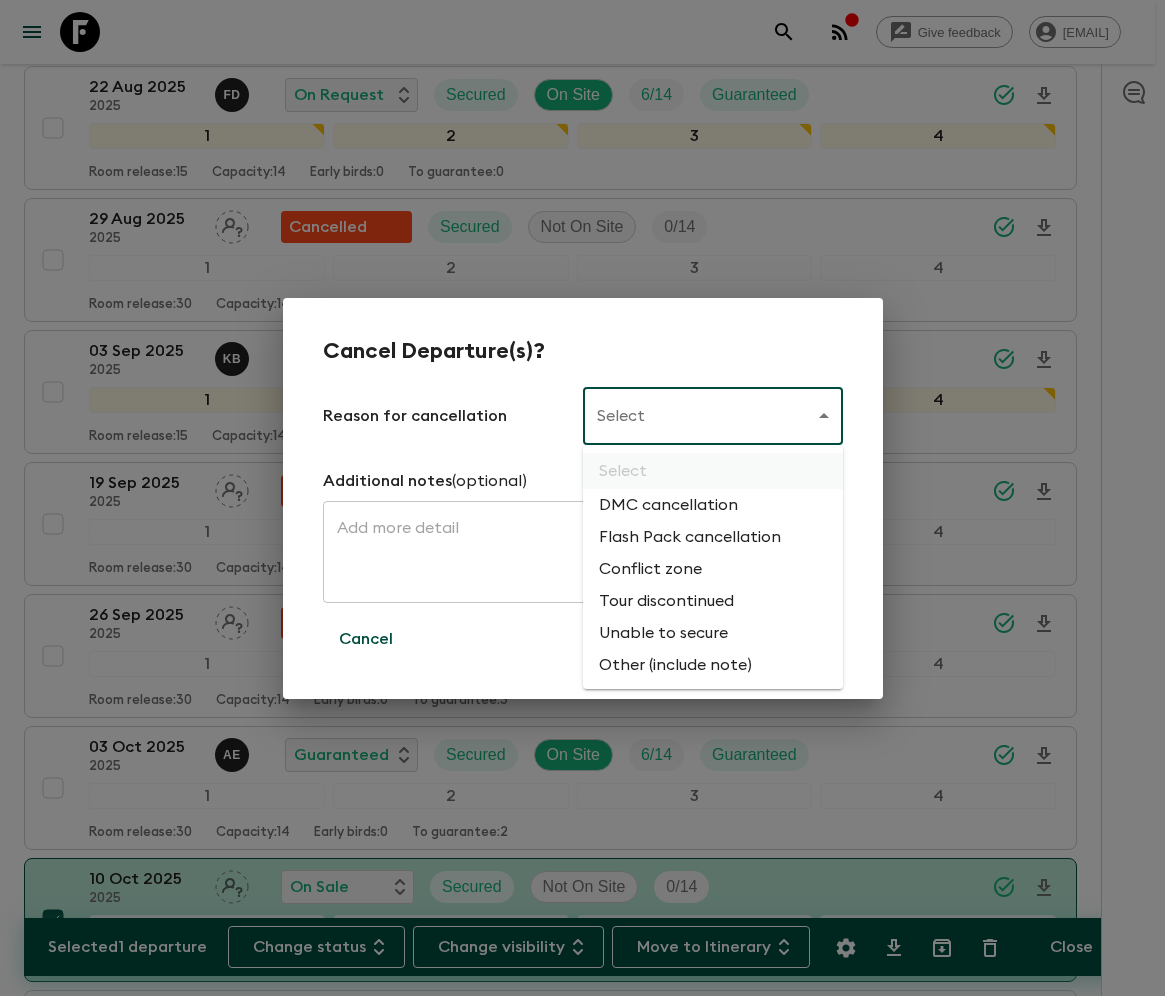 click on "Flash Pack cancellation" at bounding box center (713, 537) 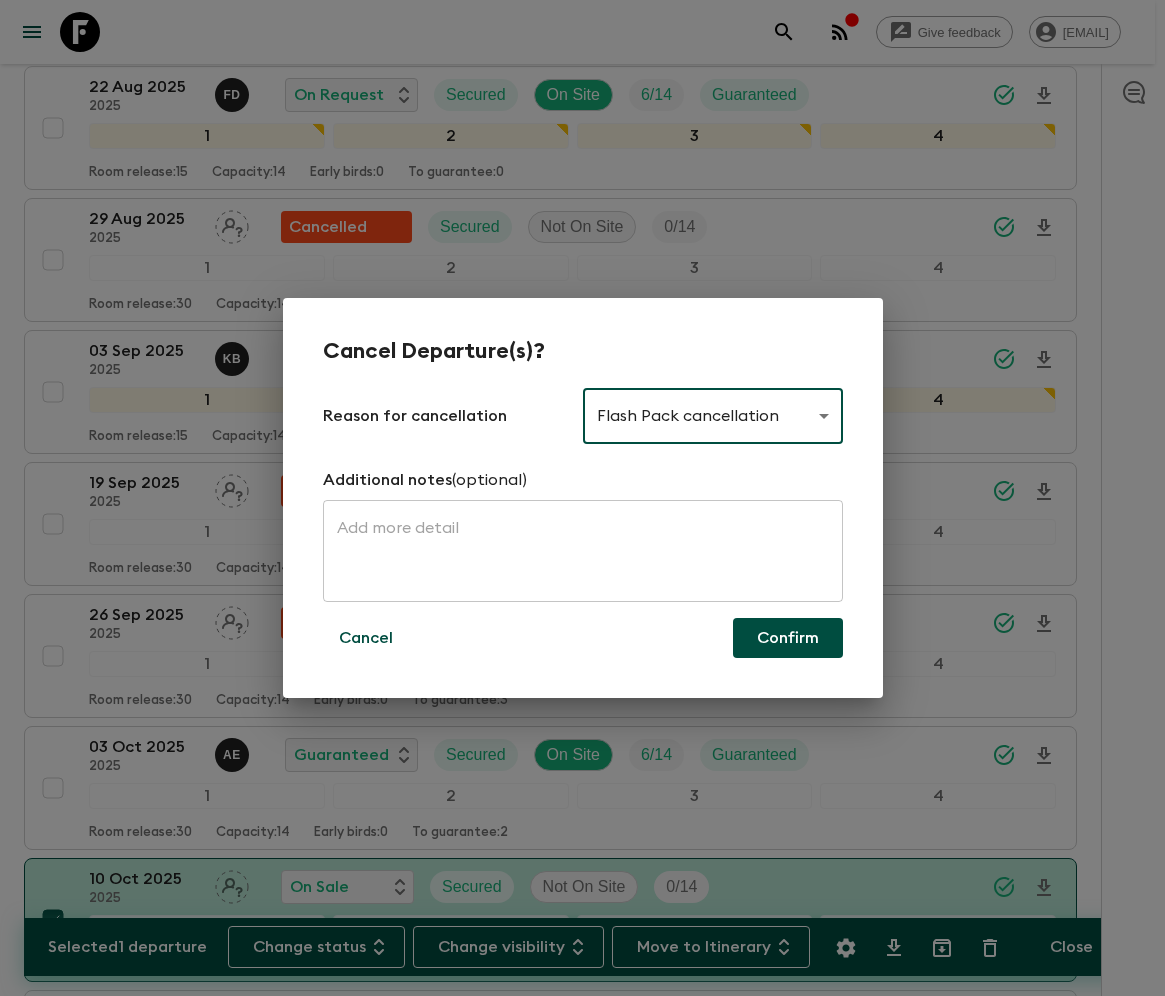 click on "Confirm" at bounding box center [788, 638] 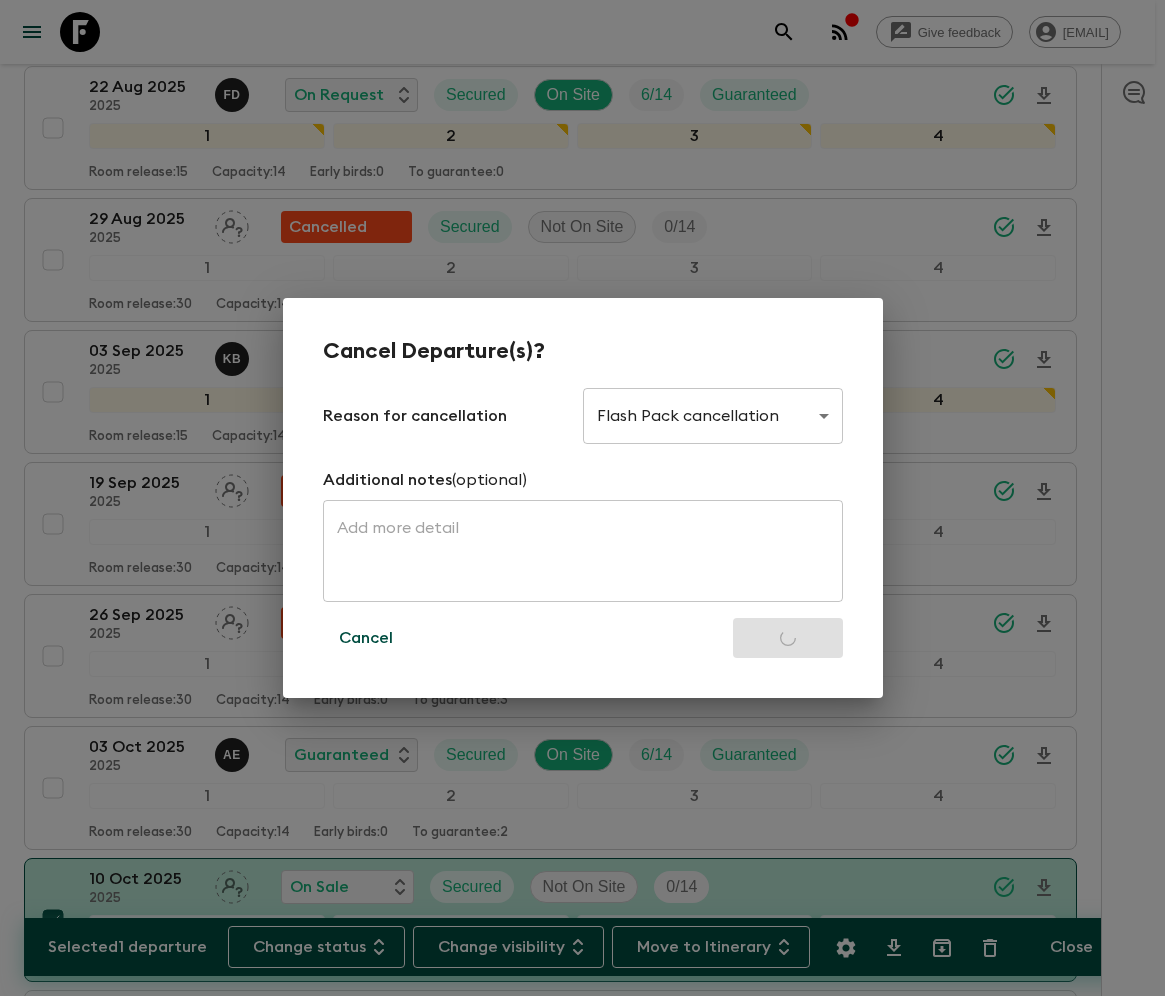 checkbox on "false" 